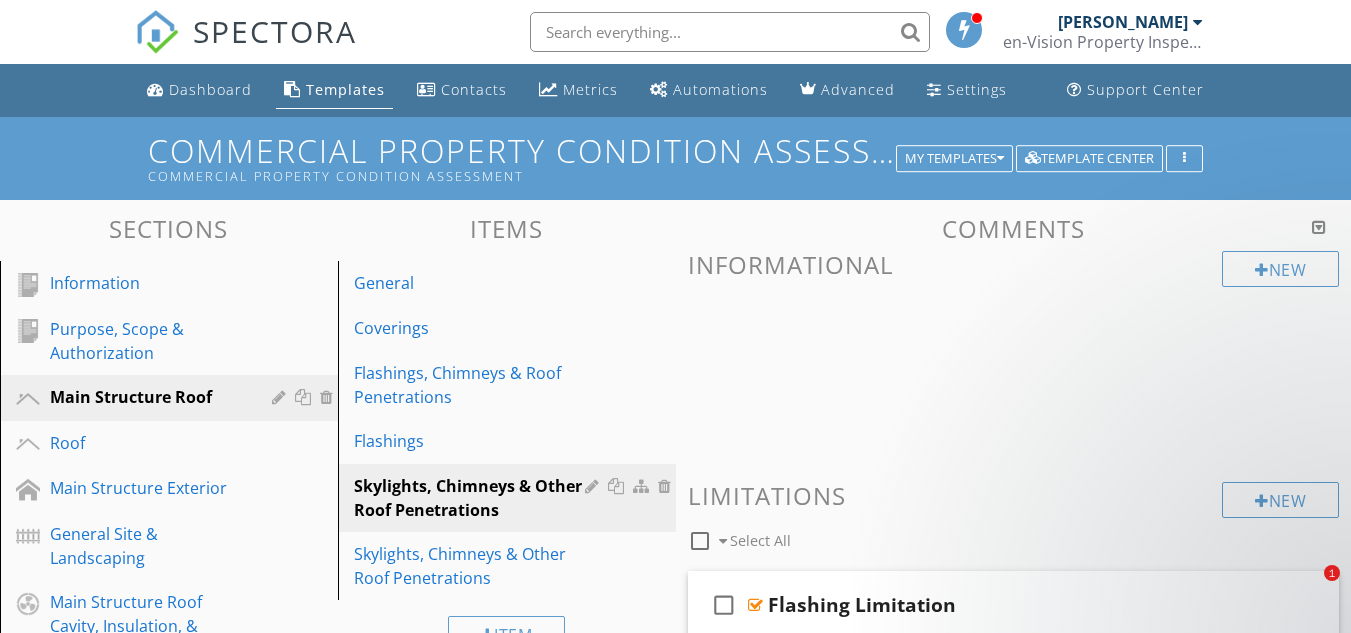 scroll, scrollTop: 1167, scrollLeft: 0, axis: vertical 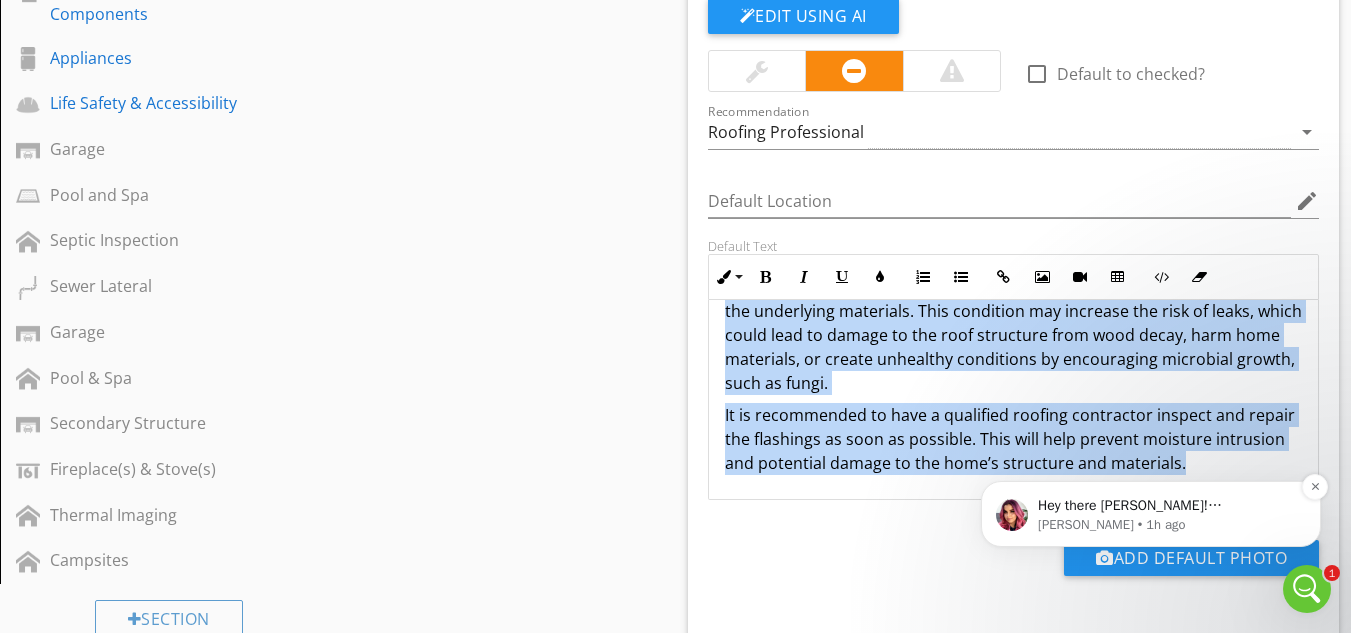 drag, startPoint x: 1677, startPoint y: 687, endPoint x: 1212, endPoint y: 487, distance: 506.18674 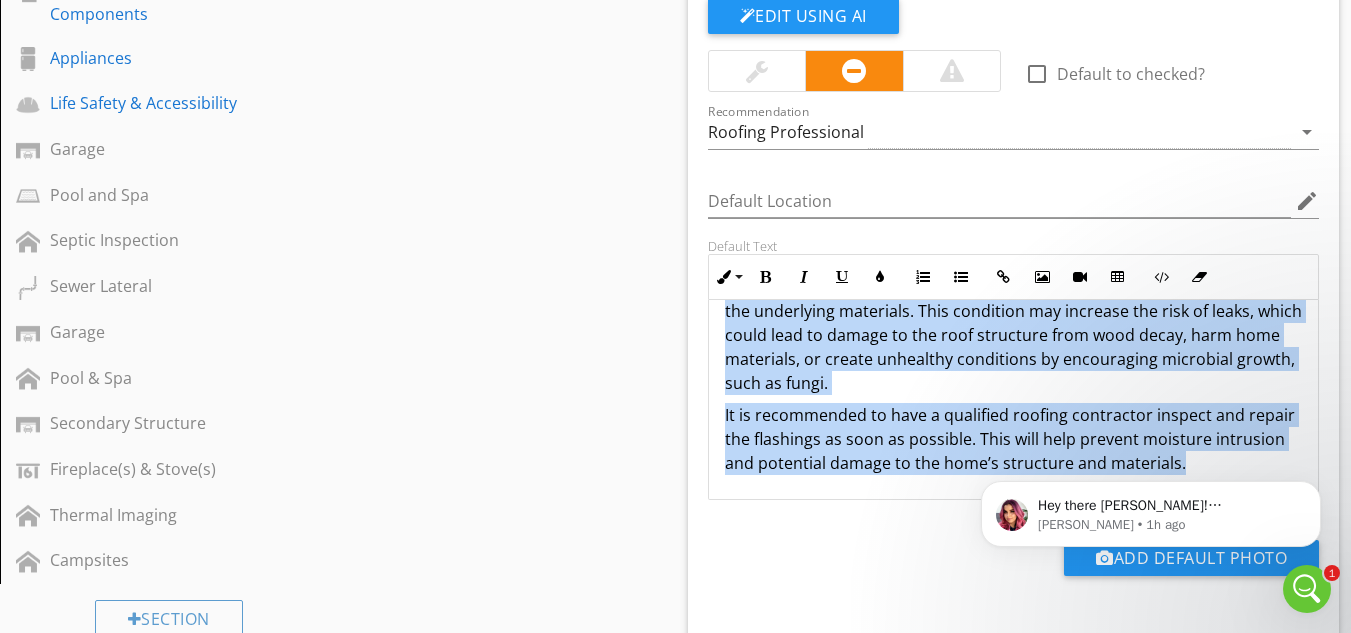 drag, startPoint x: 257, startPoint y: 82, endPoint x: 817, endPoint y: 349, distance: 620.3942 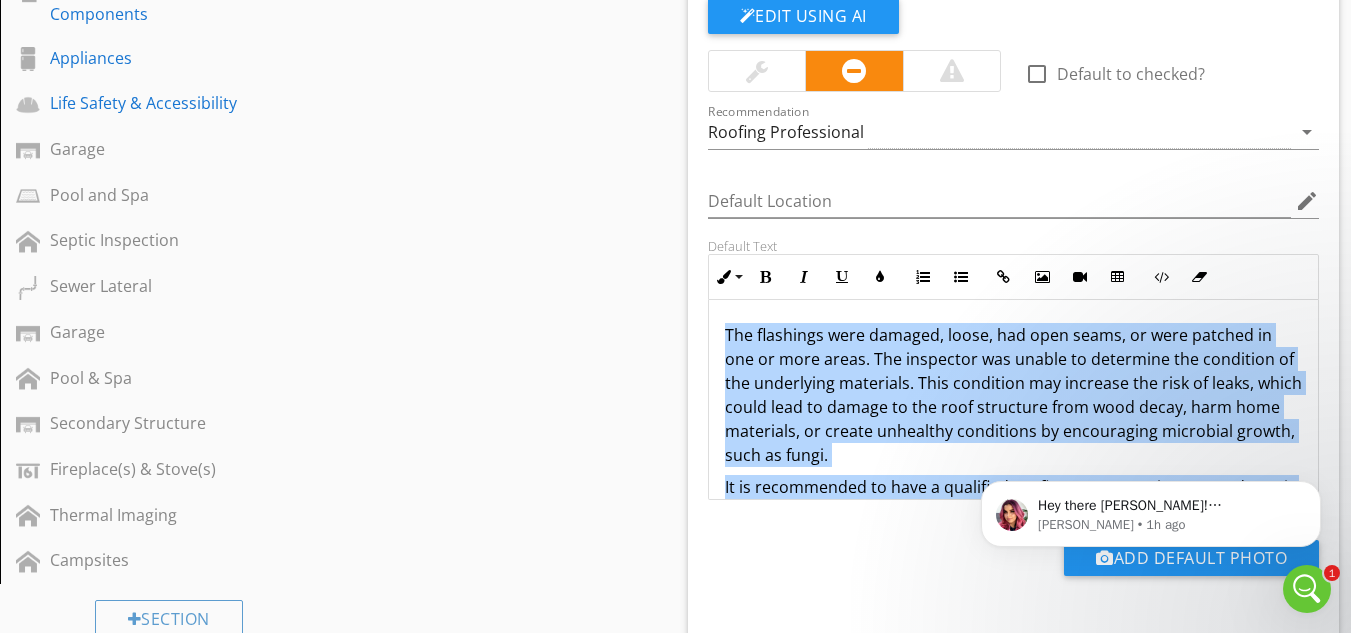 scroll, scrollTop: 0, scrollLeft: 0, axis: both 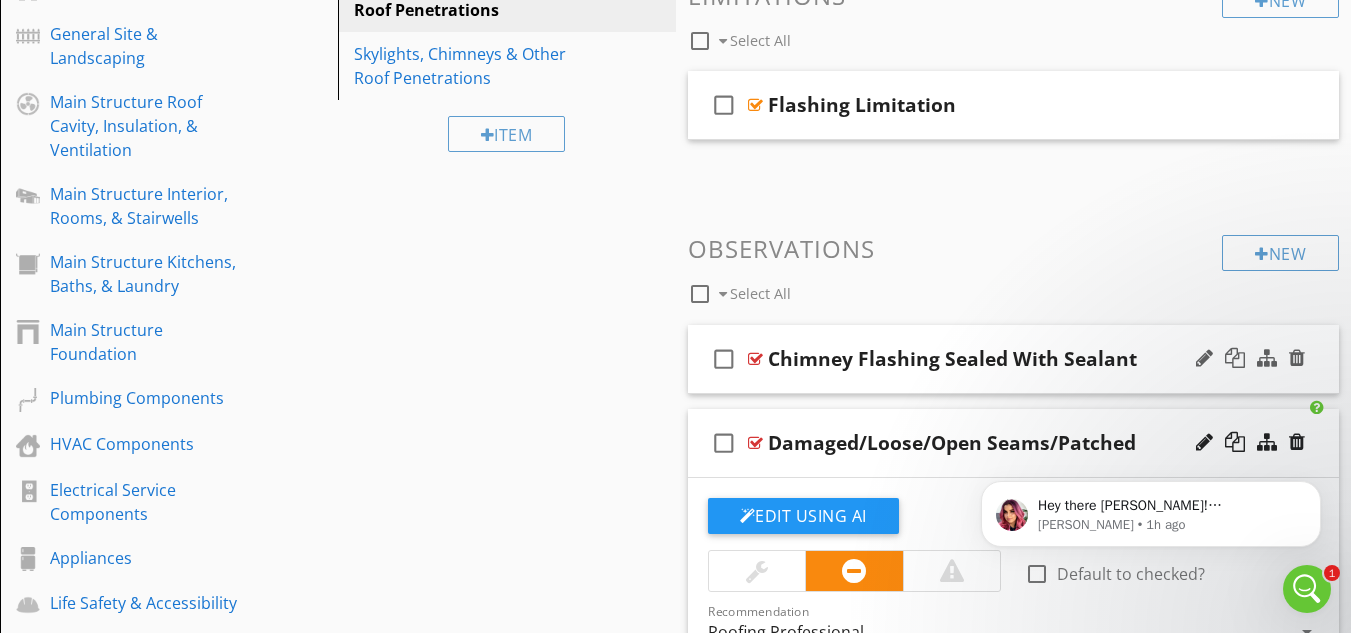 click at bounding box center [755, 359] 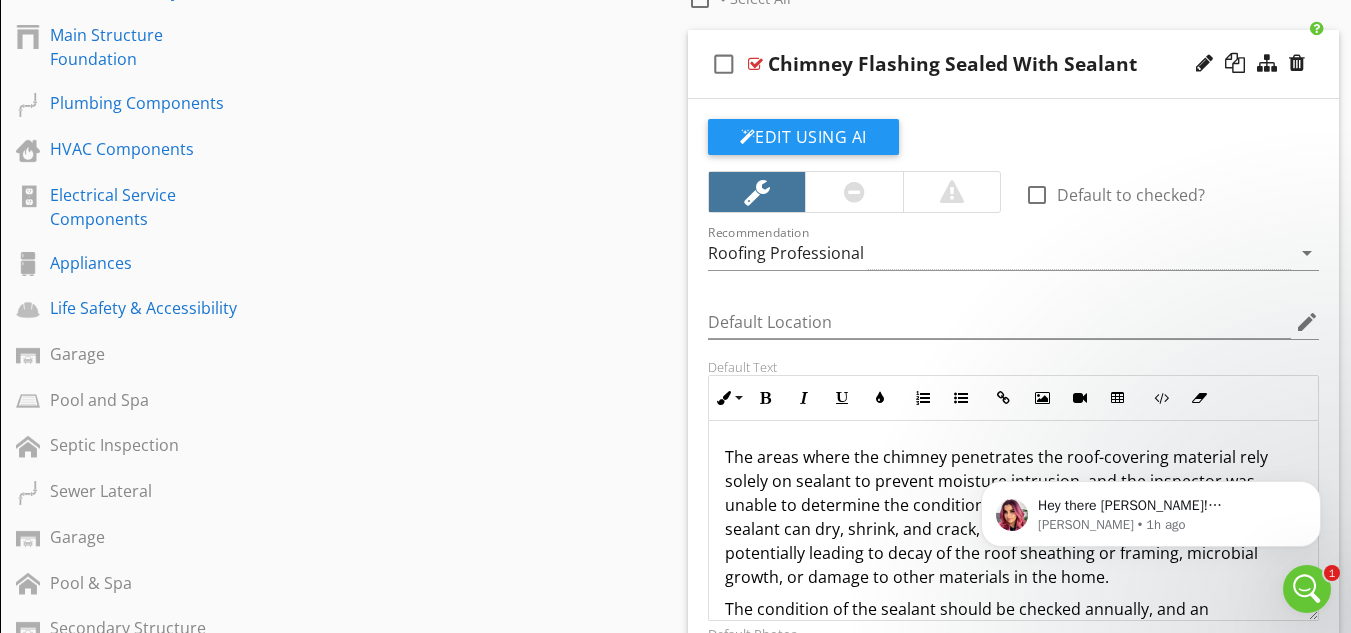 scroll, scrollTop: 833, scrollLeft: 0, axis: vertical 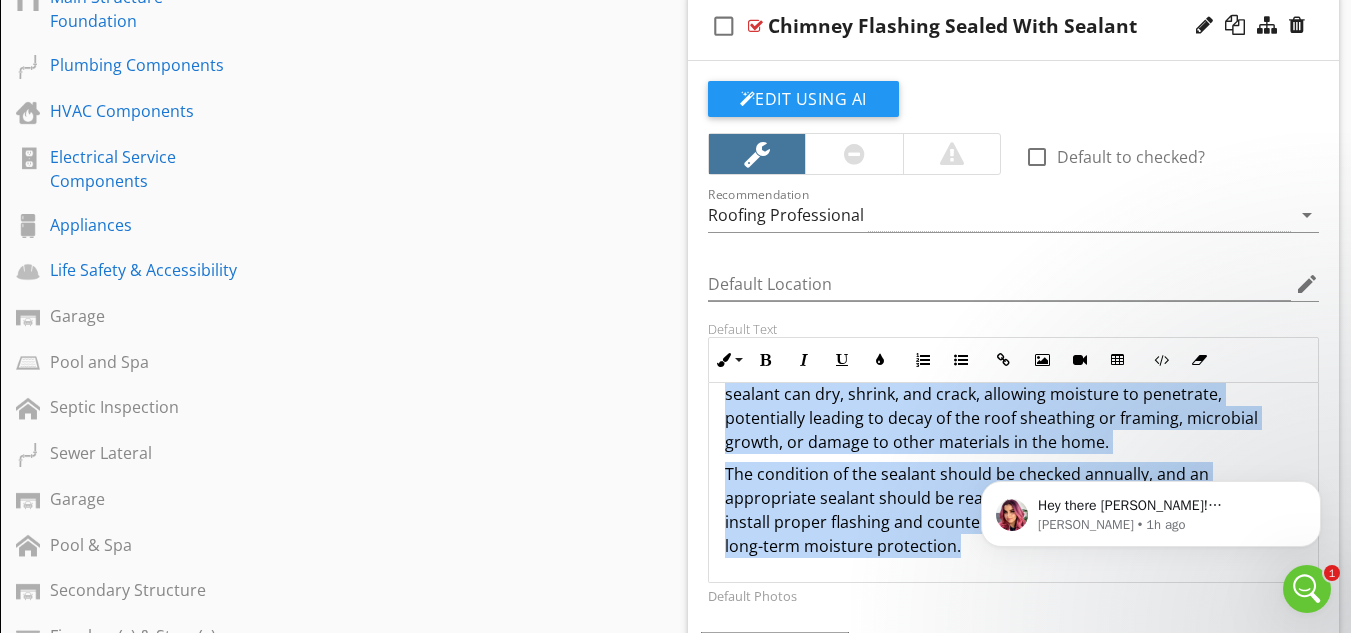 drag, startPoint x: 1677, startPoint y: 852, endPoint x: 1148, endPoint y: 577, distance: 596.2097 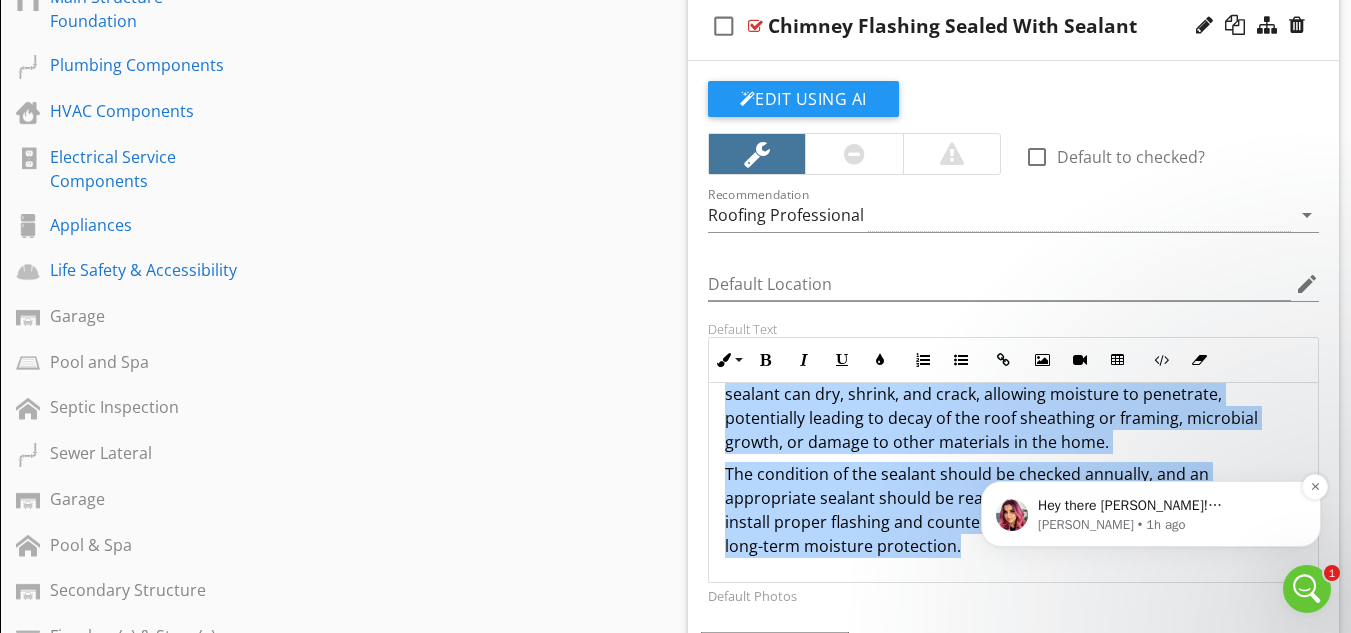 click on "Hey there Brian!  Alannah stepping in for Ryan, here. Happy Saturday! ☀️   Thanks so much for letting us know, and for your patience while our team dug into this. ​ After a deeper investigation, our developers found that the report was published at 2:02 PM MDT, and the client viewed it at 3:54 PM MDT. So nearly two hours after publishing! ​ The confusion seems to have stemmed from a timezone display inconsistency within our system. In some places (like on the Inspection Details page), timestamps are shown in your local time, while in others (like event logs), they may reflect the client’s time zone or UTC offset. This mismatch made it look like the report was accessed before the ISN release, when in fact, it wasn’t. ​ We’ve confirmed that everything happened in the expected order, and no premature access occurred. We're looking into making the timestamp display more consistent in the future to help avoid this type of mix-up. ​ Let me know if you have any other questions! ​" at bounding box center [1167, 506] 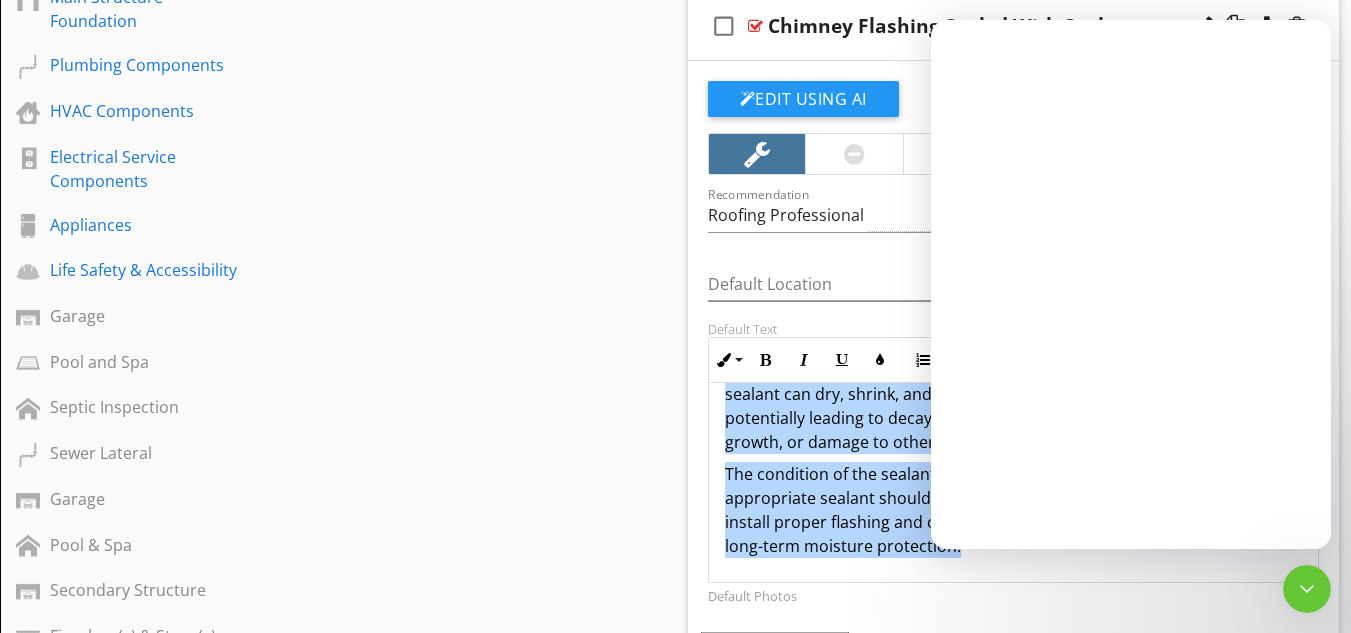 scroll, scrollTop: 0, scrollLeft: 0, axis: both 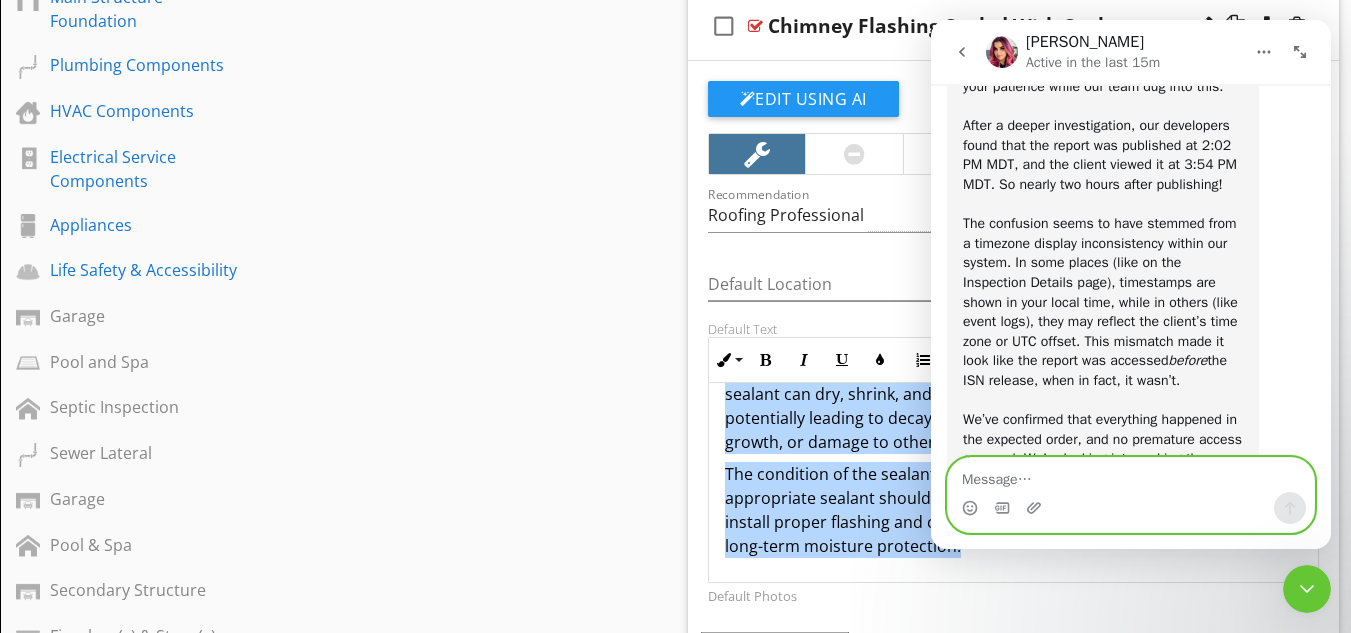 click at bounding box center [1131, 475] 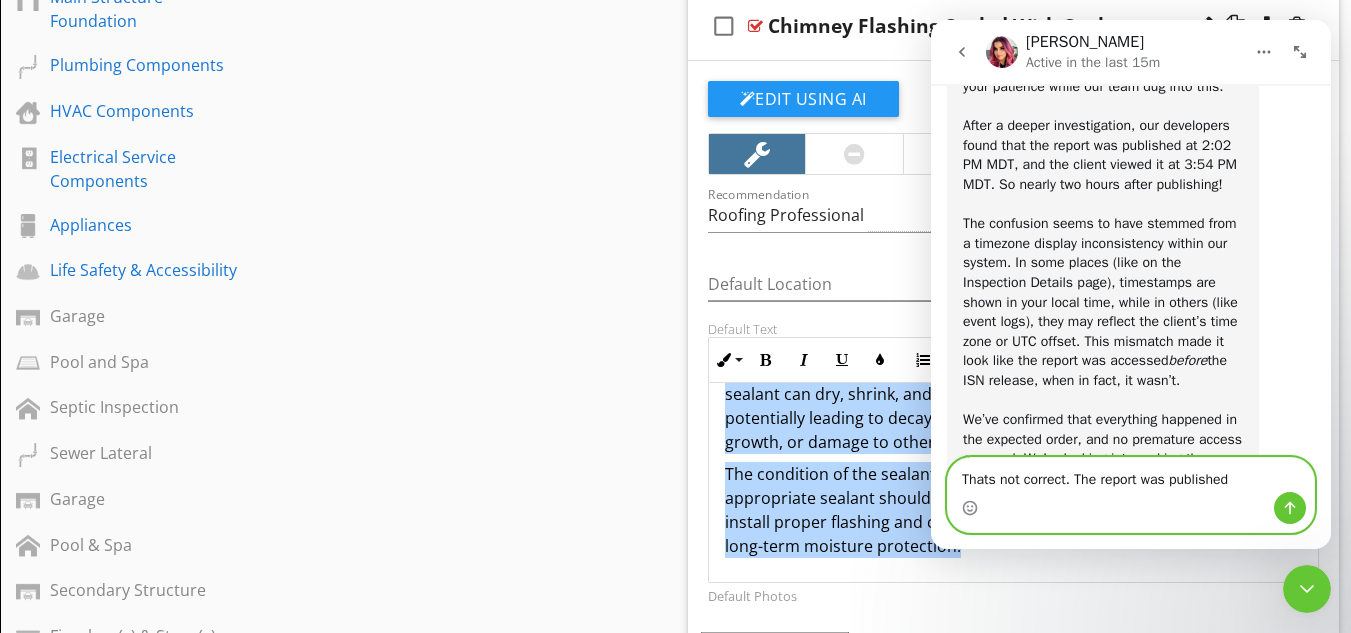 click on "Thats not correct. The report was published" at bounding box center (1131, 475) 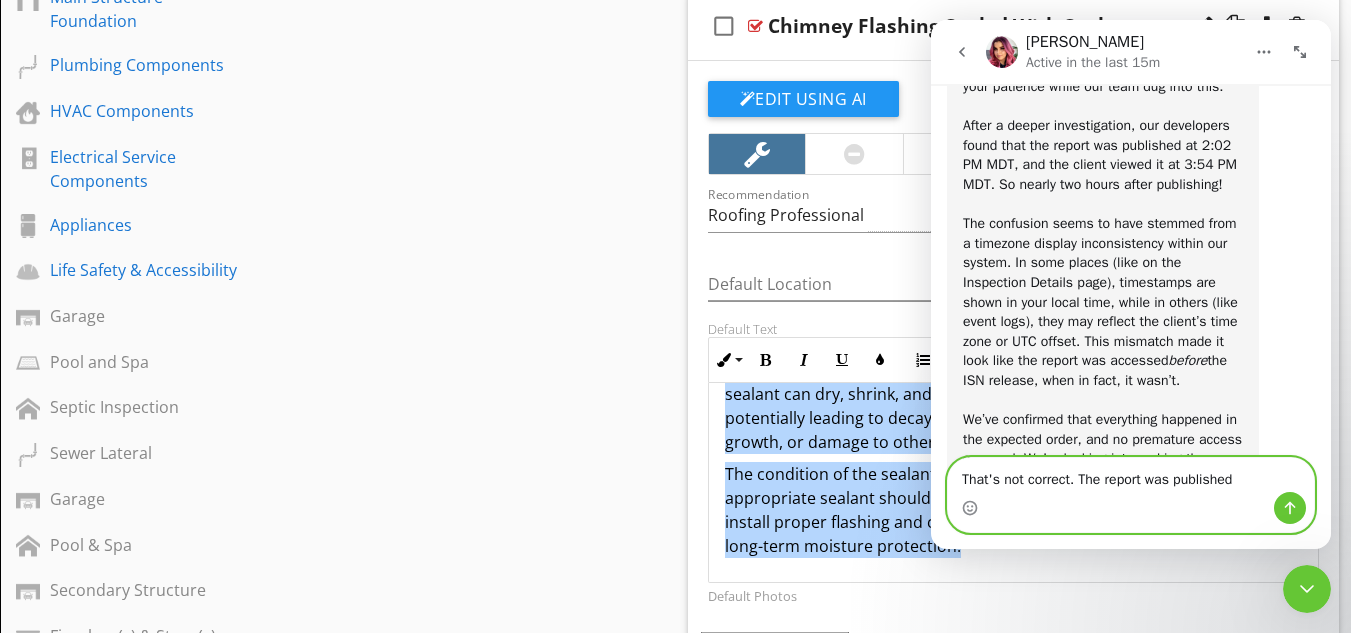 click on "That's not correct. The report was published" at bounding box center [1131, 475] 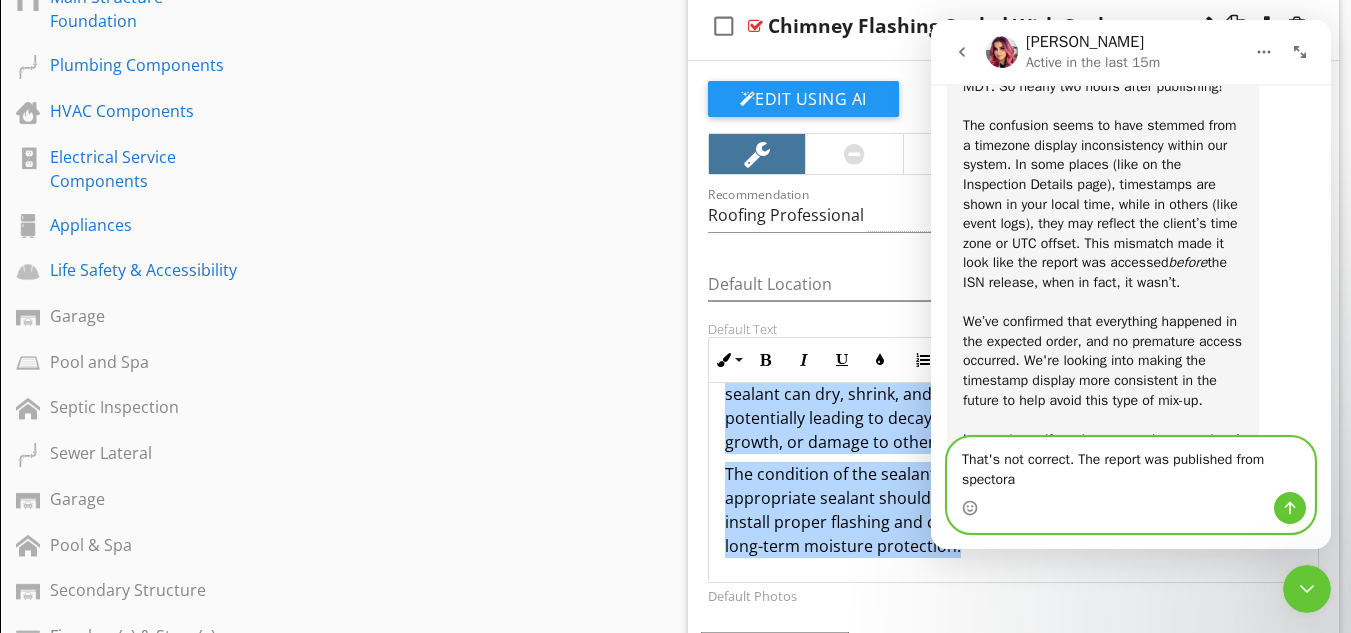 scroll, scrollTop: 5109, scrollLeft: 0, axis: vertical 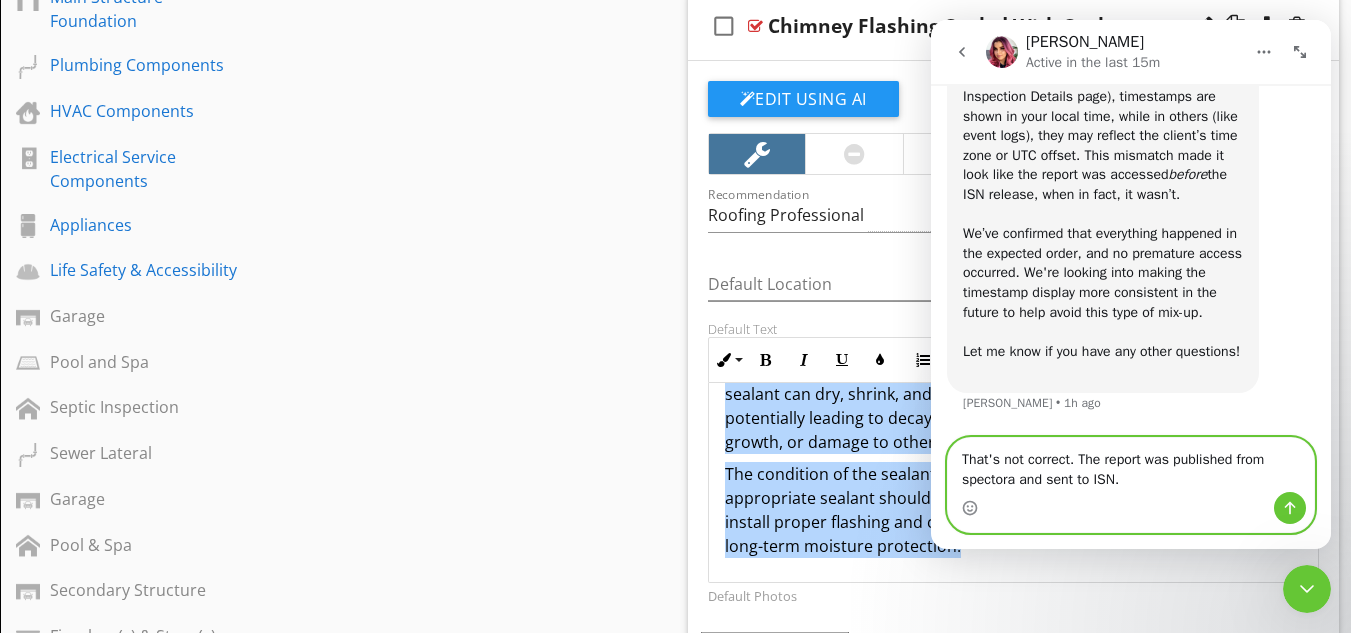click on "That's not correct. The report was published from spectora and sent to ISN." at bounding box center (1131, 465) 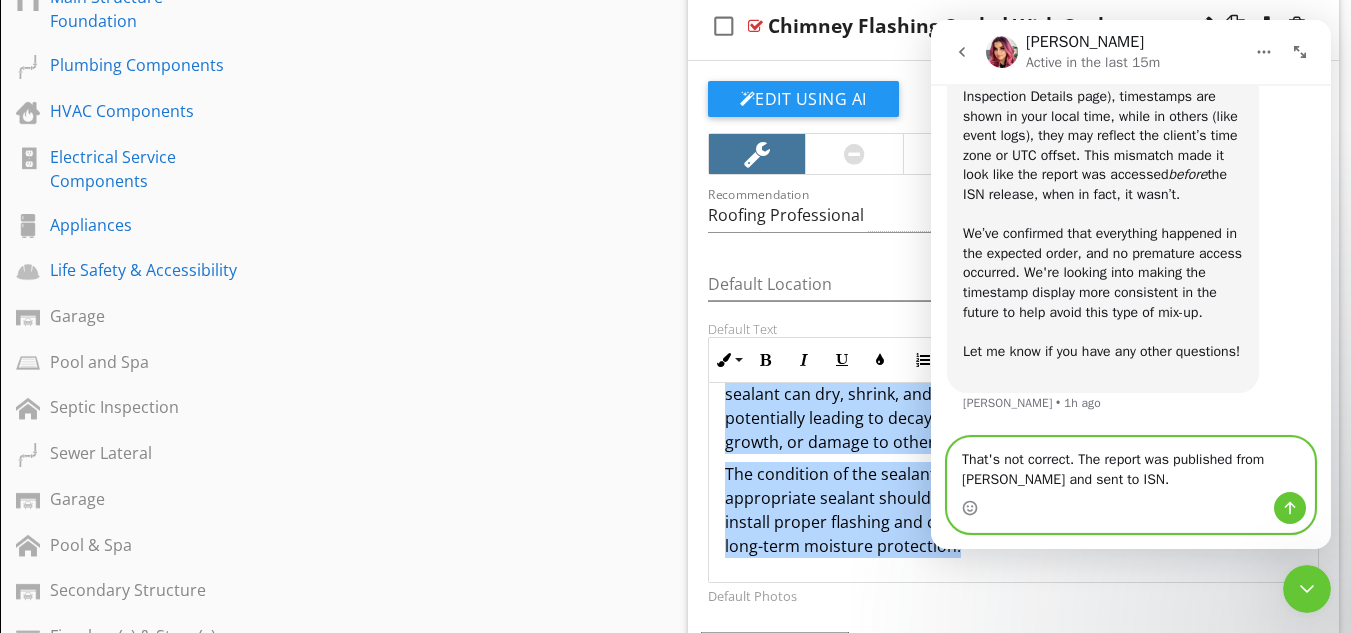 scroll, scrollTop: 4943, scrollLeft: 0, axis: vertical 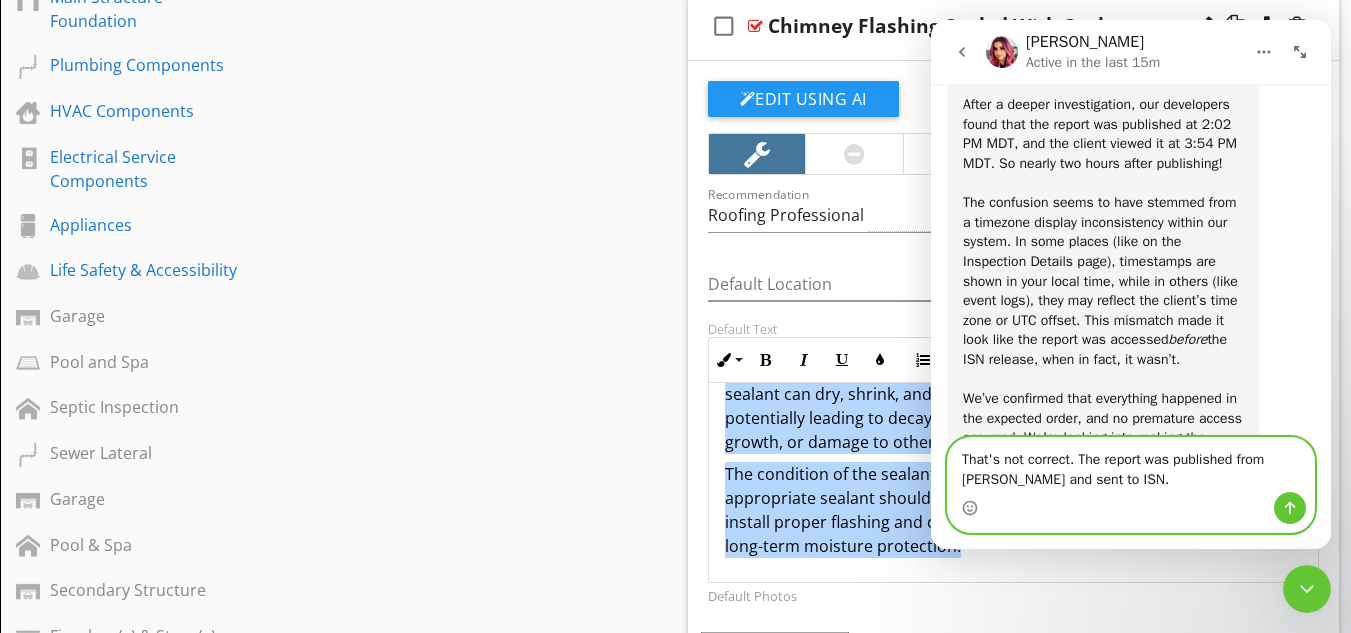 click on "That's not correct. The report was published from Spectora and sent to ISN." at bounding box center (1131, 465) 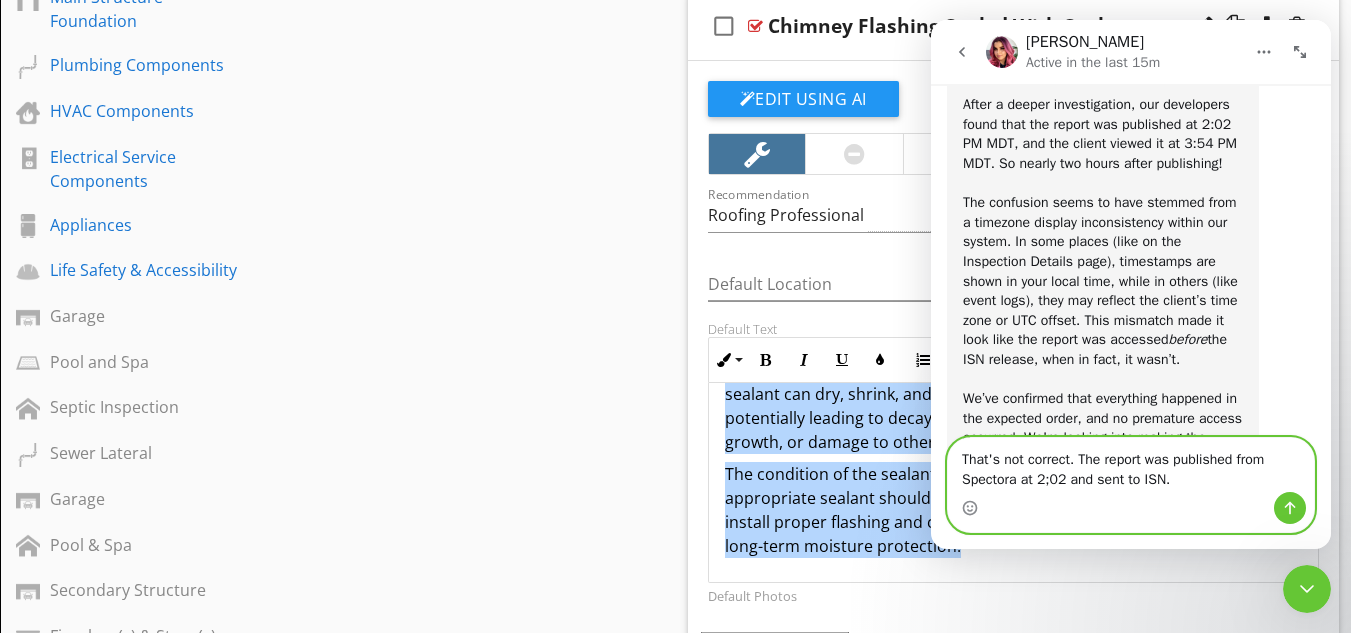 click on "That's not correct. The report was published from Spectora at 2;02 and sent to ISN." at bounding box center (1131, 465) 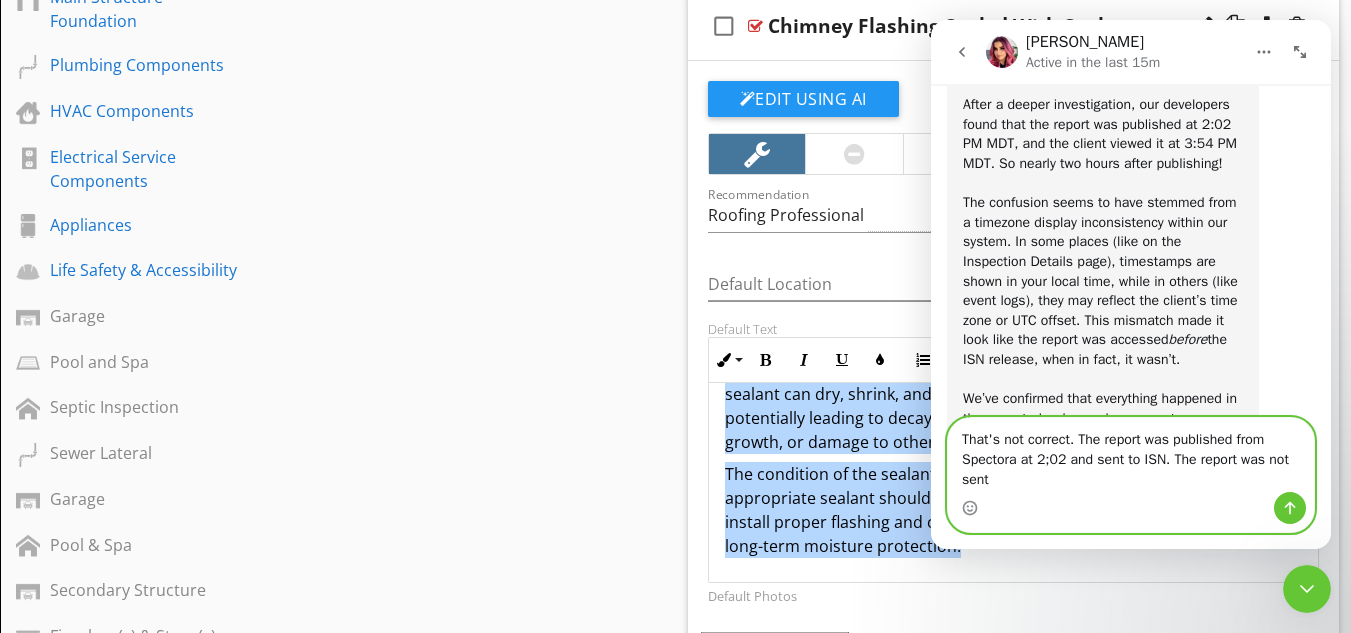 scroll, scrollTop: 5129, scrollLeft: 0, axis: vertical 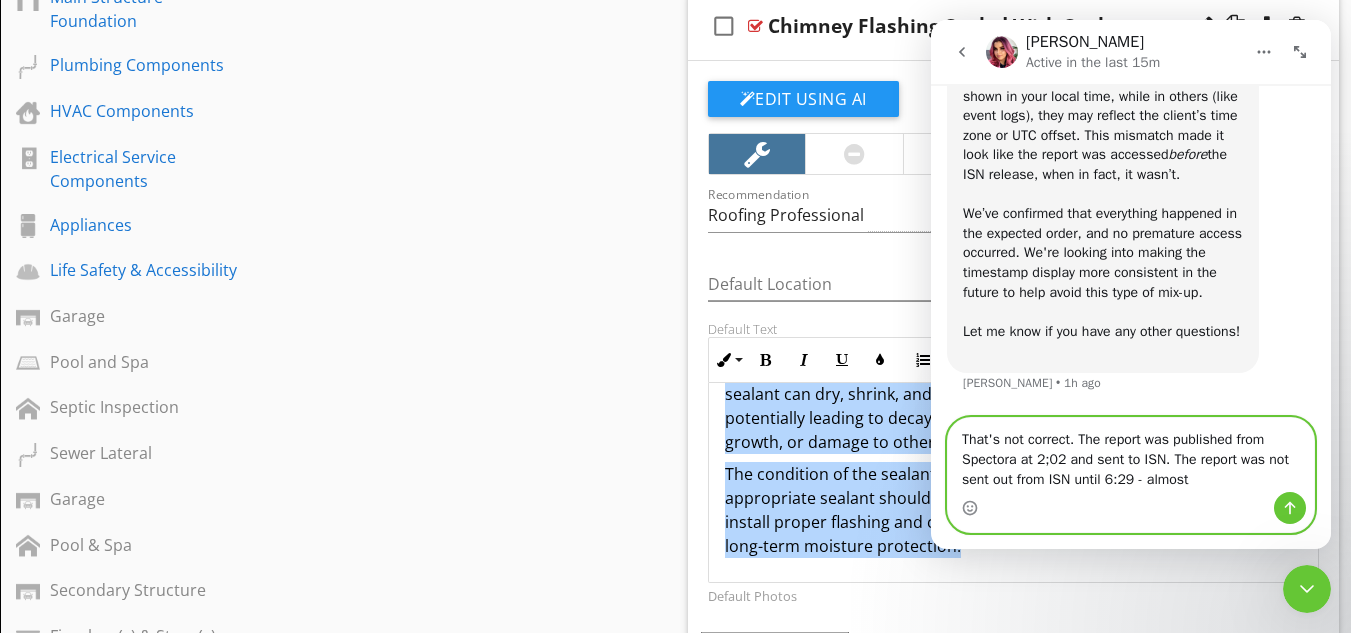 click on "That's not correct. The report was published from Spectora at 2;02 and sent to ISN. The report was not sent out from ISN until 6:29 - almost" at bounding box center (1131, 455) 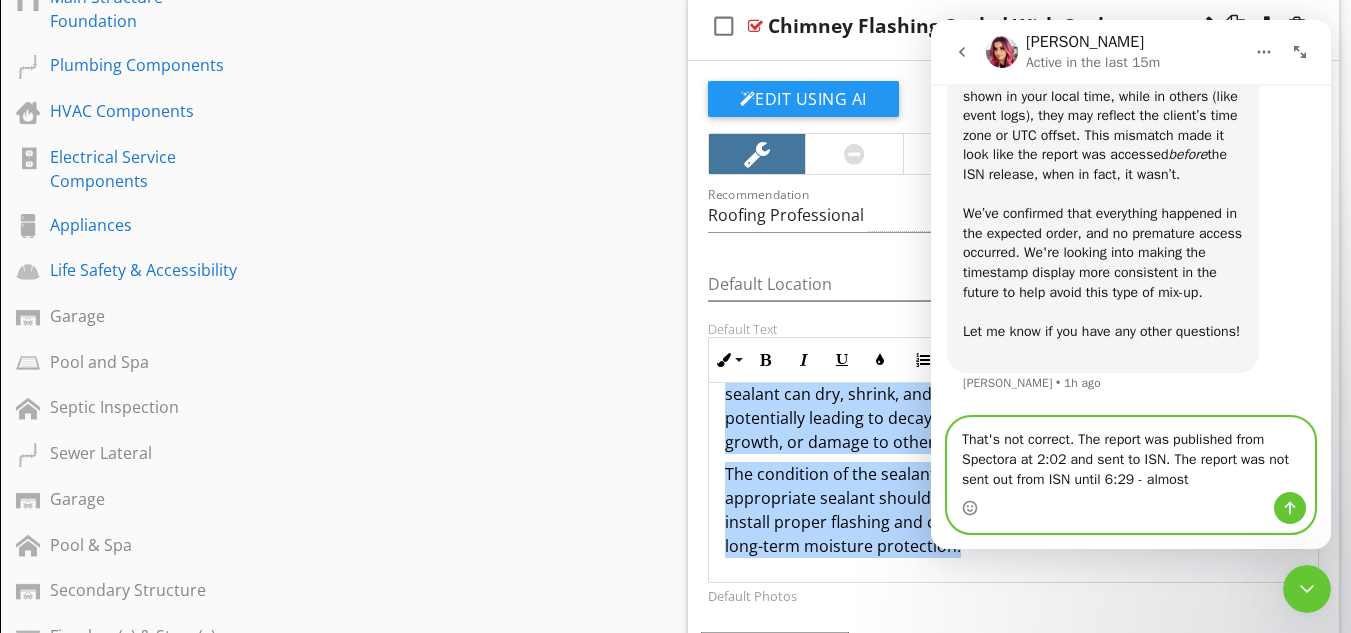 scroll, scrollTop: 4962, scrollLeft: 0, axis: vertical 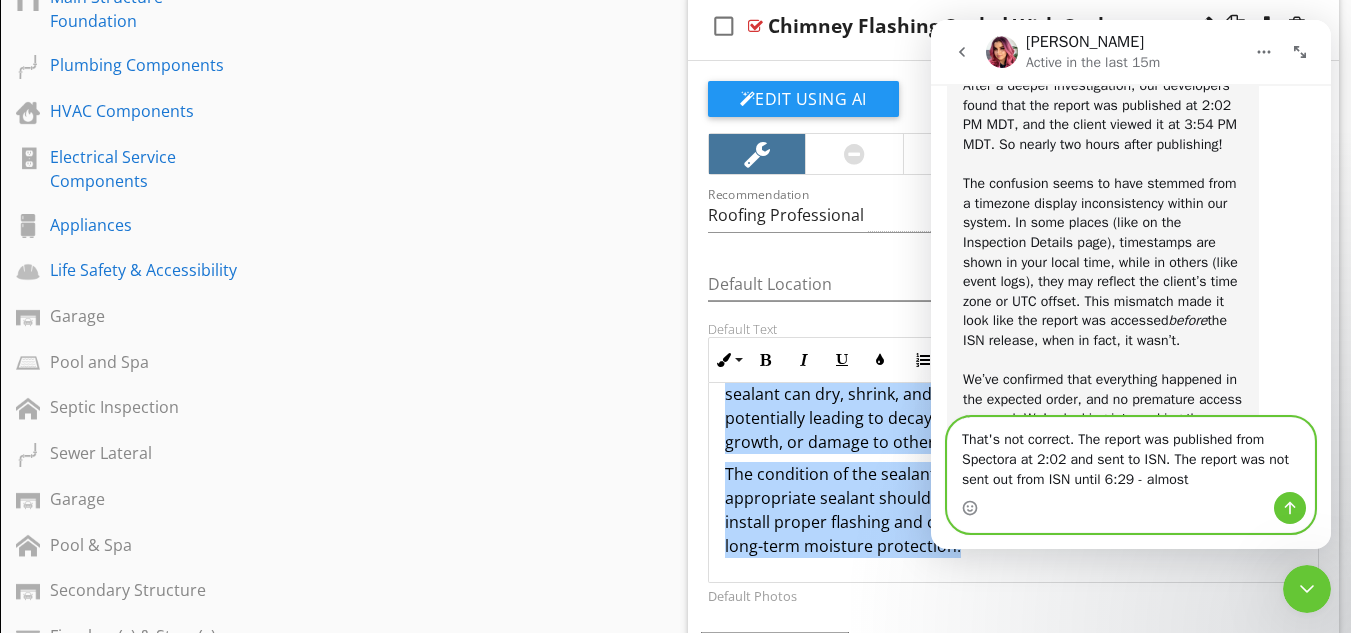 drag, startPoint x: 1144, startPoint y: 482, endPoint x: 1211, endPoint y: 484, distance: 67.02985 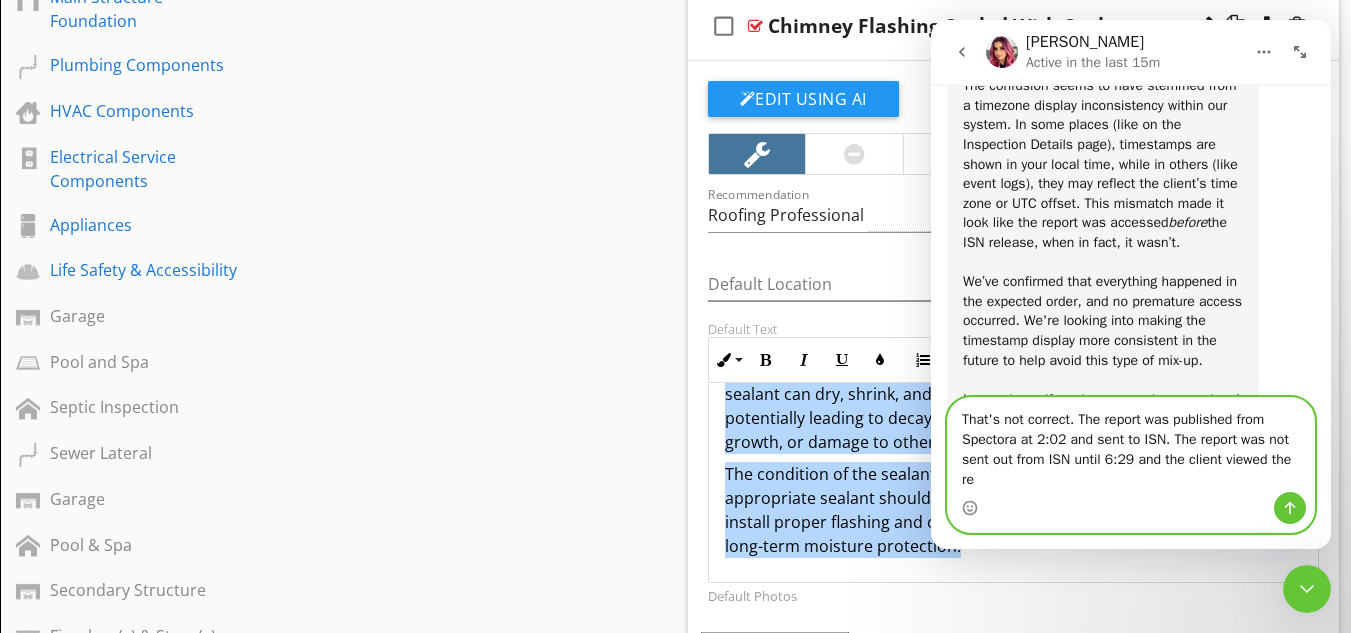scroll, scrollTop: 5149, scrollLeft: 0, axis: vertical 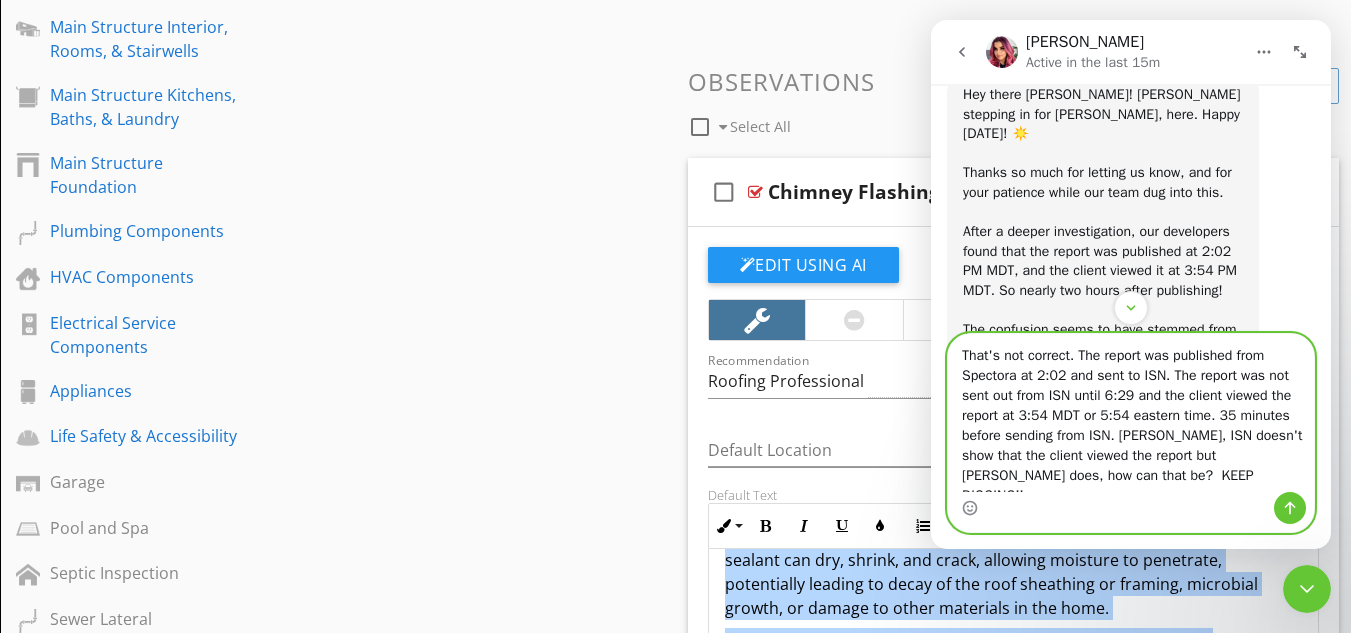 click on "That's not correct. The report was published from Spectora at 2:02 and sent to ISN. The report was not sent out from ISN until 6:29 and the client viewed the report at 3:54 MDT or 5:54 eastern time. 35 minutes before sending from ISN. Aslo, ISN doesn't show that the client viewed the report but Spectora does, how can that be?  KEEP DIGGING!!" at bounding box center [1131, 413] 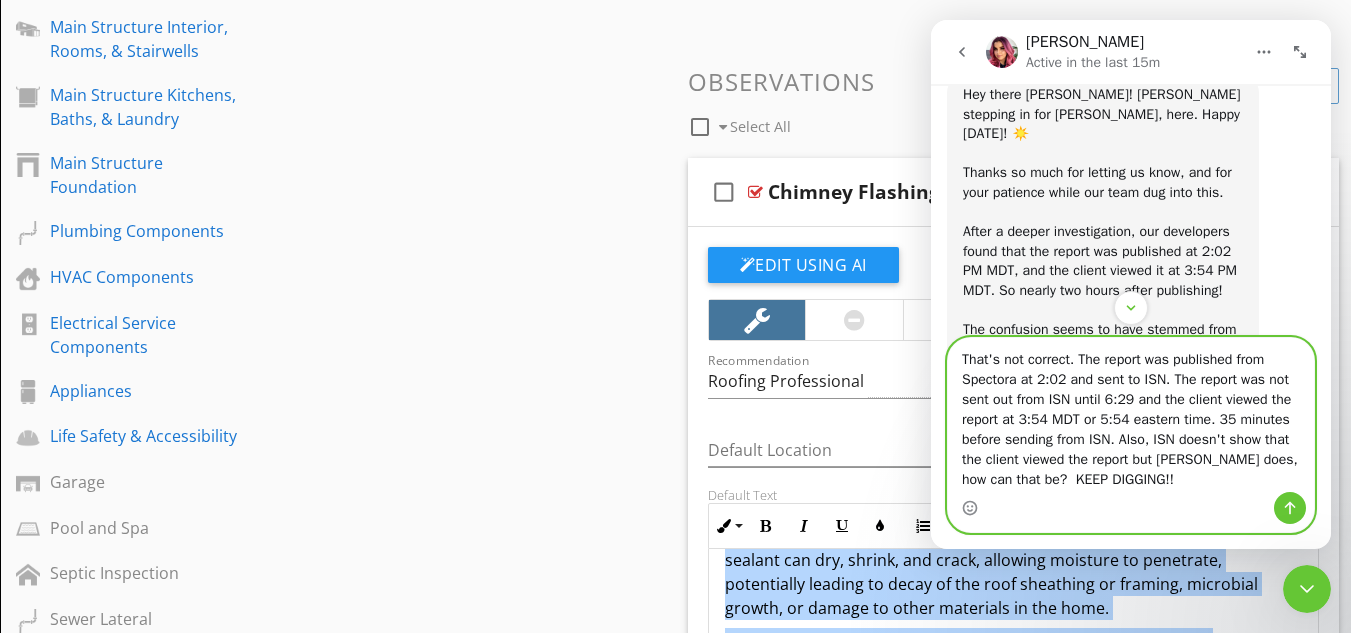 click on "That's not correct. The report was published from Spectora at 2:02 and sent to ISN. The report was not sent out from ISN until 6:29 and the client viewed the report at 3:54 MDT or 5:54 eastern time. 35 minutes before sending from ISN. Also, ISN doesn't show that the client viewed the report but Spectora does, how can that be?  KEEP DIGGING!!" at bounding box center (1131, 415) 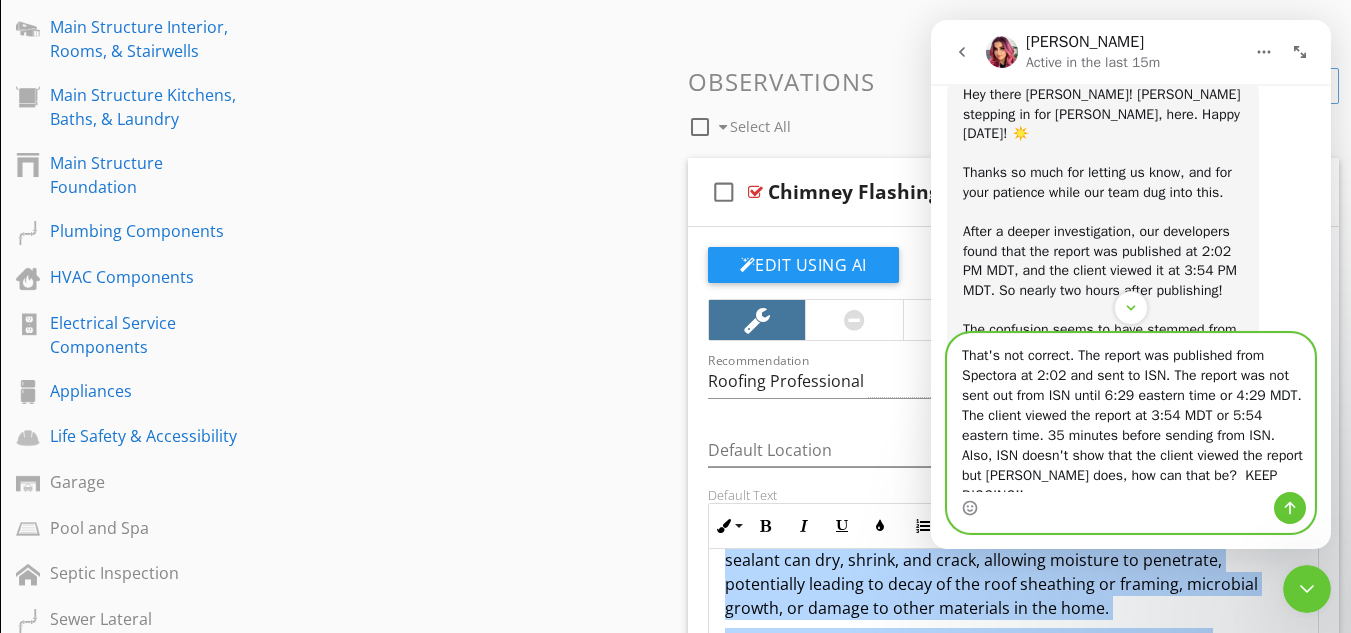click on "That's not correct. The report was published from Spectora at 2:02 and sent to ISN. The report was not sent out from ISN until 6:29 eastern time or 4:29 MDT. The client viewed the report at 3:54 MDT or 5:54 eastern time. 35 minutes before sending from ISN. Also, ISN doesn't show that the client viewed the report but Spectora does, how can that be?  KEEP DIGGING!!" at bounding box center [1131, 413] 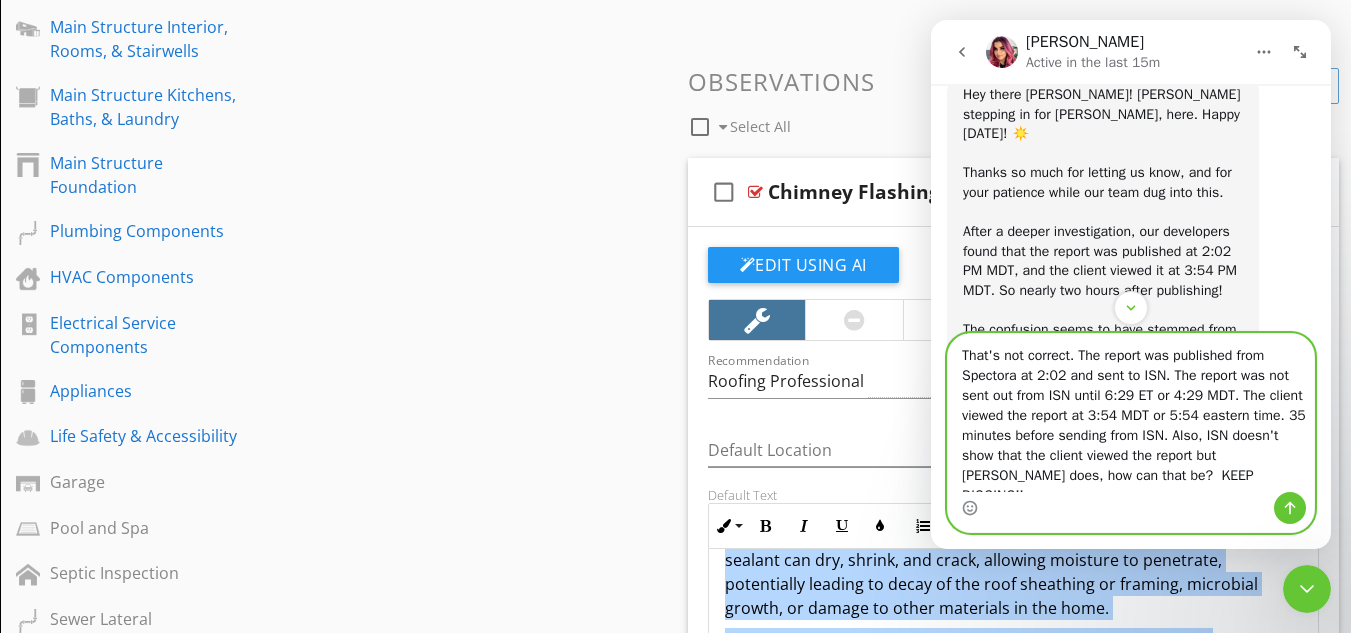 click on "That's not correct. The report was published from Spectora at 2:02 and sent to ISN. The report was not sent out from ISN until 6:29 ET or 4:29 MDT. The client viewed the report at 3:54 MDT or 5:54 eastern time. 35 minutes before sending from ISN. Also, ISN doesn't show that the client viewed the report but Spectora does, how can that be?  KEEP DIGGING!!" at bounding box center (1131, 413) 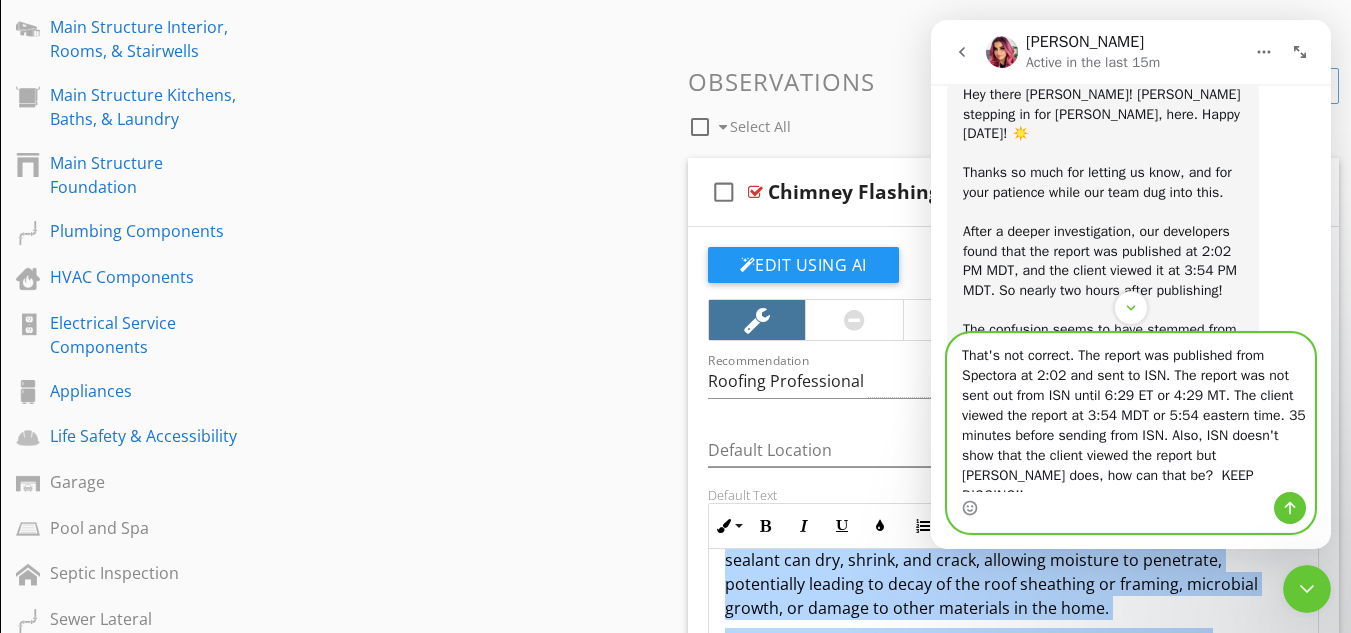 click on "That's not correct. The report was published from Spectora at 2:02 and sent to ISN. The report was not sent out from ISN until 6:29 ET or 4:29 MT. The client viewed the report at 3:54 MDT or 5:54 eastern time. 35 minutes before sending from ISN. Also, ISN doesn't show that the client viewed the report but Spectora does, how can that be?  KEEP DIGGING!!" at bounding box center [1131, 413] 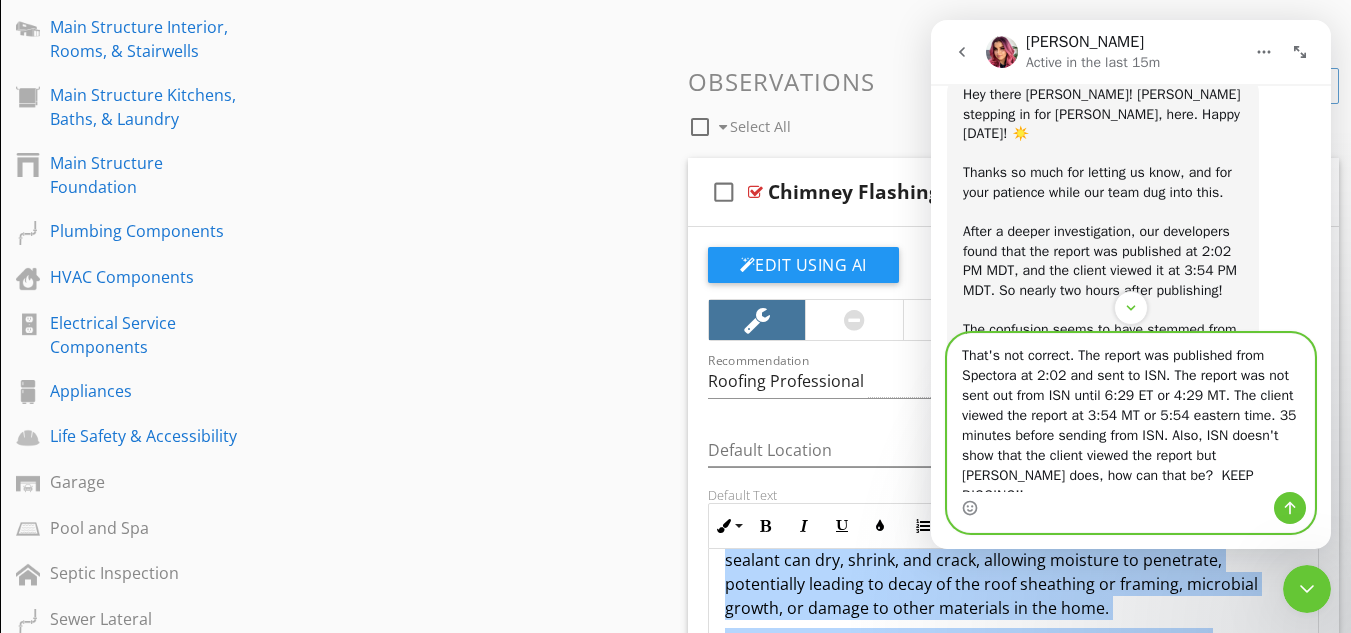 drag, startPoint x: 1190, startPoint y: 422, endPoint x: 1266, endPoint y: 423, distance: 76.00658 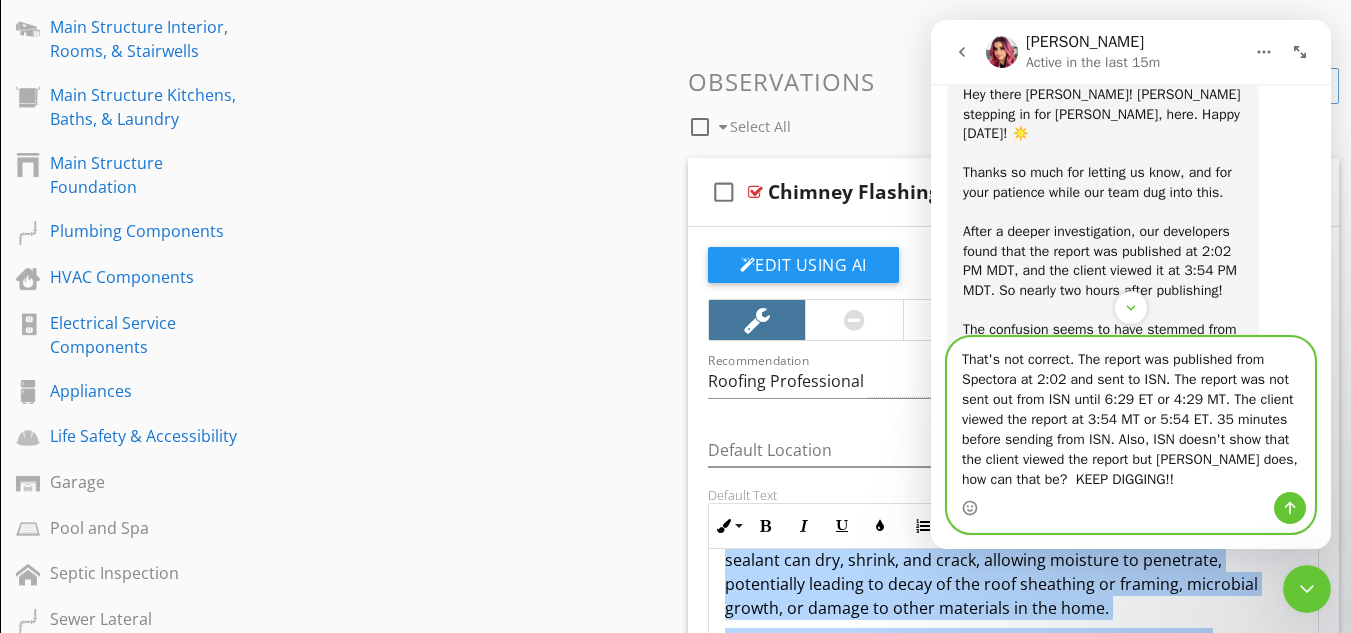 click on "That's not correct. The report was published from Spectora at 2:02 and sent to ISN. The report was not sent out from ISN until 6:29 ET or 4:29 MT. The client viewed the report at 3:54 MT or 5:54 ET. 35 minutes before sending from ISN. Also, ISN doesn't show that the client viewed the report but Spectora does, how can that be?  KEEP DIGGING!!" at bounding box center (1131, 415) 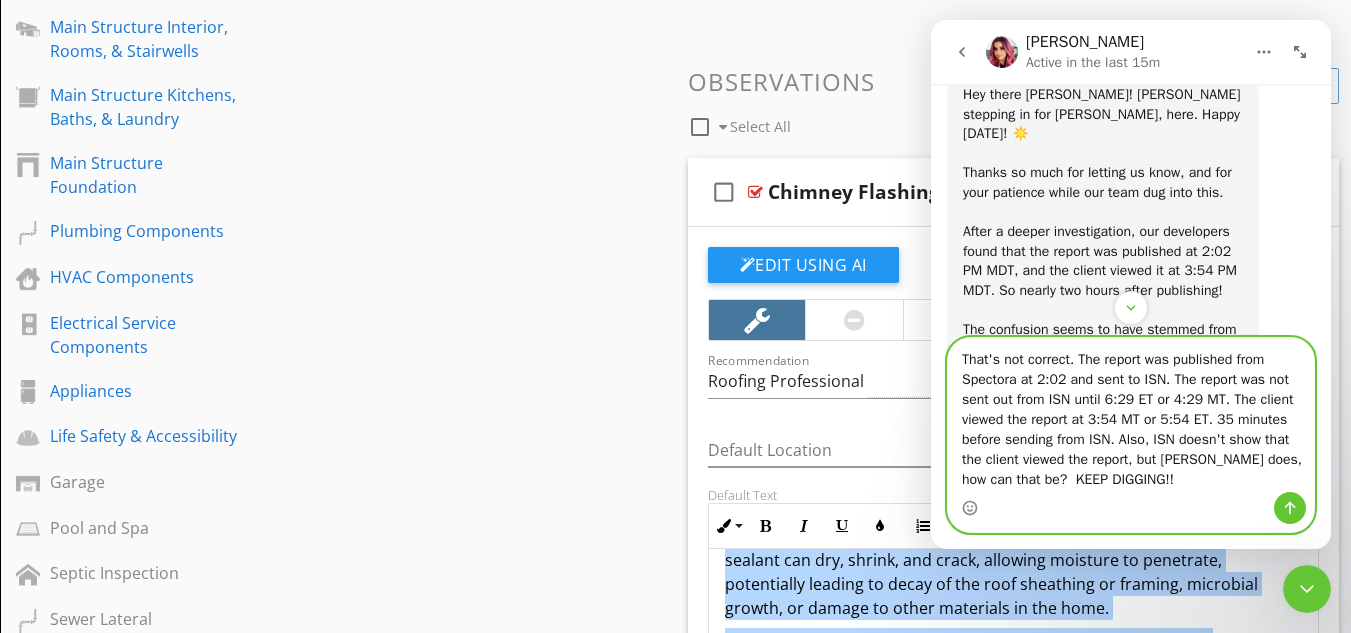 click on "That's not correct. The report was published from Spectora at 2:02 and sent to ISN. The report was not sent out from ISN until 6:29 ET or 4:29 MT. The client viewed the report at 3:54 MT or 5:54 ET. 35 minutes before sending from ISN. Also, ISN doesn't show that the client viewed the report, but Spectora does, how can that be?  KEEP DIGGING!!" at bounding box center [1131, 415] 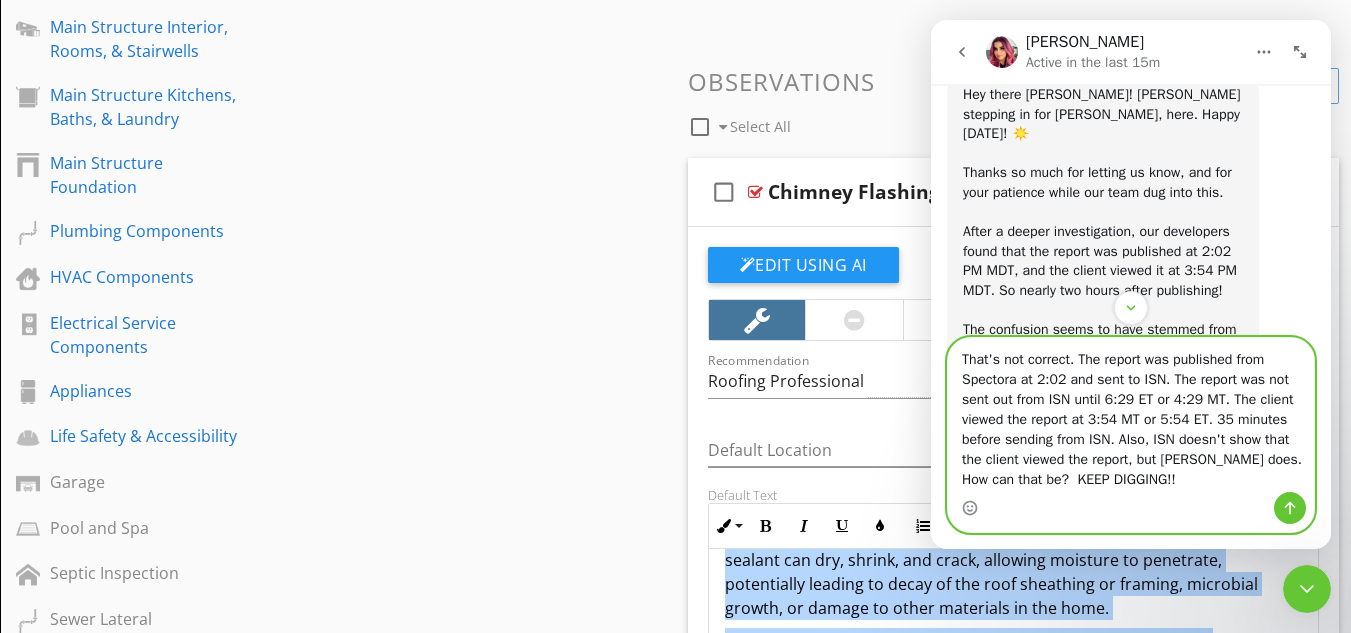 click on "That's not correct. The report was published from Spectora at 2:02 and sent to ISN. The report was not sent out from ISN until 6:29 ET or 4:29 MT. The client viewed the report at 3:54 MT or 5:54 ET. 35 minutes before sending from ISN. Also, ISN doesn't show that the client viewed the report, but Spectora does.  How can that be?  KEEP DIGGING!!" at bounding box center (1131, 415) 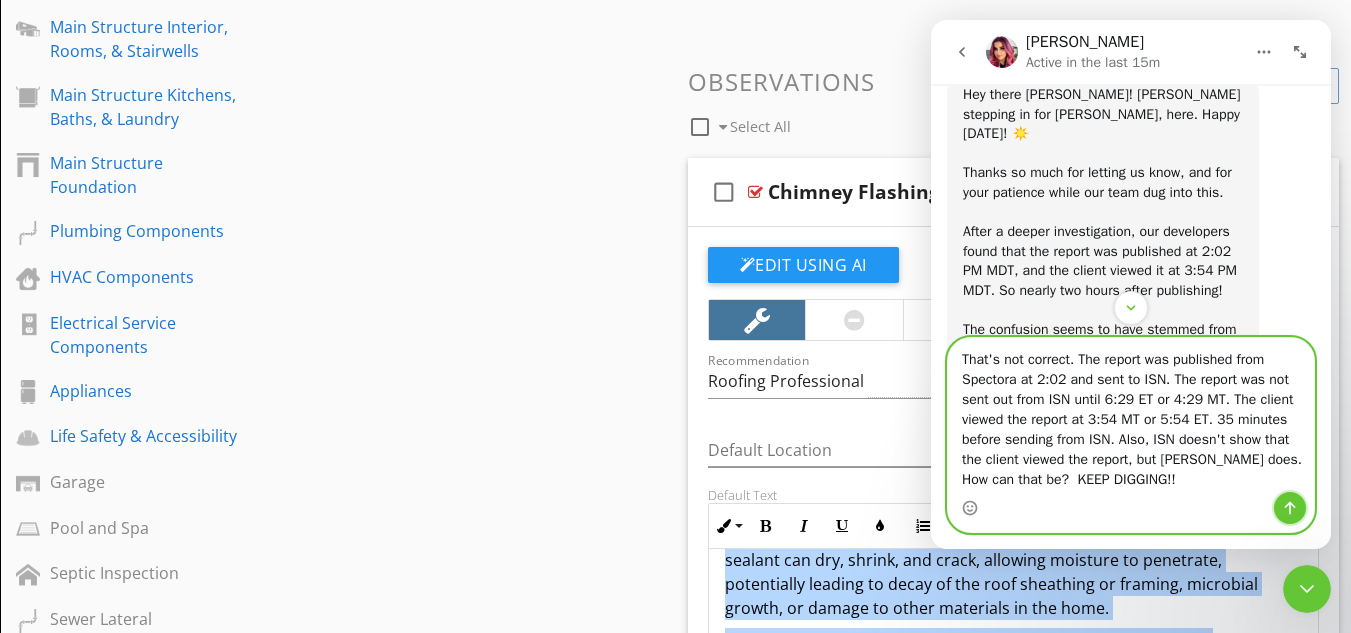 click 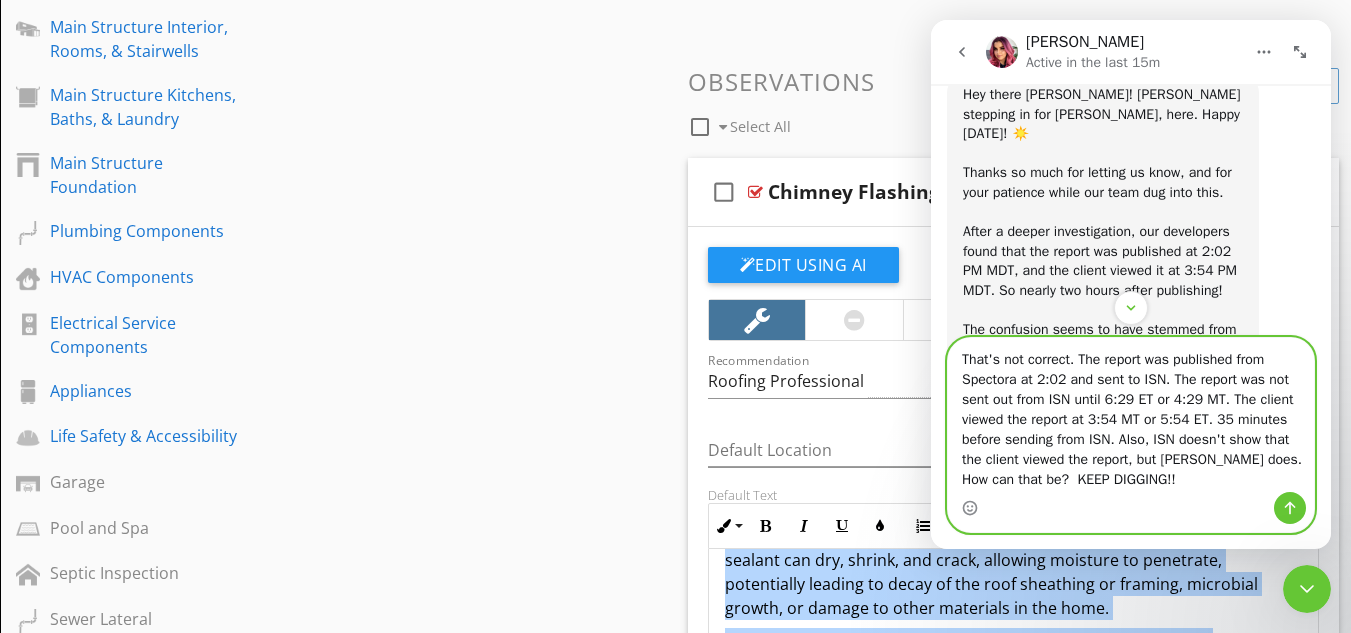 type 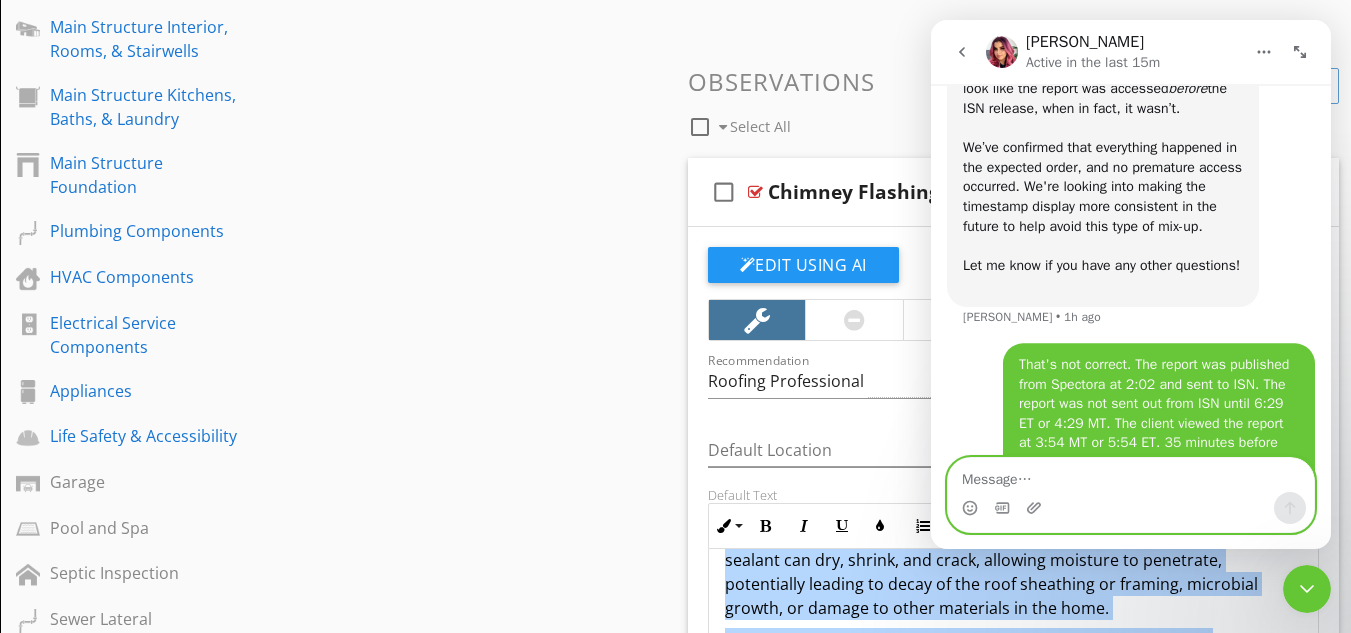 scroll, scrollTop: 5273, scrollLeft: 0, axis: vertical 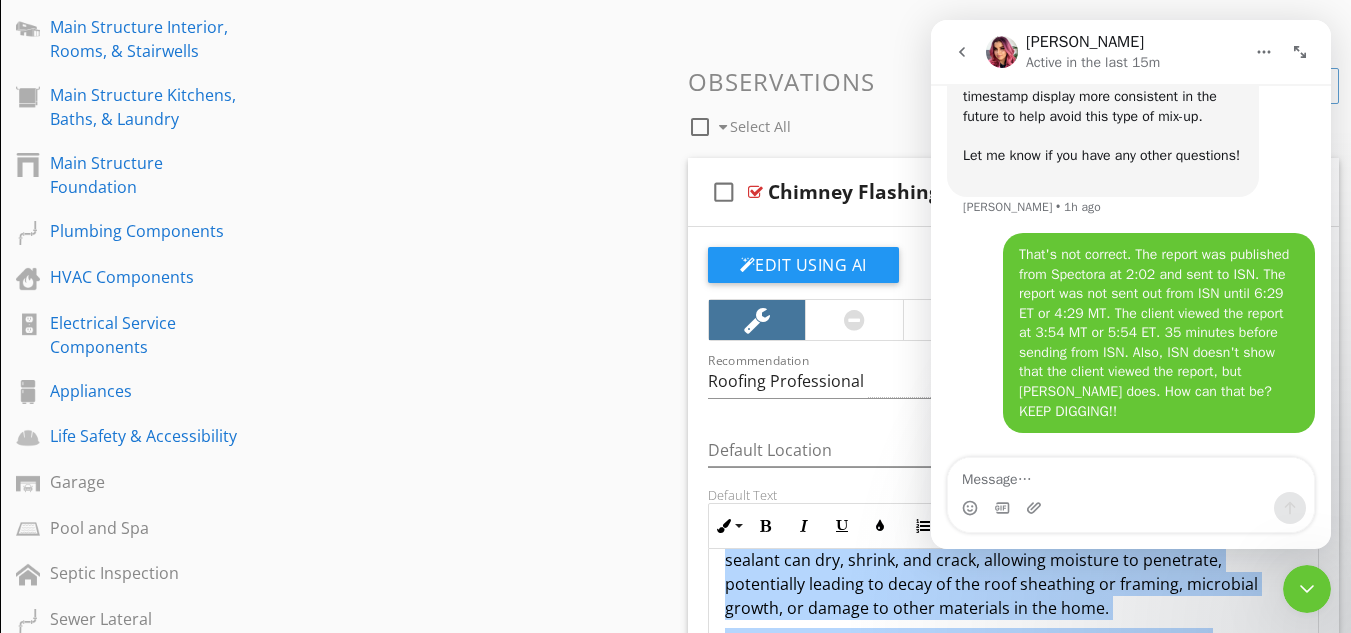 click 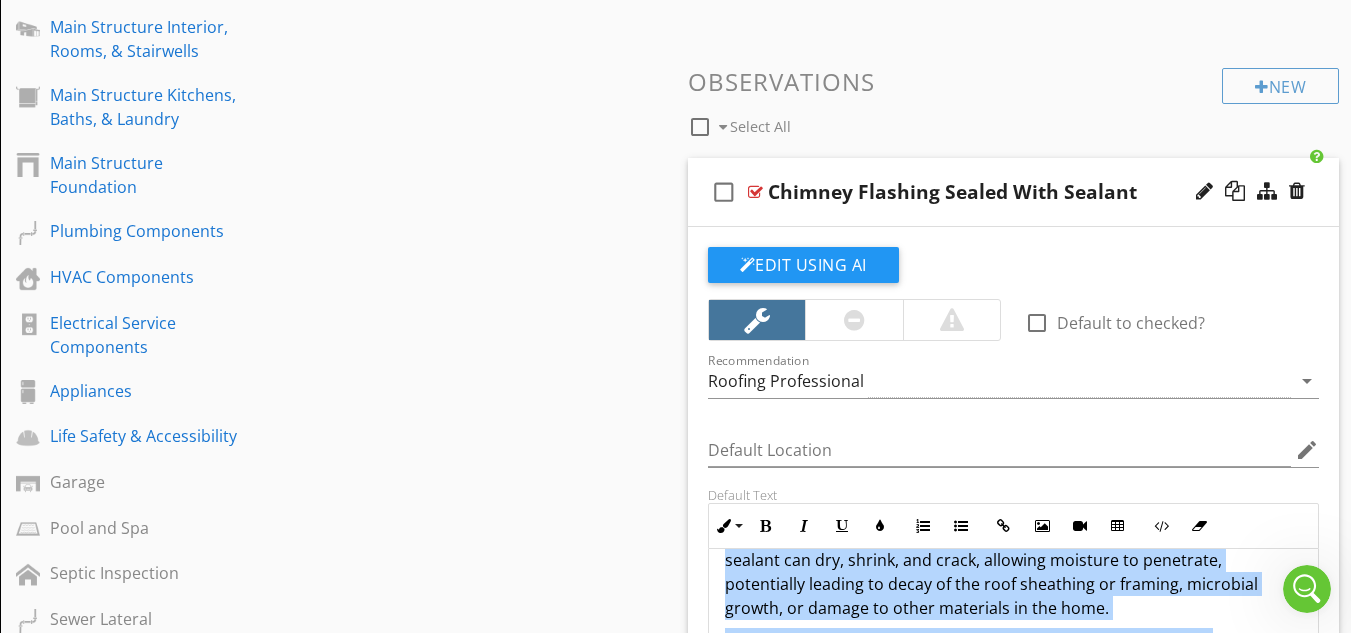 scroll, scrollTop: 0, scrollLeft: 0, axis: both 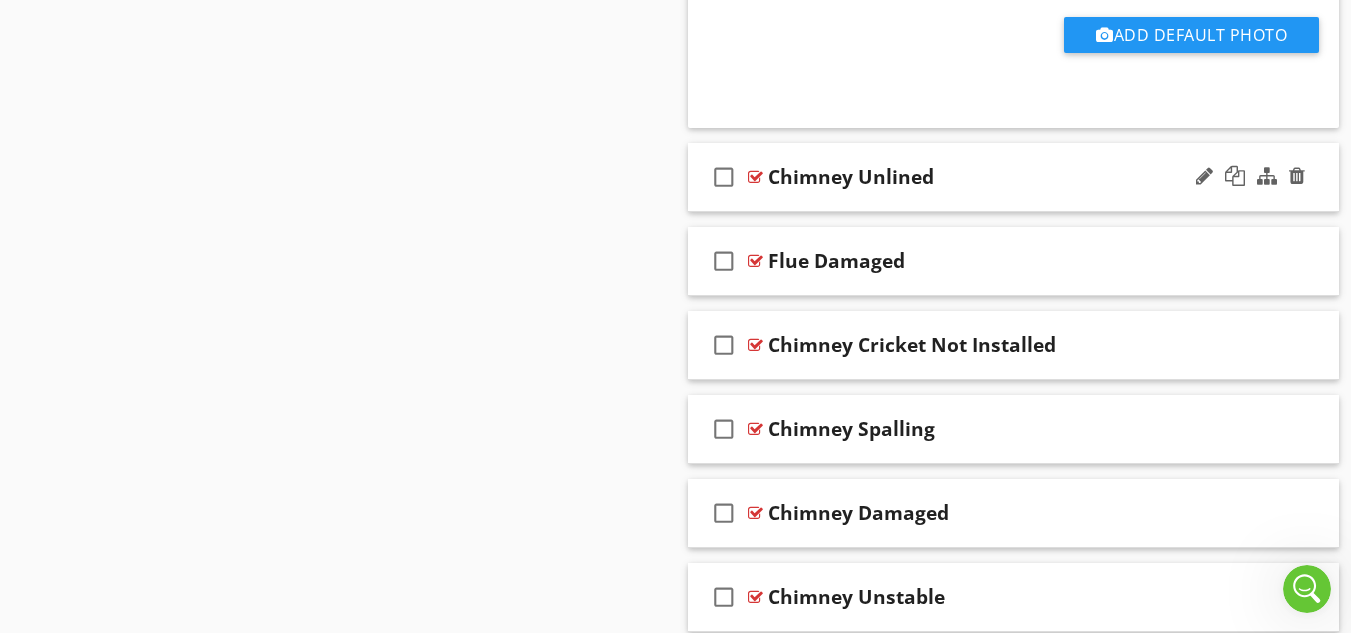 click at bounding box center (755, 177) 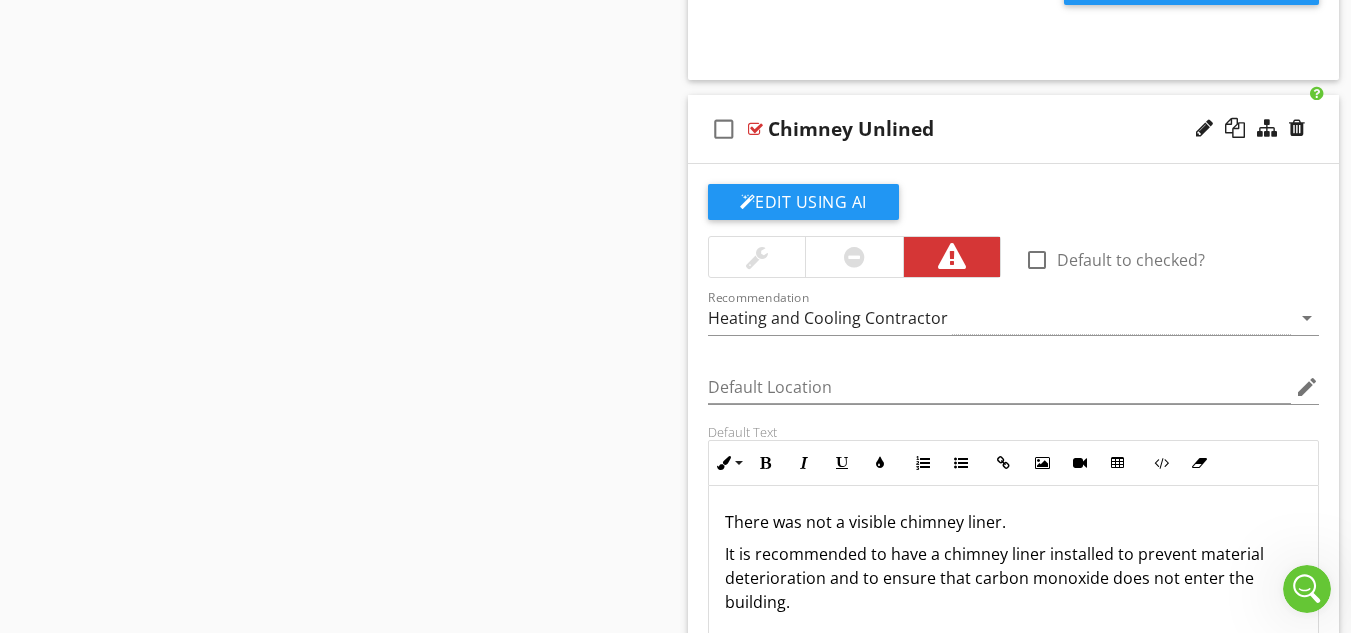 scroll, scrollTop: 2333, scrollLeft: 0, axis: vertical 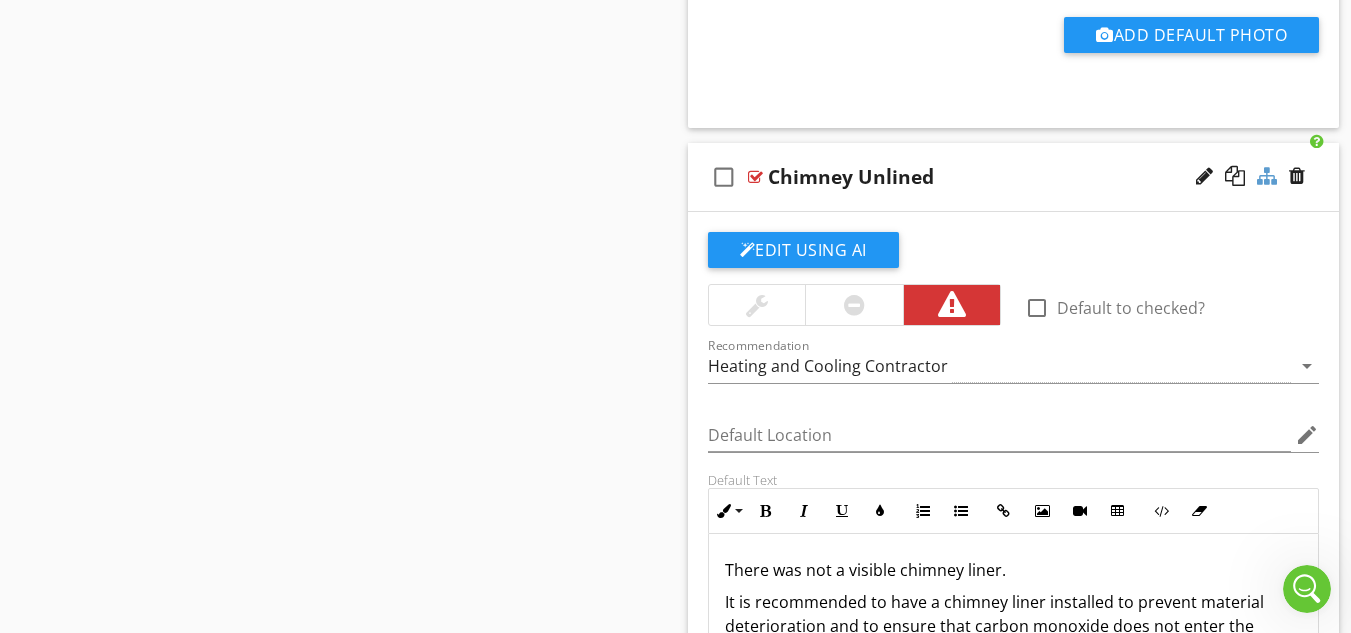 click at bounding box center (1267, 176) 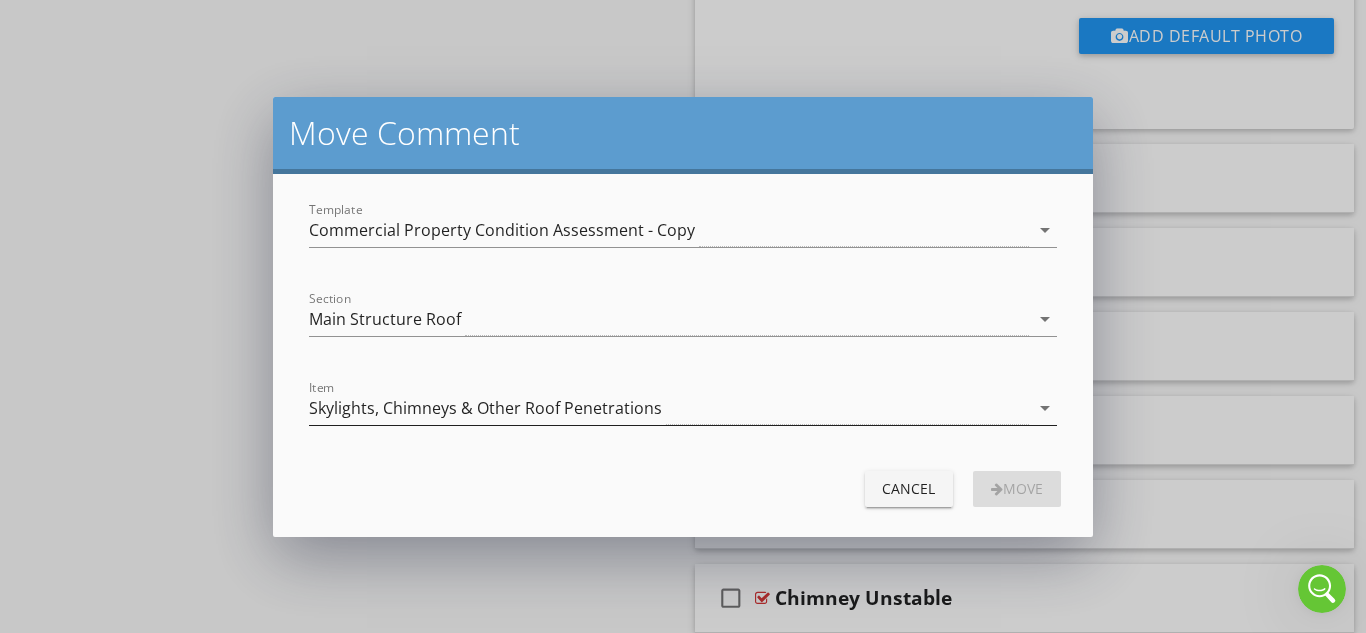click on "Skylights, Chimneys & Other Roof Penetrations" at bounding box center (485, 408) 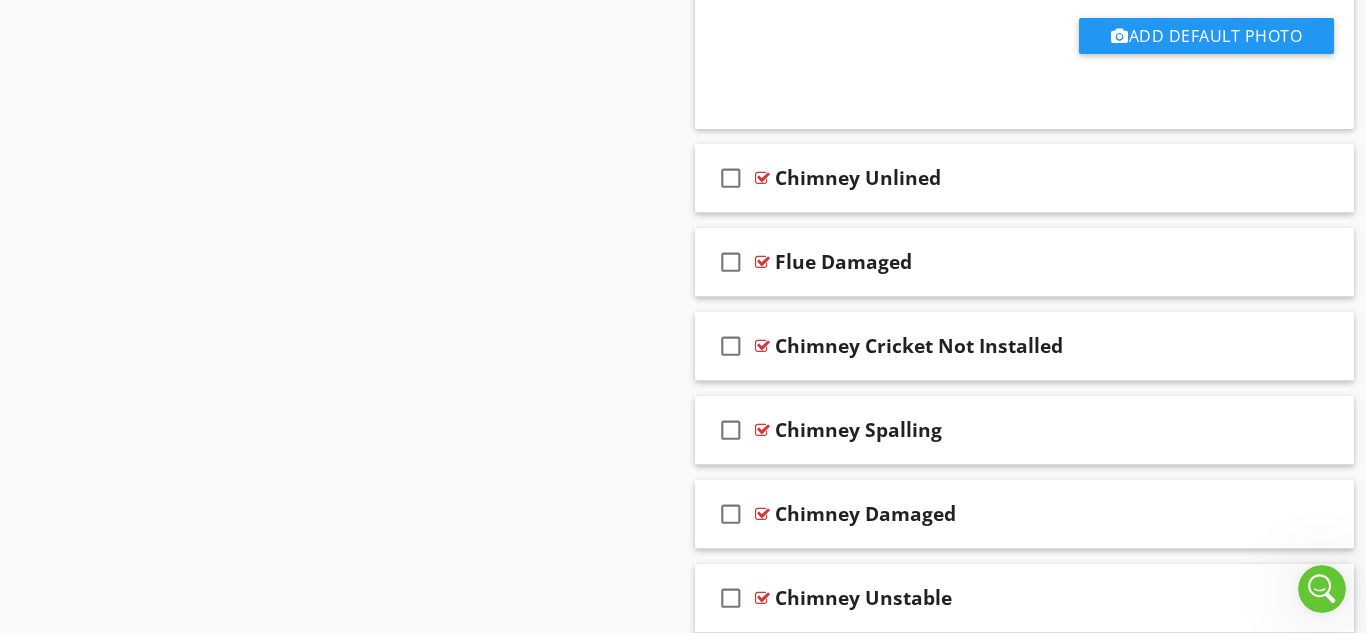 click at bounding box center (683, 316) 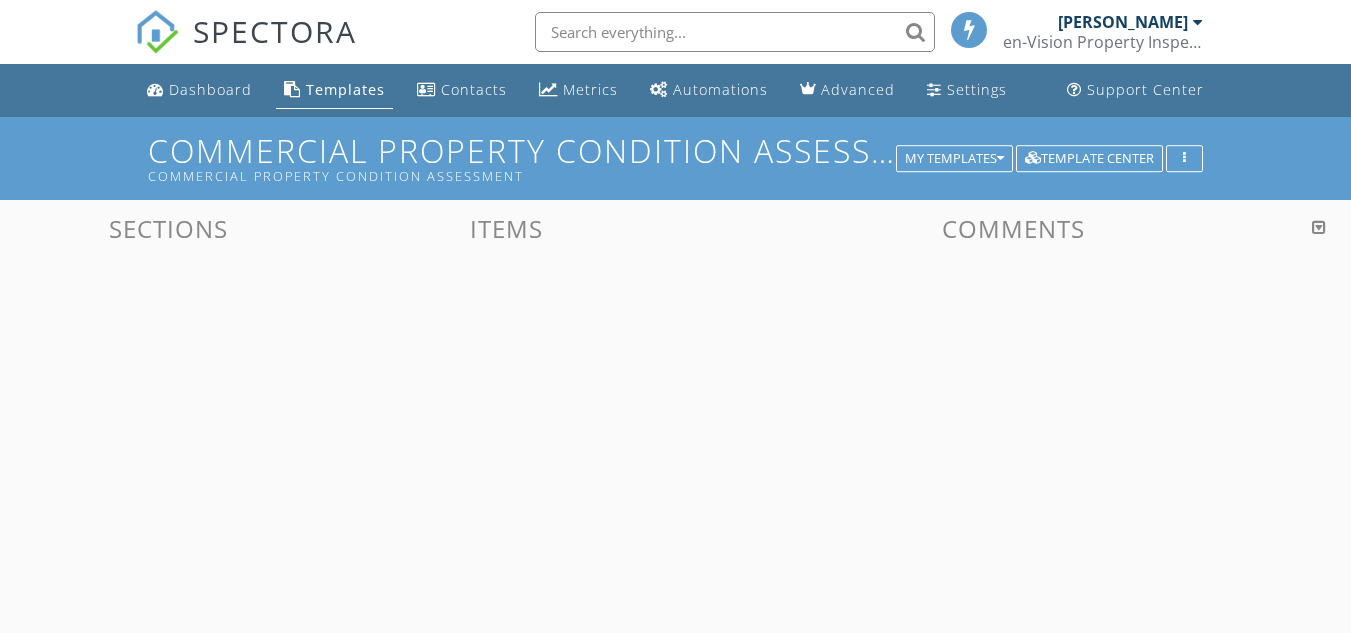 scroll, scrollTop: 1171, scrollLeft: 0, axis: vertical 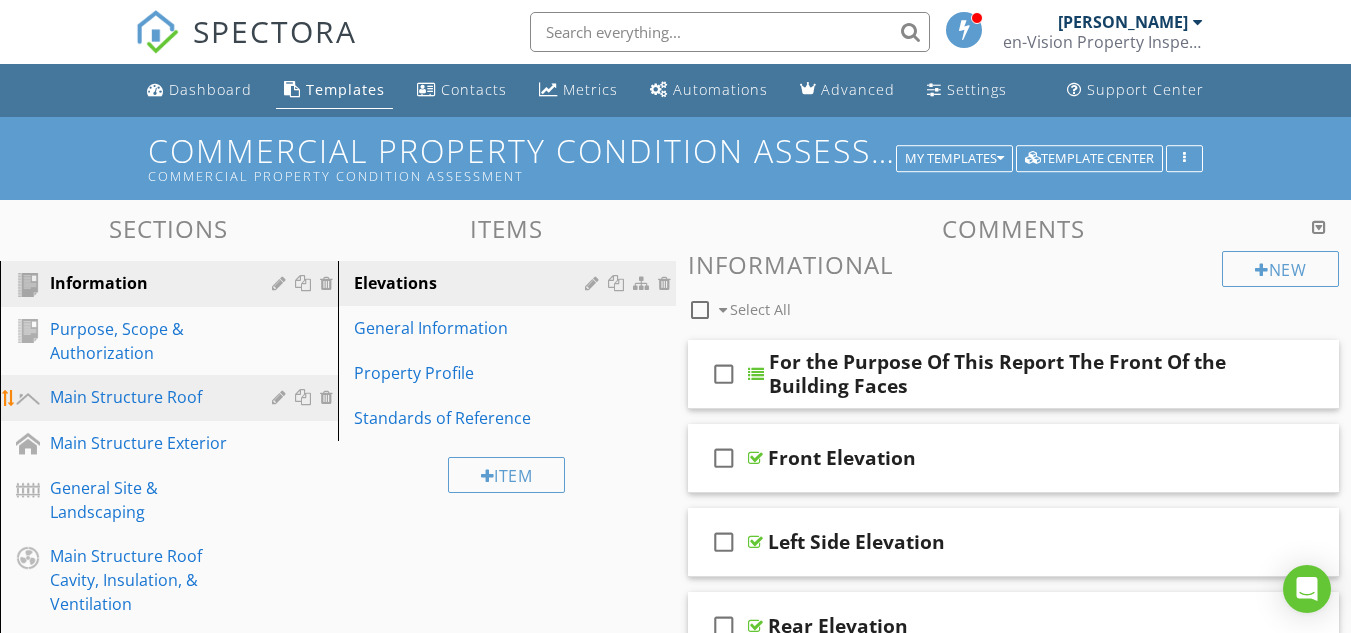 click on "Main Structure Roof" at bounding box center (146, 397) 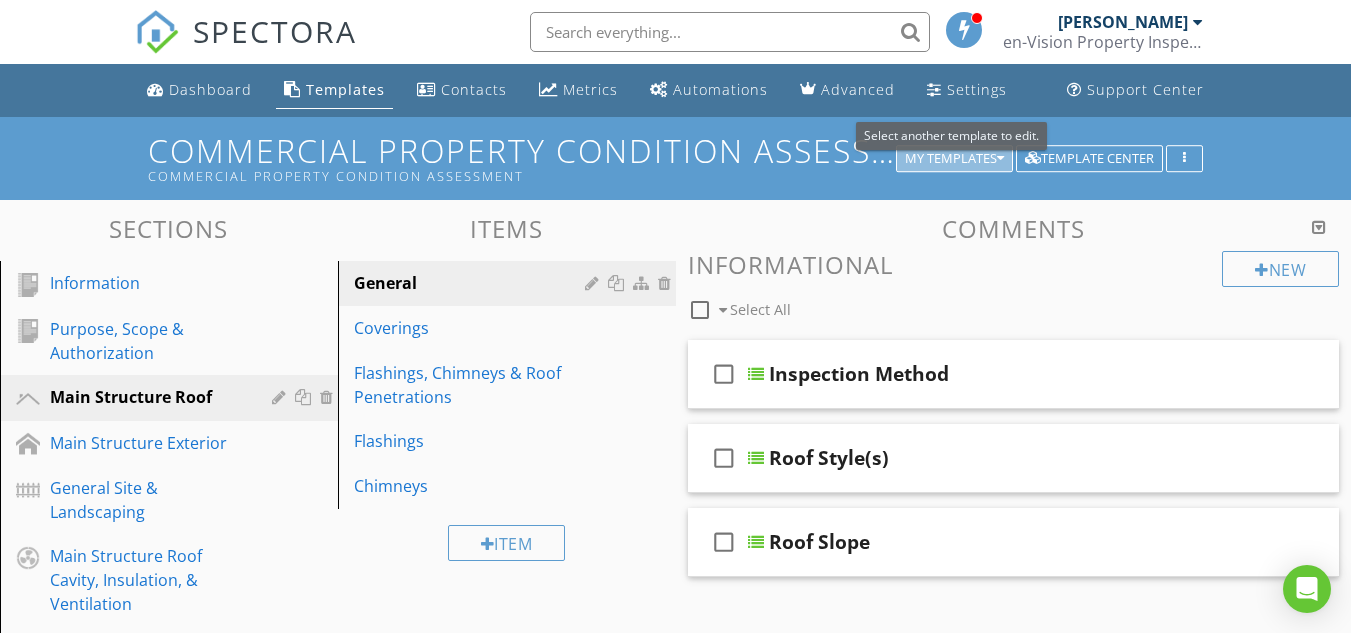 click on "My Templates" at bounding box center (954, 159) 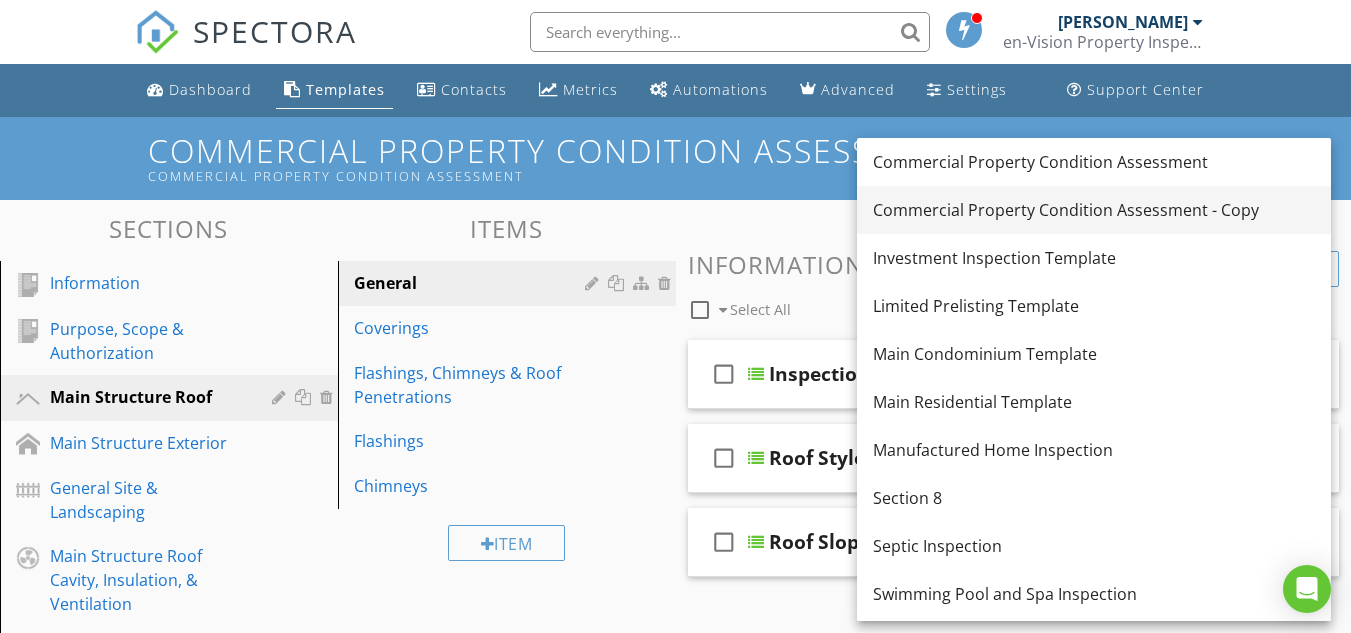 click on "Commercial Property Condition Assessment - Copy" at bounding box center (1094, 210) 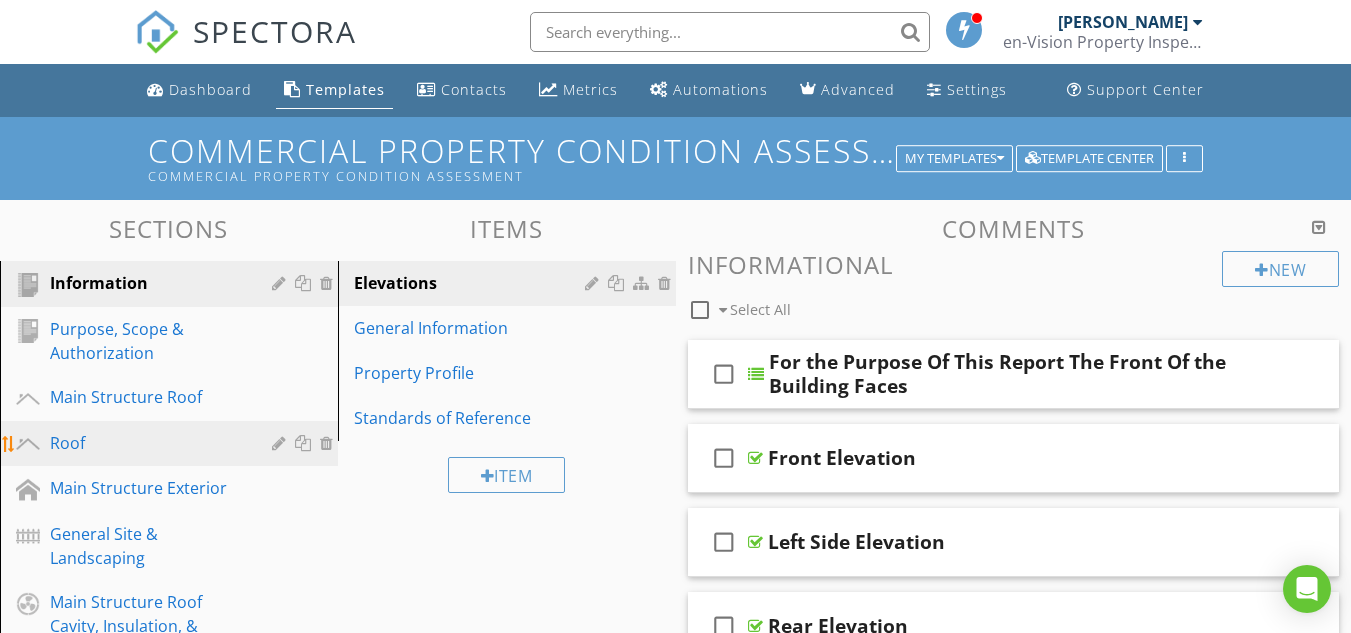 click on "Roof" at bounding box center [146, 443] 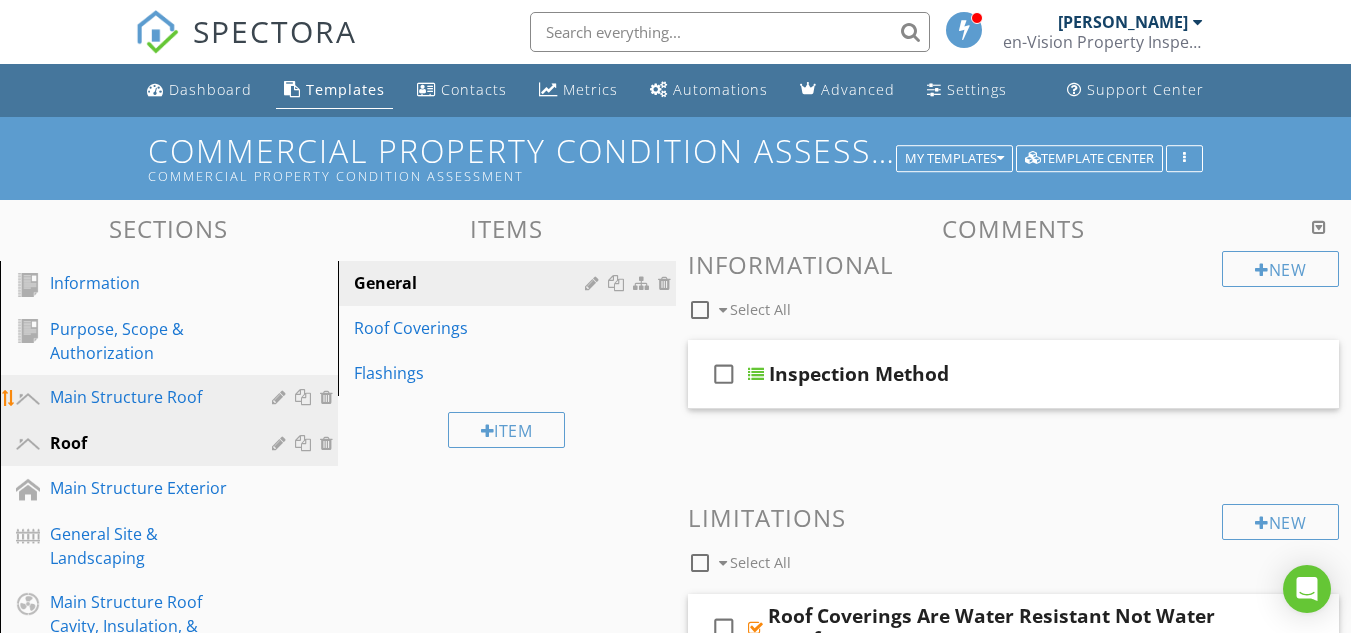 click on "Main Structure Roof" at bounding box center (146, 397) 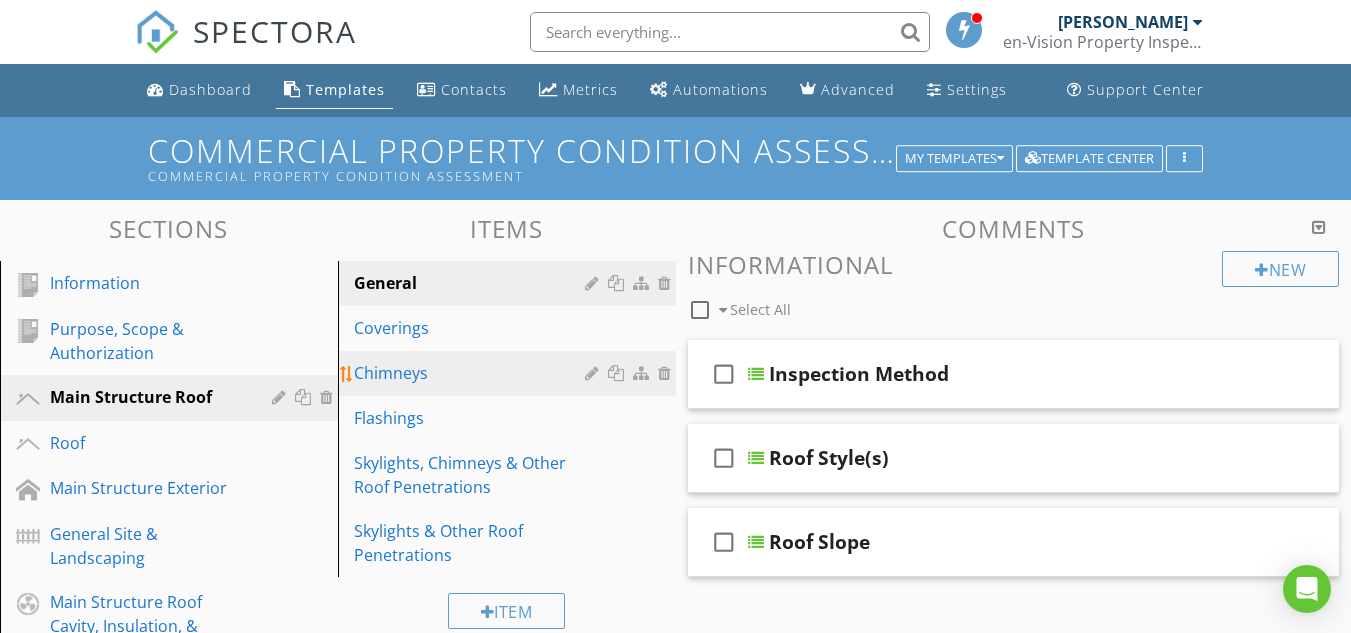 click on "Chimneys" at bounding box center (472, 373) 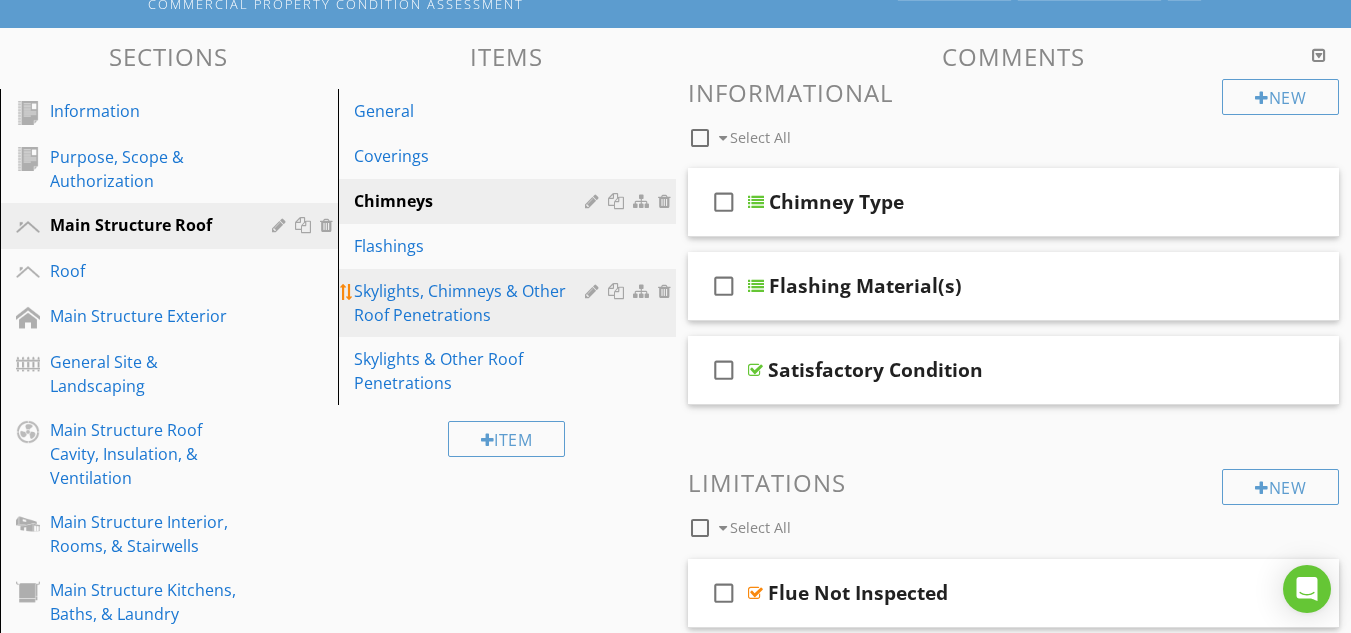 scroll, scrollTop: 167, scrollLeft: 0, axis: vertical 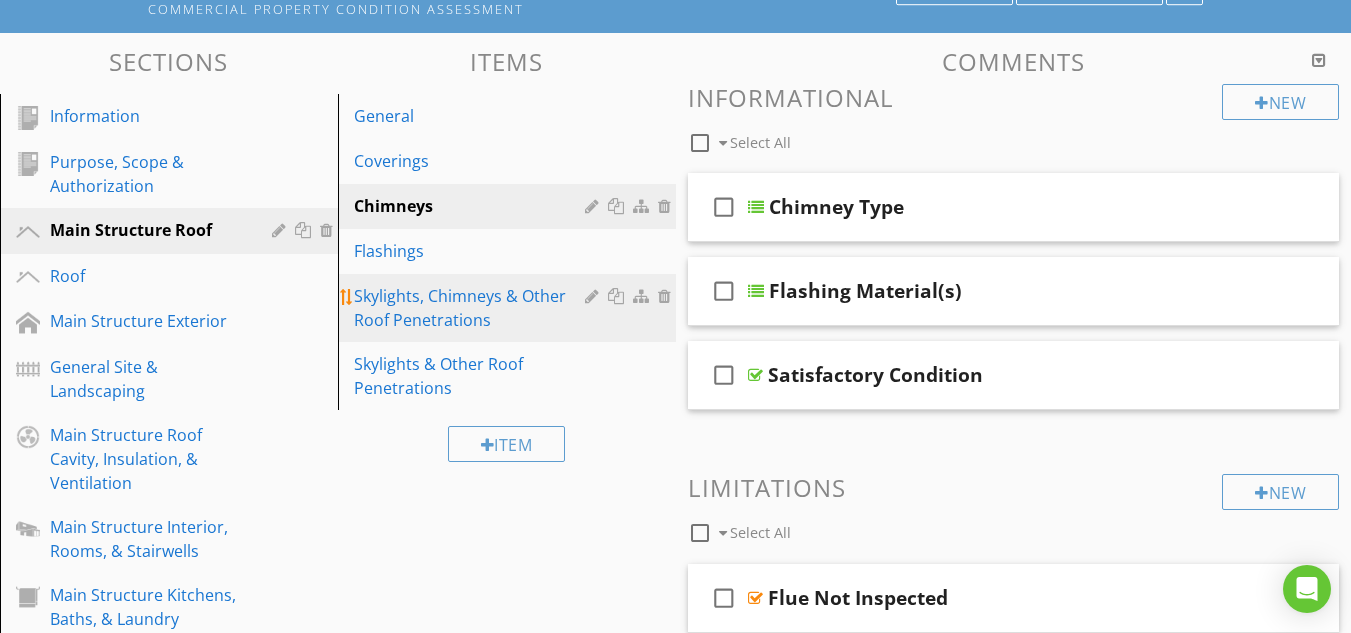 click on "Skylights, Chimneys & Other Roof Penetrations" at bounding box center (472, 308) 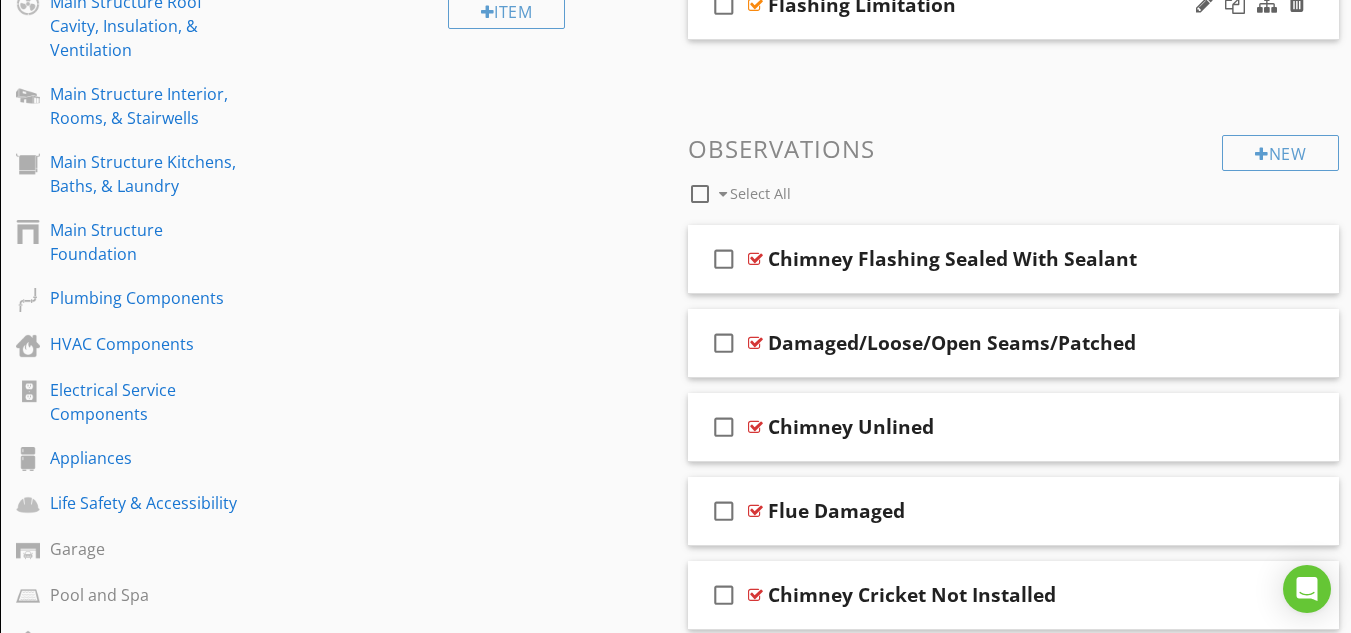 scroll, scrollTop: 667, scrollLeft: 0, axis: vertical 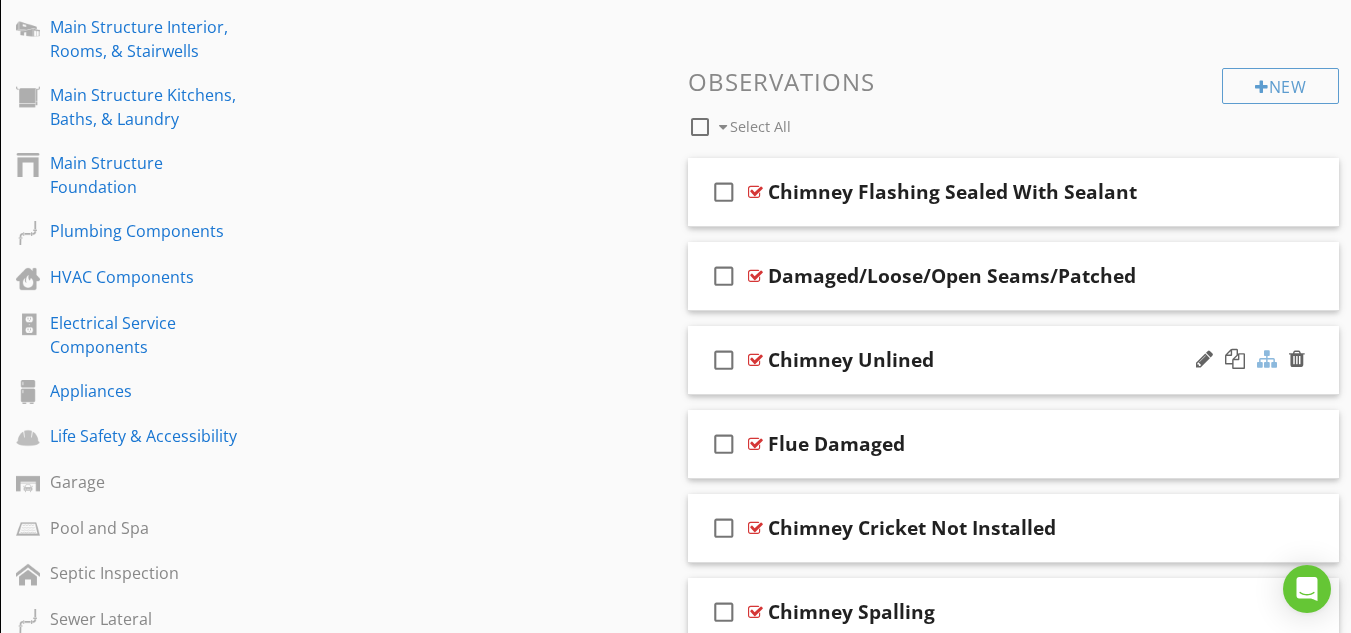 click at bounding box center [1267, 359] 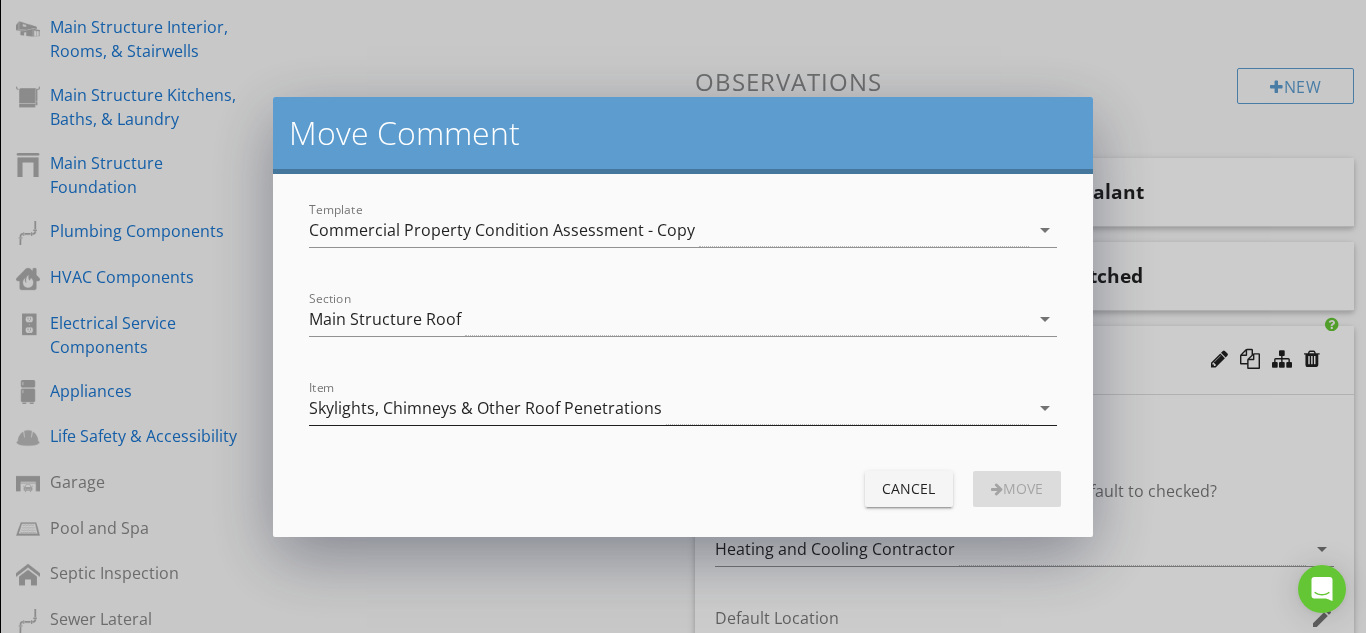 click on "Skylights, Chimneys & Other Roof Penetrations" at bounding box center [485, 408] 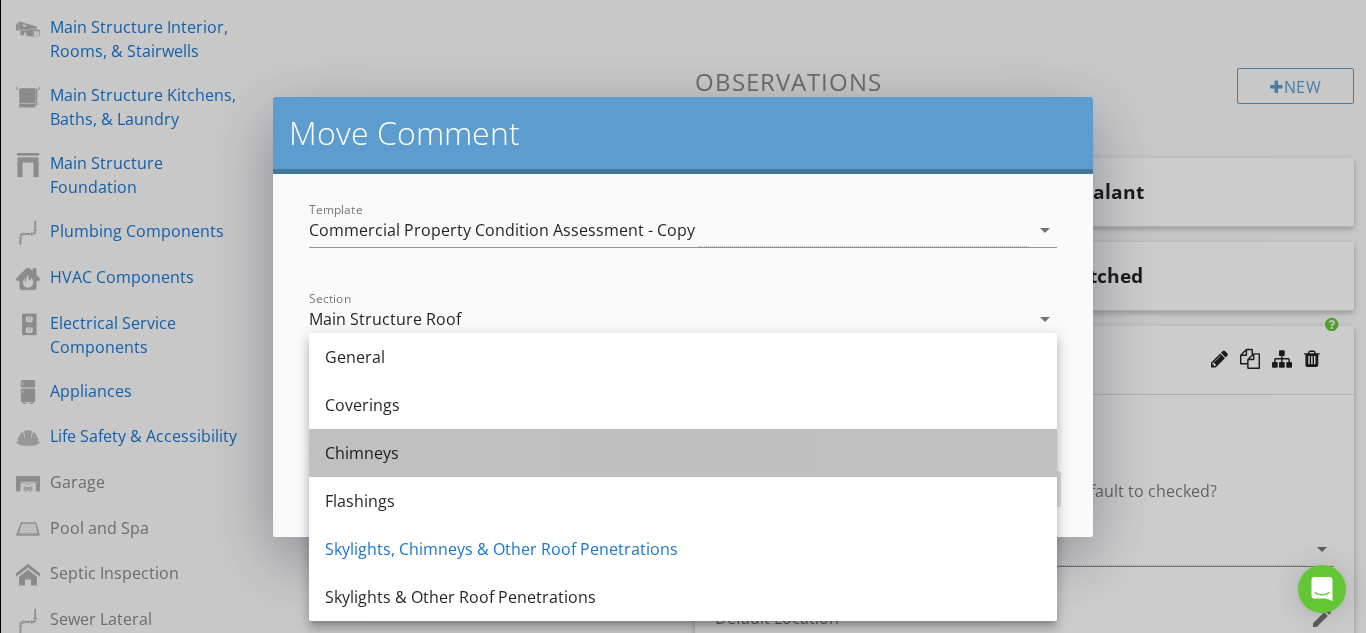 click on "Chimneys" at bounding box center (683, 453) 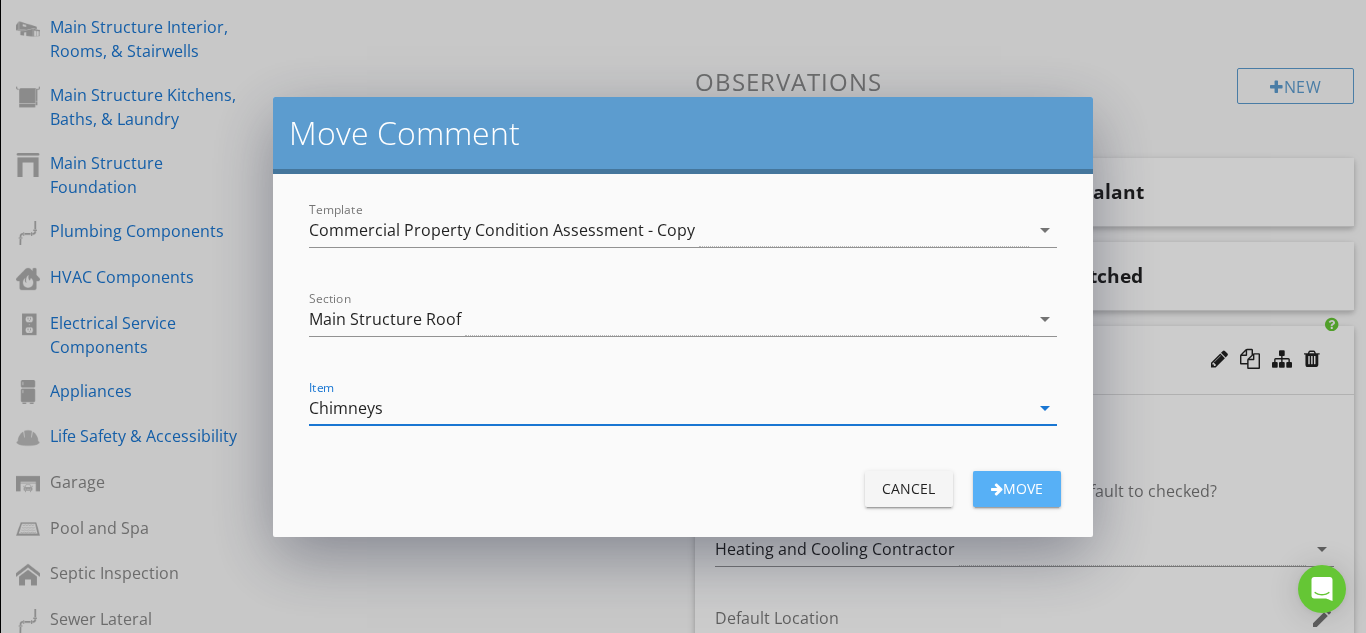 click on "Move" at bounding box center [1017, 488] 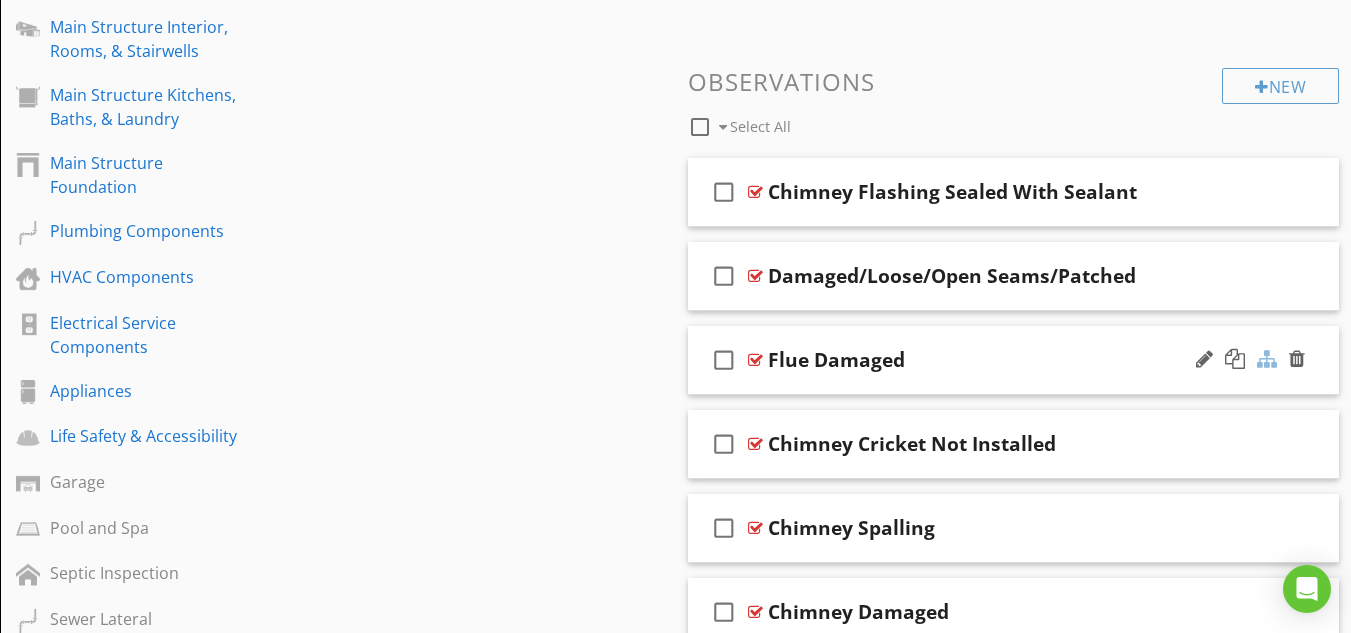 click at bounding box center (1267, 359) 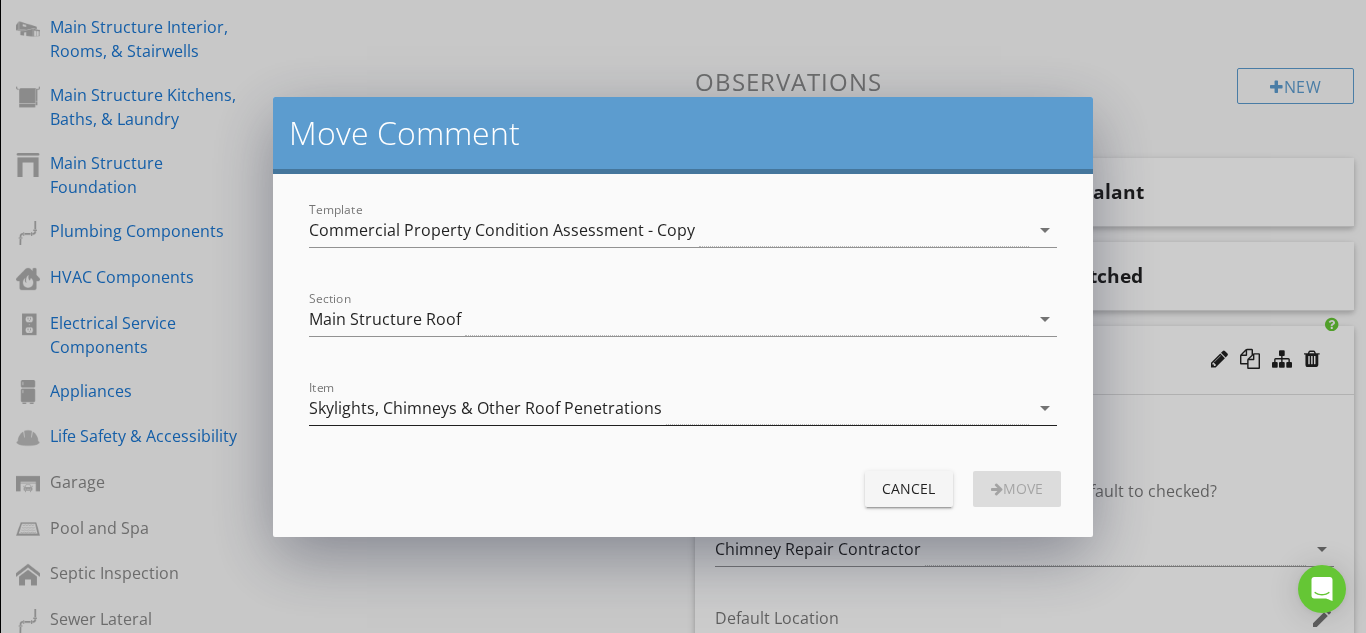click on "Skylights, Chimneys & Other Roof Penetrations" at bounding box center [485, 408] 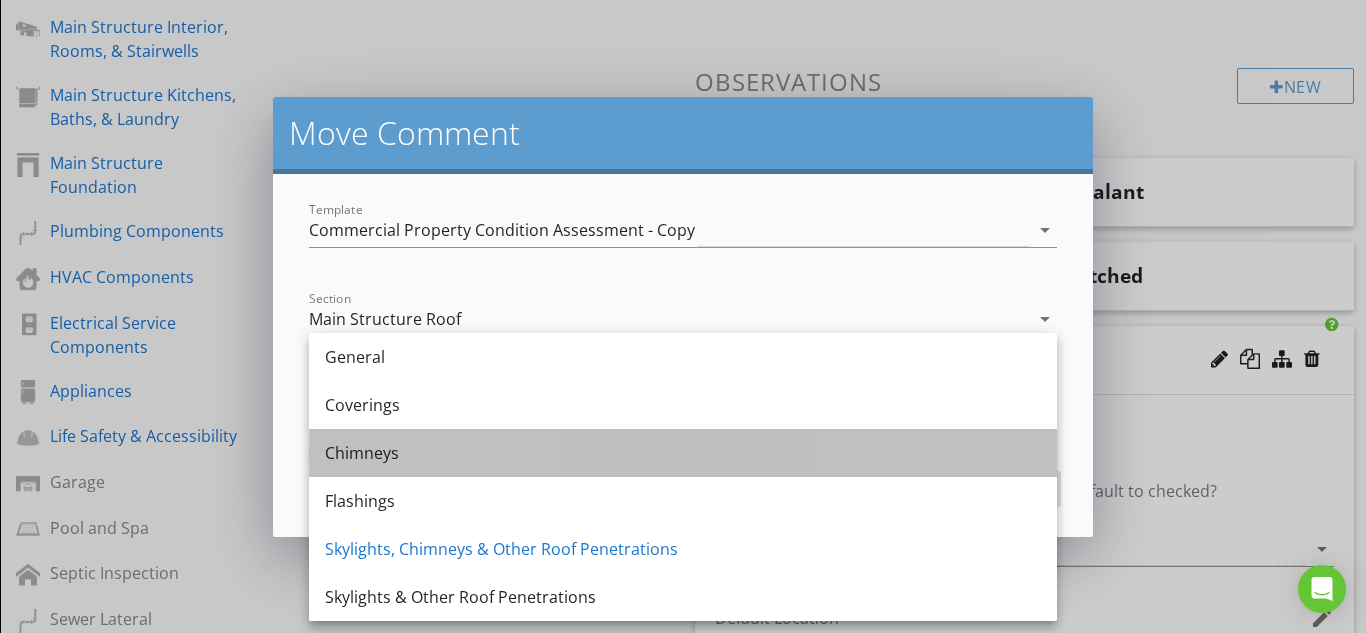 click on "Chimneys" at bounding box center [683, 453] 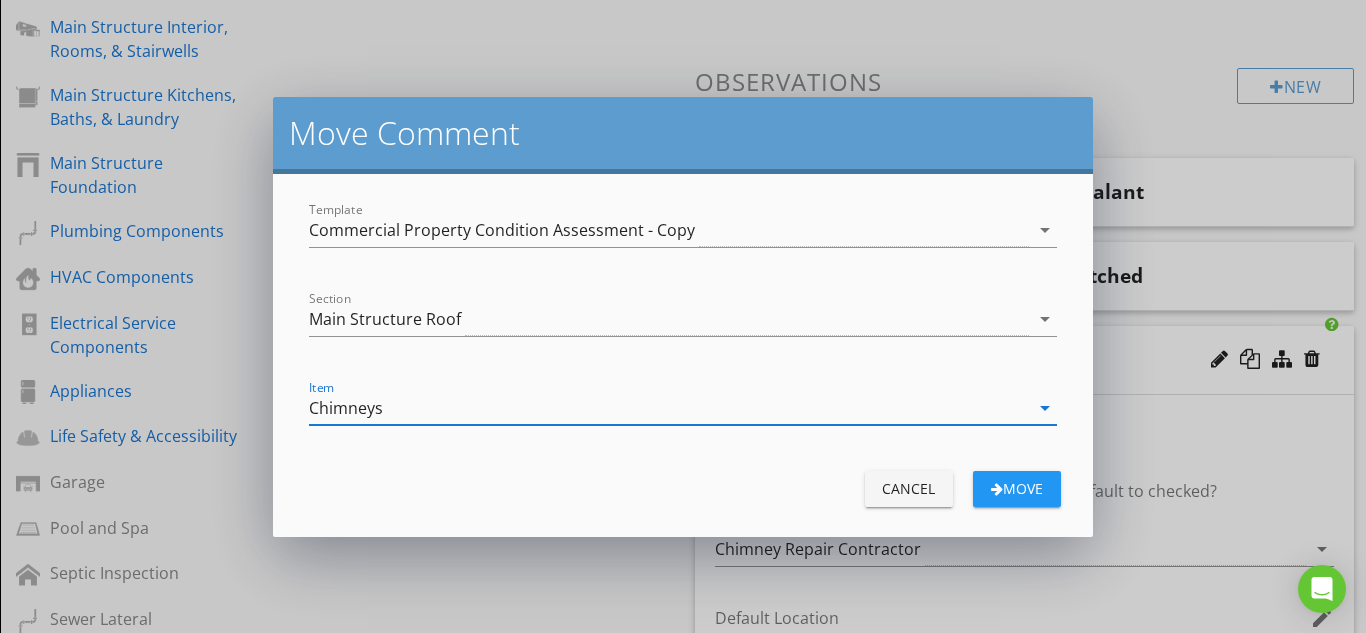 click on "Move" at bounding box center (1017, 488) 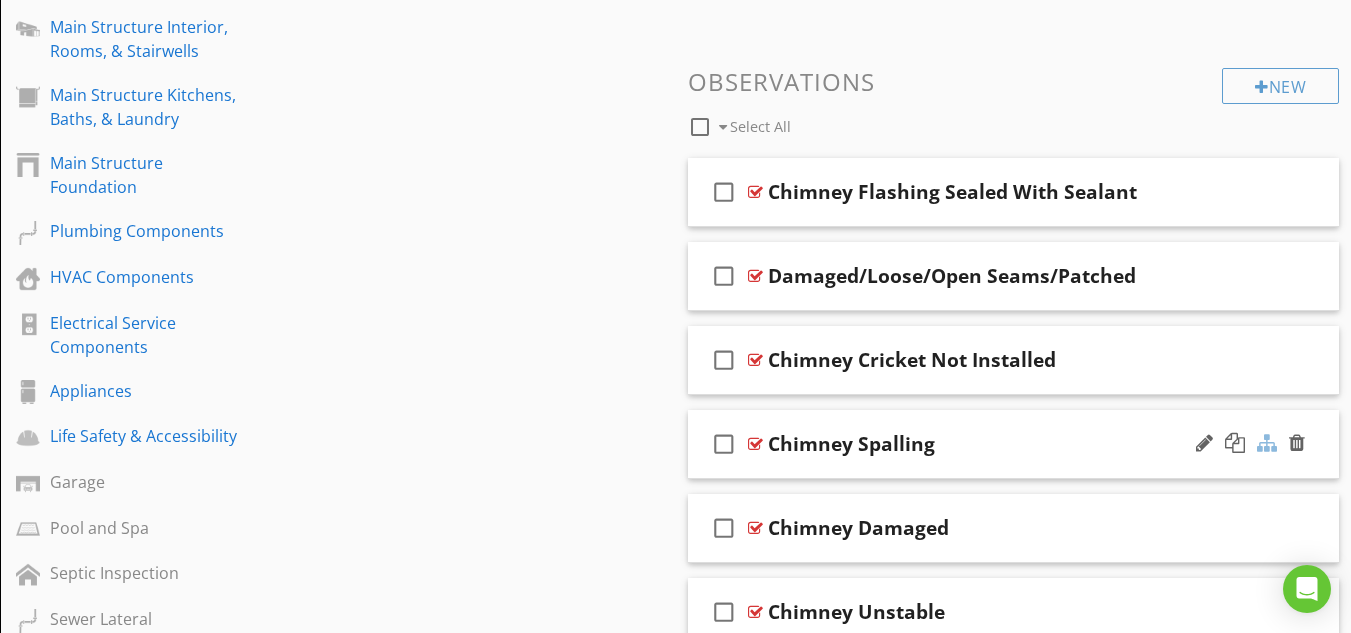 click at bounding box center [1267, 443] 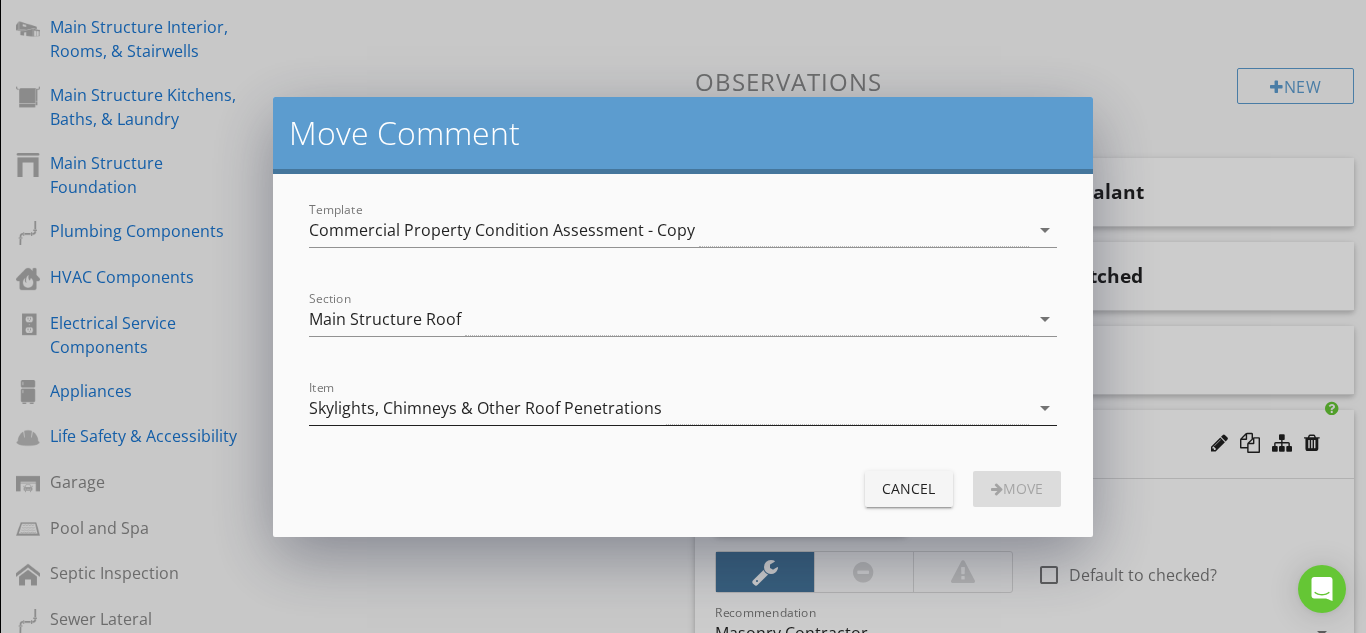 click on "Skylights, Chimneys & Other Roof Penetrations" at bounding box center (485, 408) 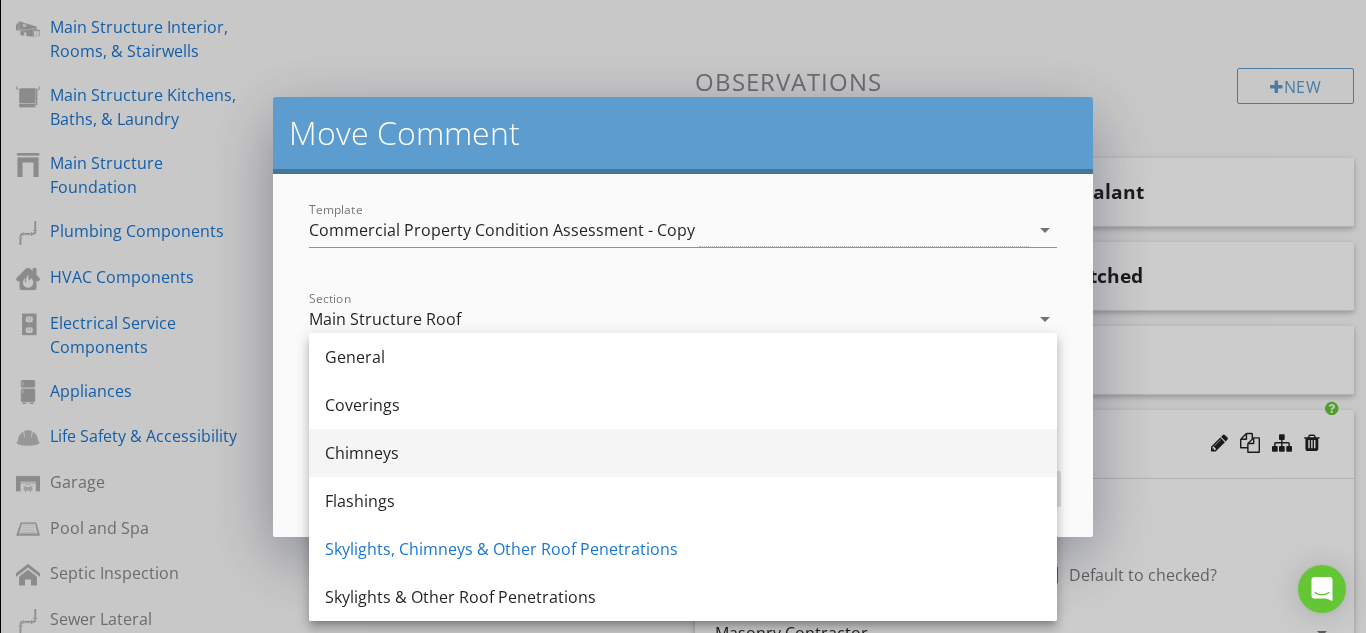 click on "Chimneys" at bounding box center [683, 453] 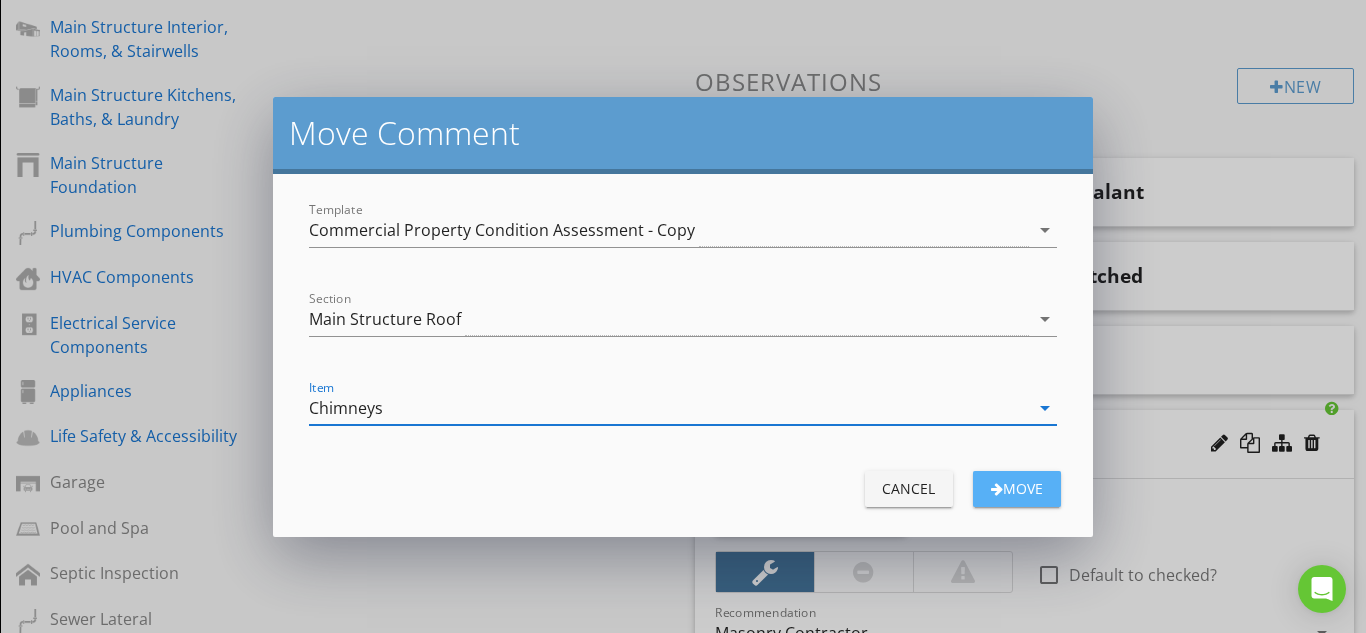 click on "Move" at bounding box center (1017, 488) 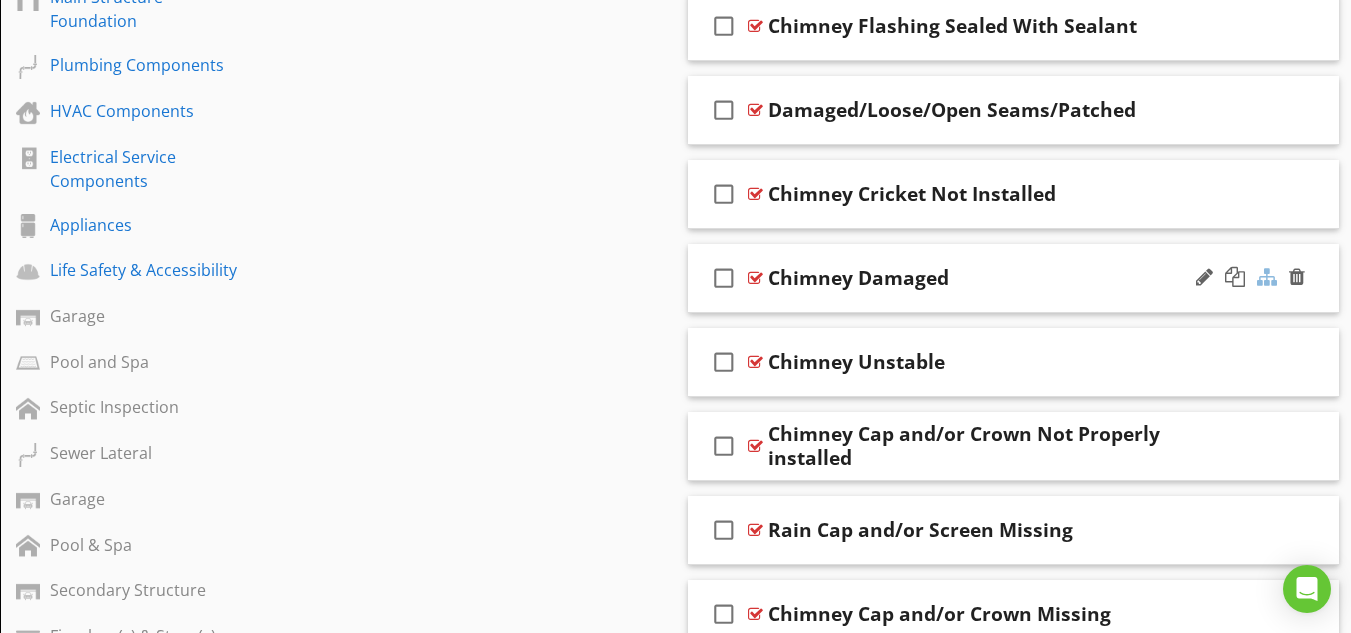 click at bounding box center (1267, 277) 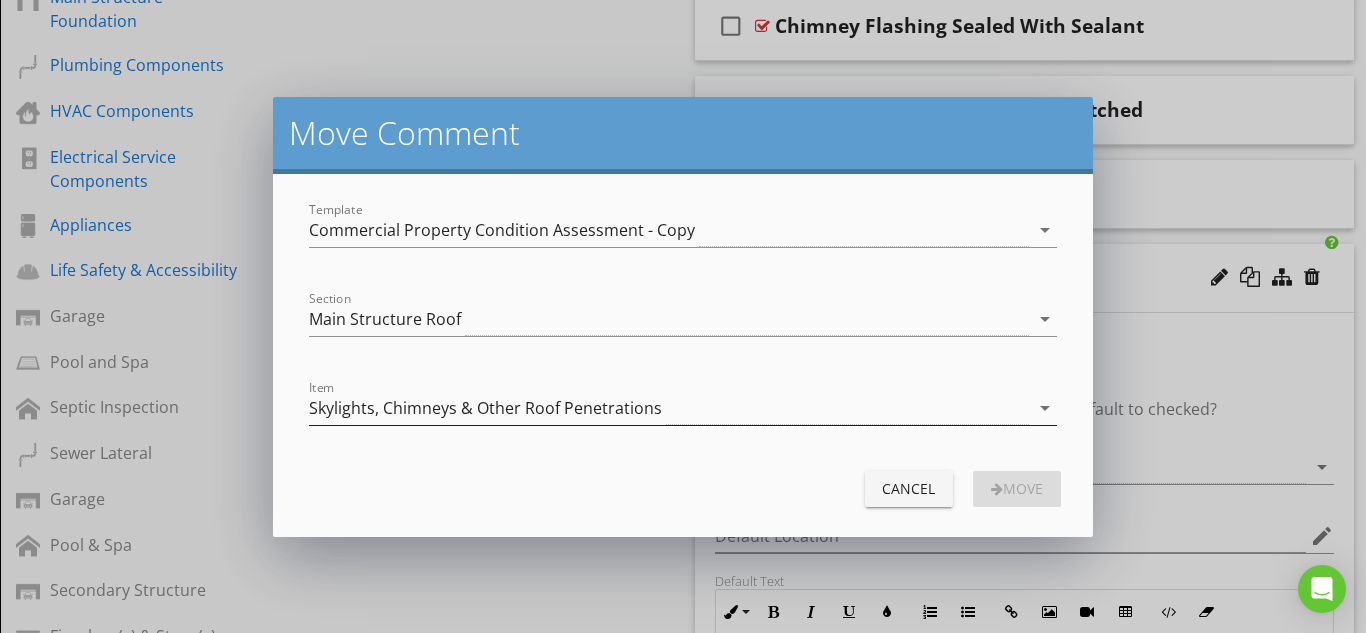 click on "Skylights, Chimneys & Other Roof Penetrations" at bounding box center (485, 408) 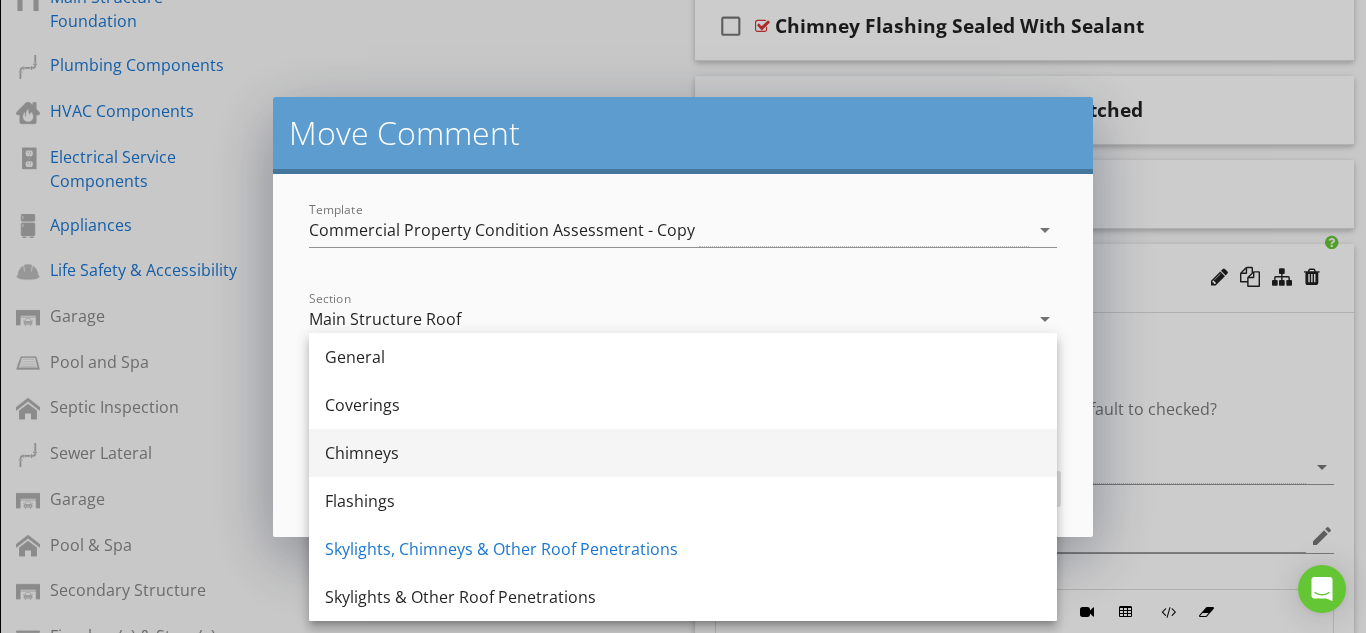 click on "Chimneys" at bounding box center (683, 453) 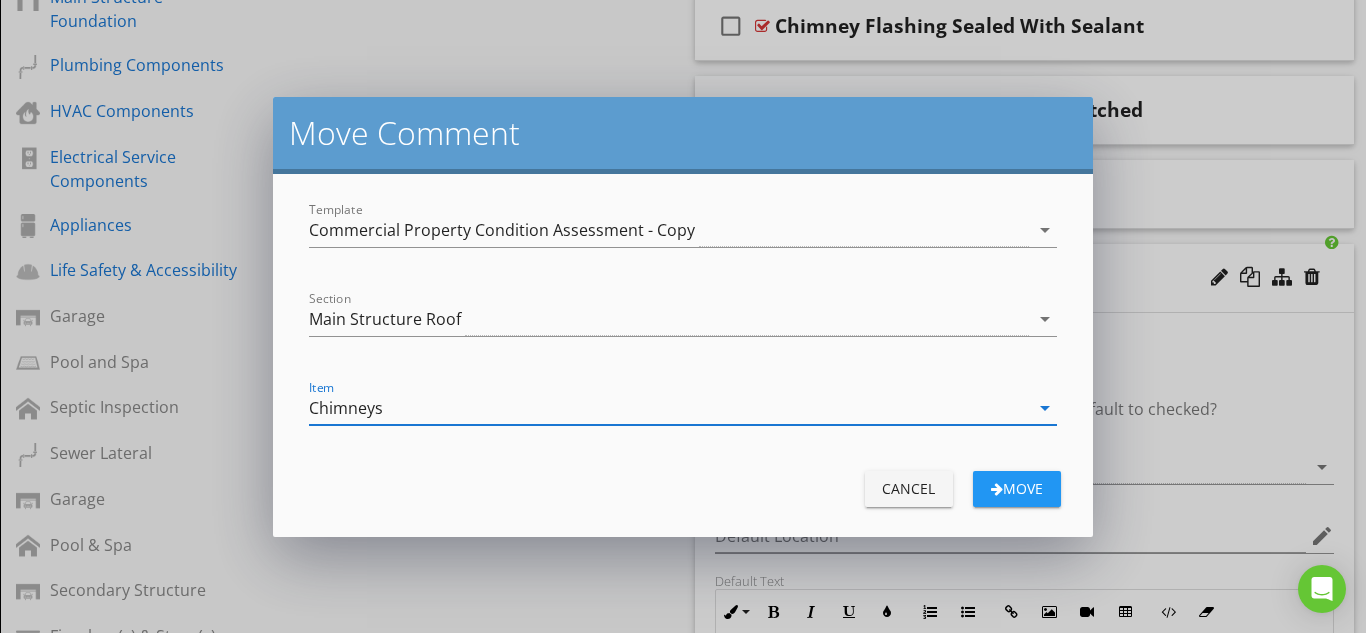 click on "Move" at bounding box center [1017, 488] 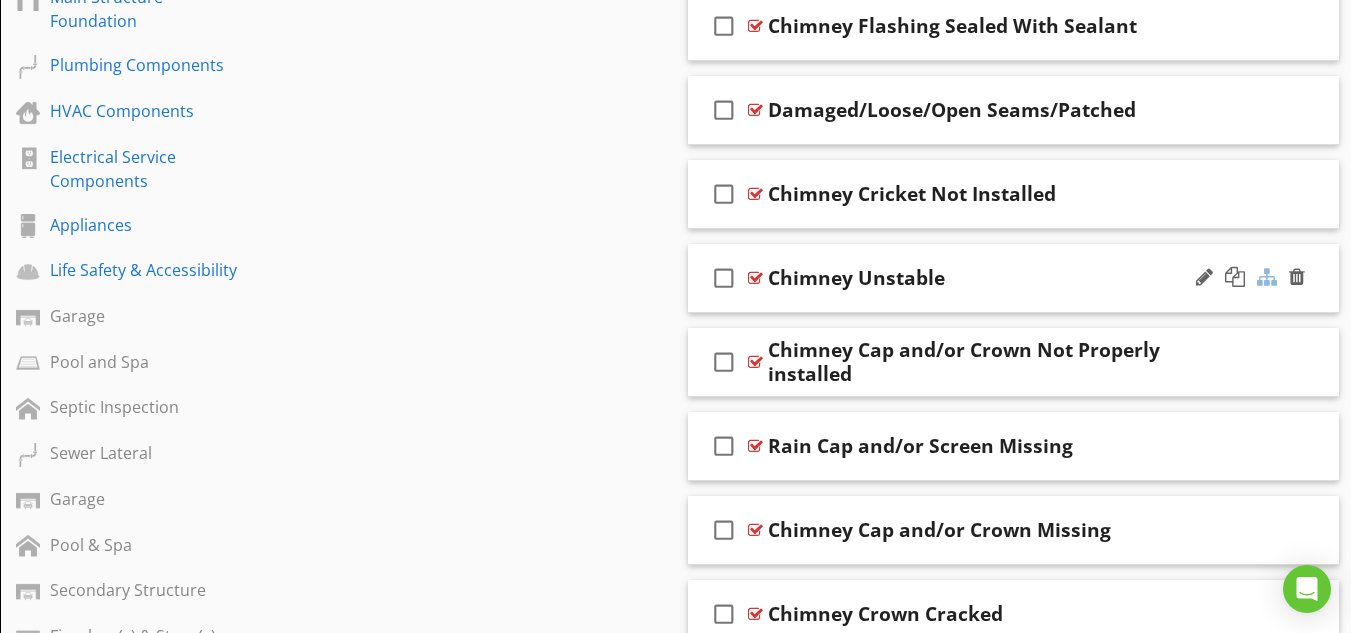 click at bounding box center [1267, 277] 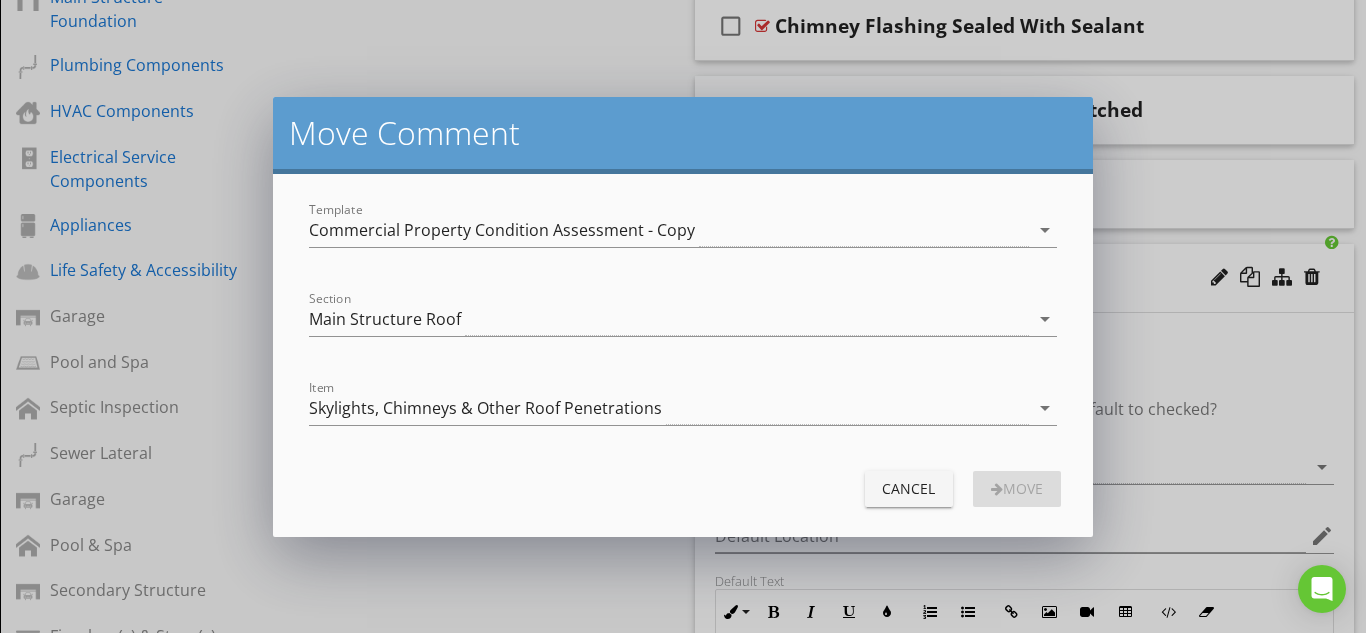 click on "Skylights, Chimneys & Other Roof Penetrations" at bounding box center (485, 408) 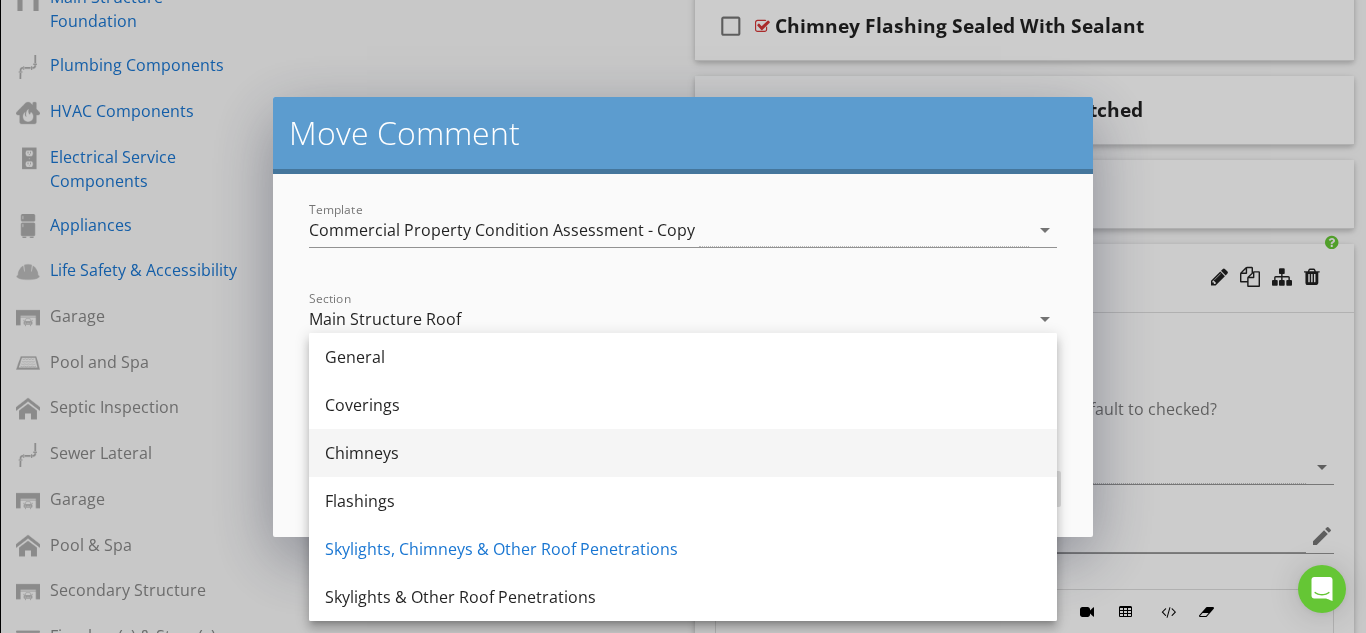 click on "Chimneys" at bounding box center (683, 453) 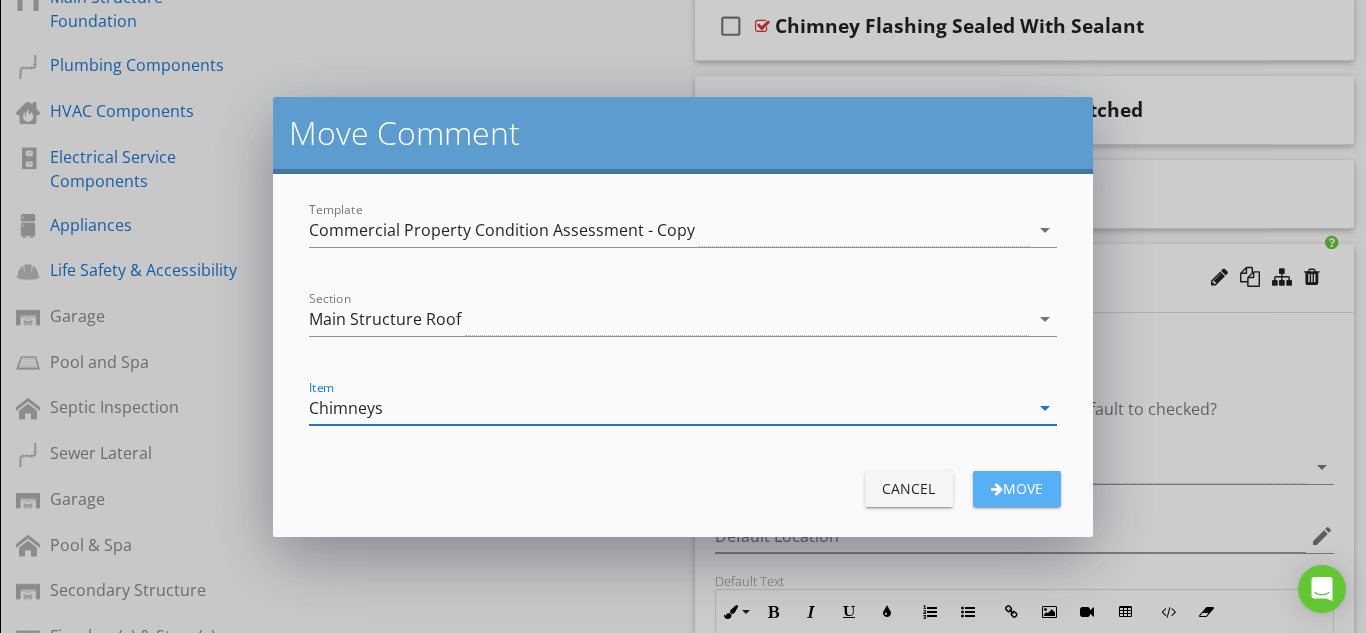 click on "Move" at bounding box center [1017, 488] 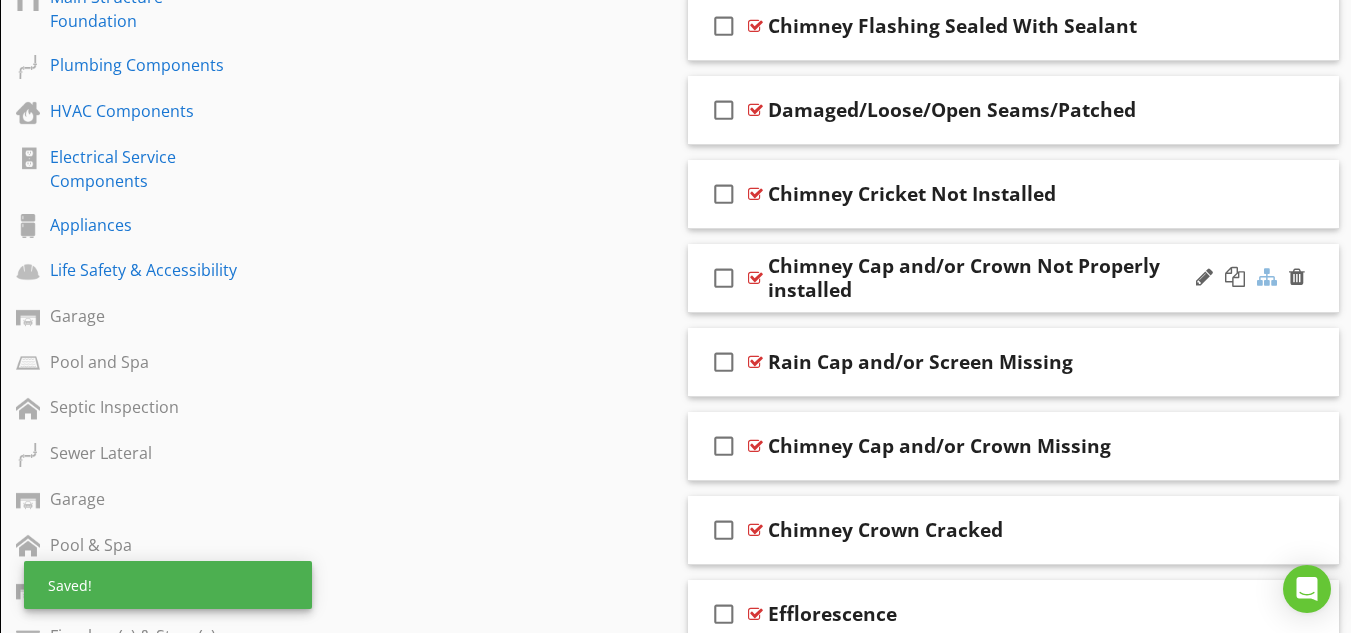click at bounding box center (1267, 277) 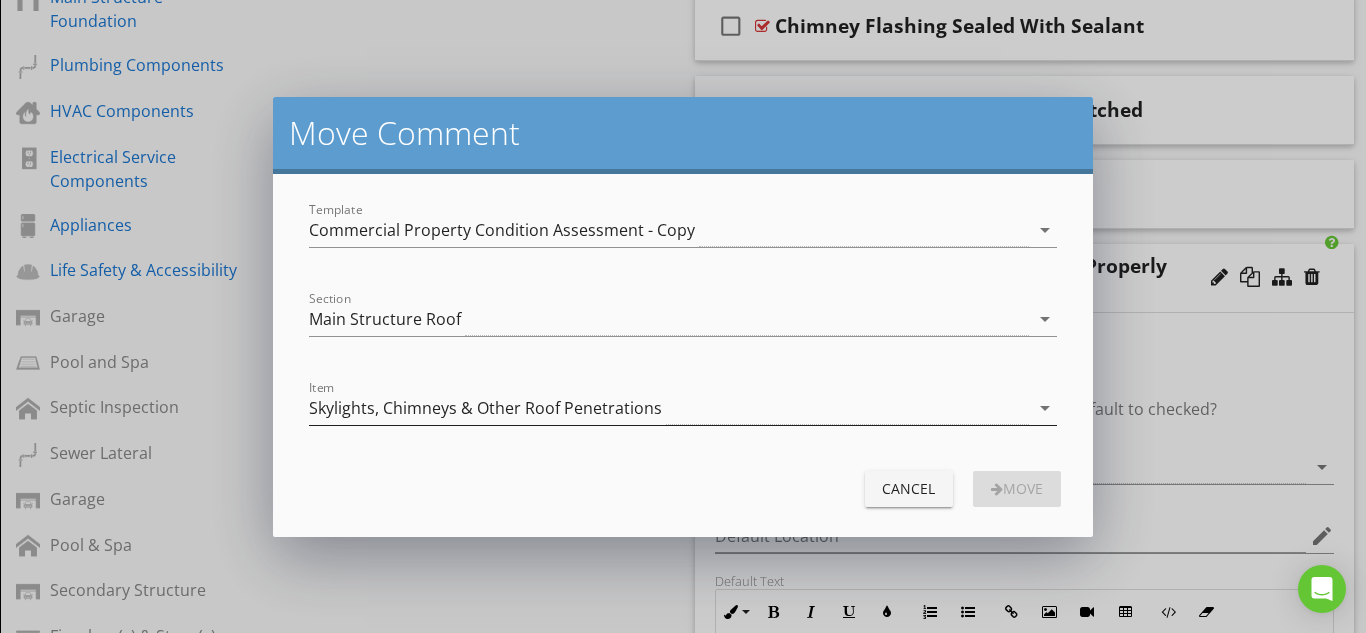 click on "Skylights, Chimneys & Other Roof Penetrations" at bounding box center (485, 408) 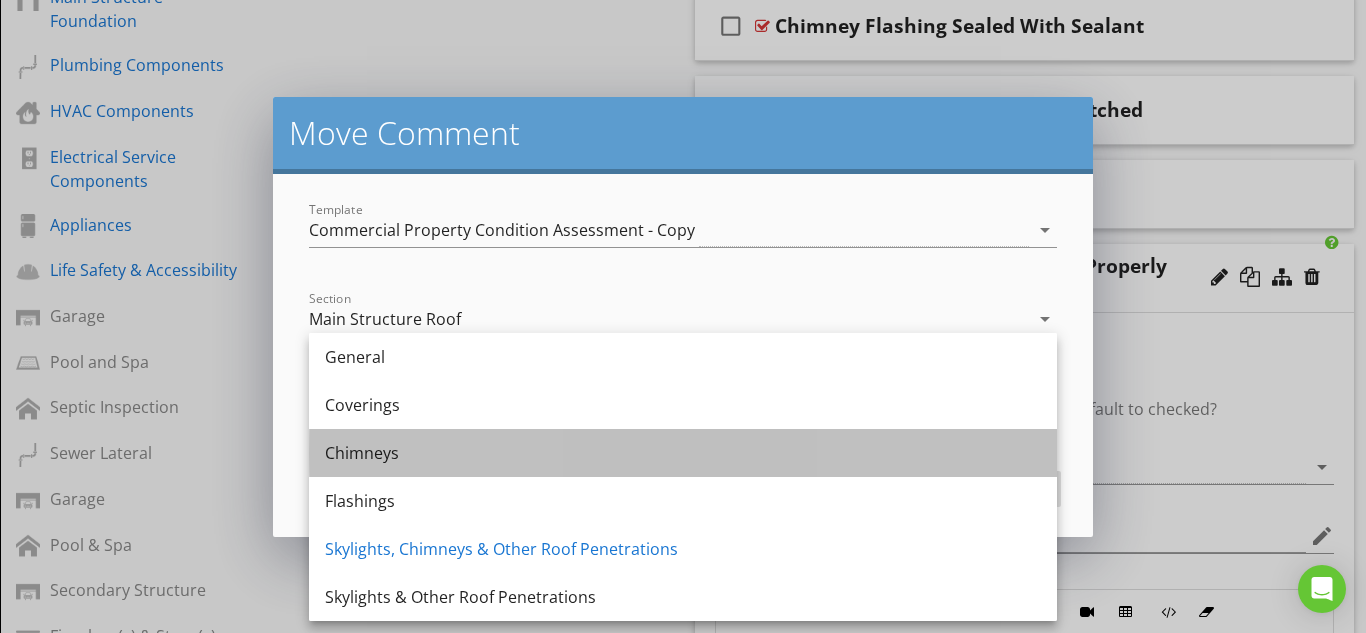click on "Chimneys" at bounding box center (683, 453) 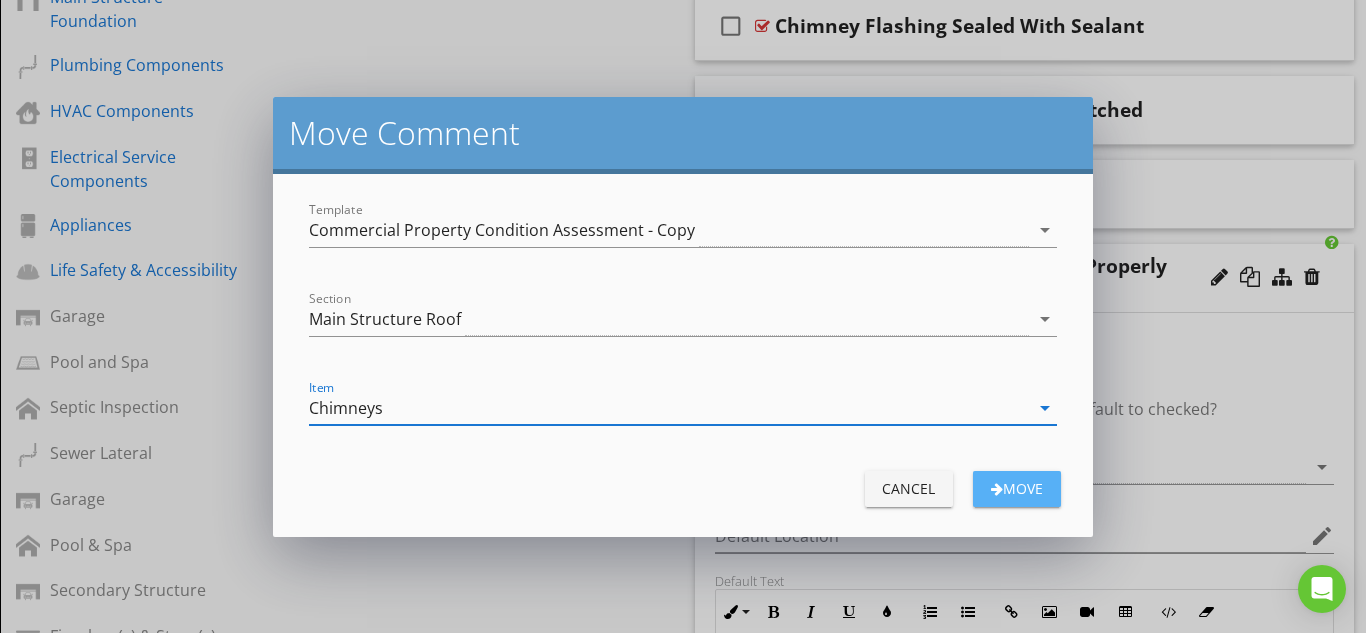 click on "Move" at bounding box center [1017, 488] 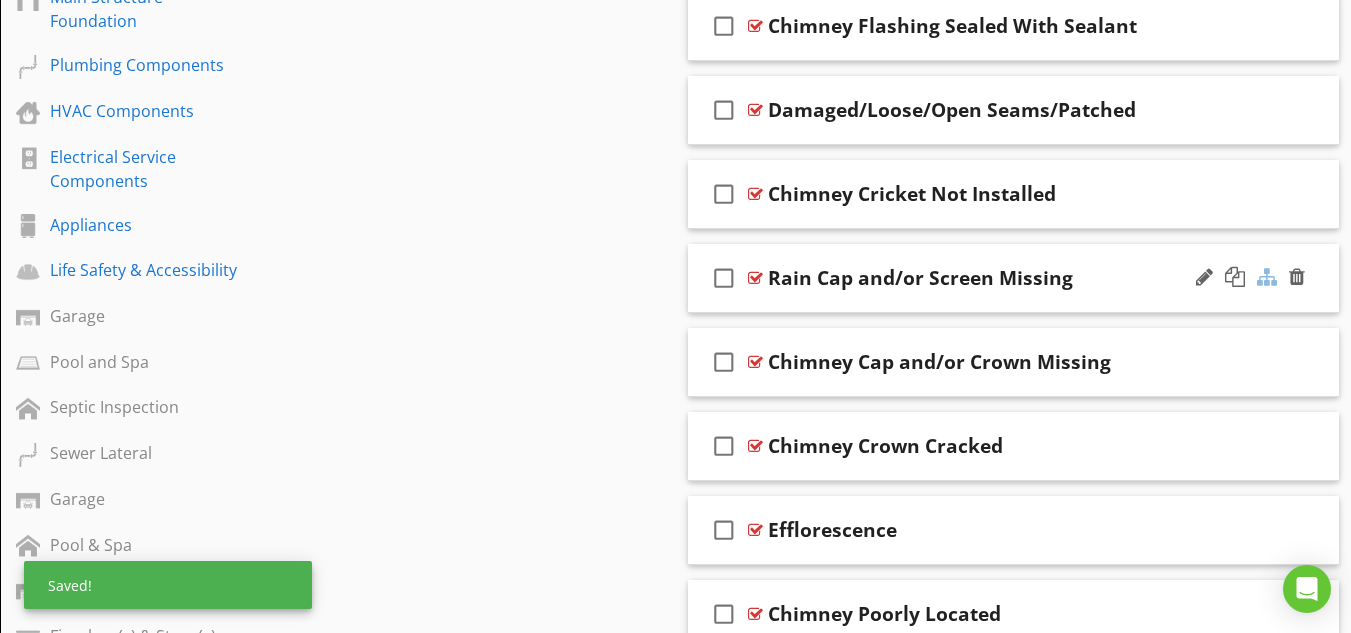 click at bounding box center (1267, 277) 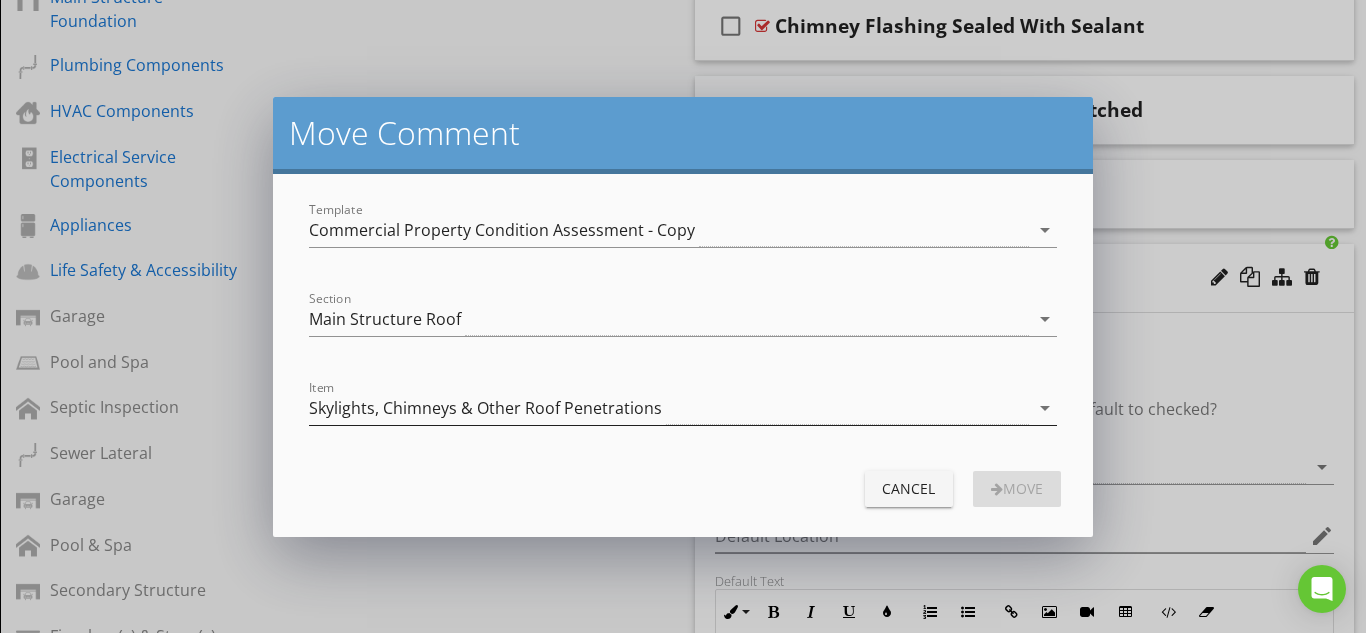 click on "Skylights, Chimneys & Other Roof Penetrations" at bounding box center [485, 408] 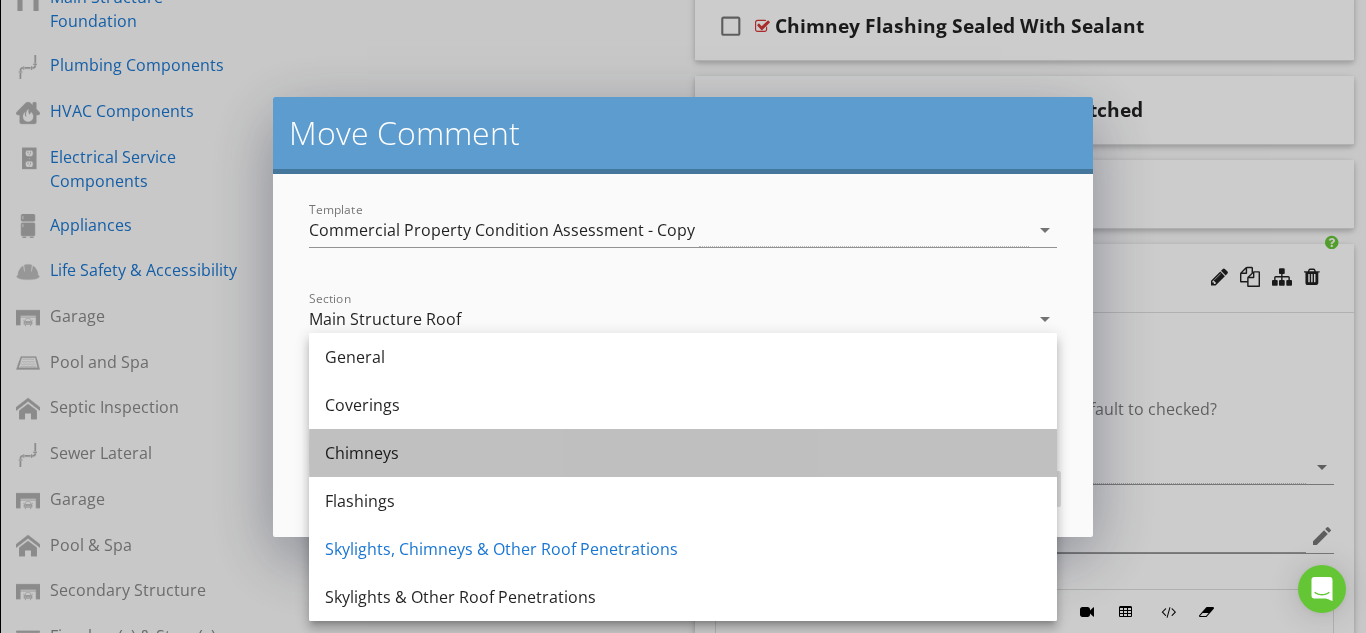click on "Chimneys" at bounding box center (683, 453) 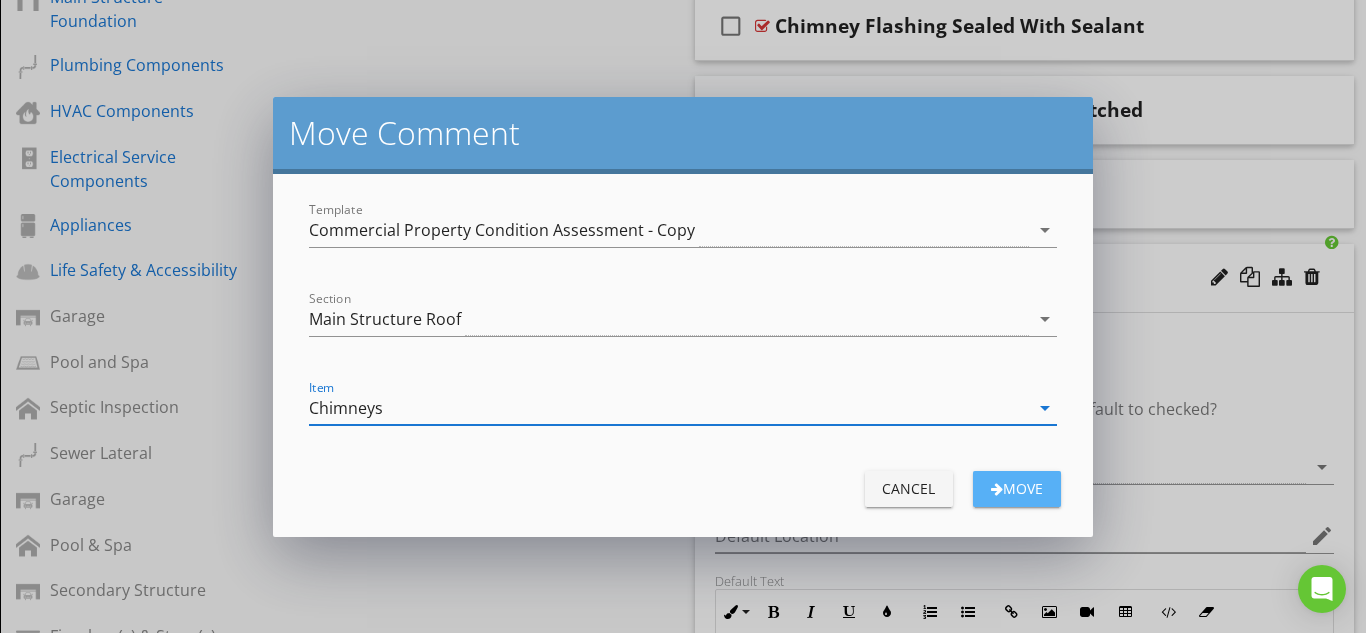 click on "Move" at bounding box center (1017, 488) 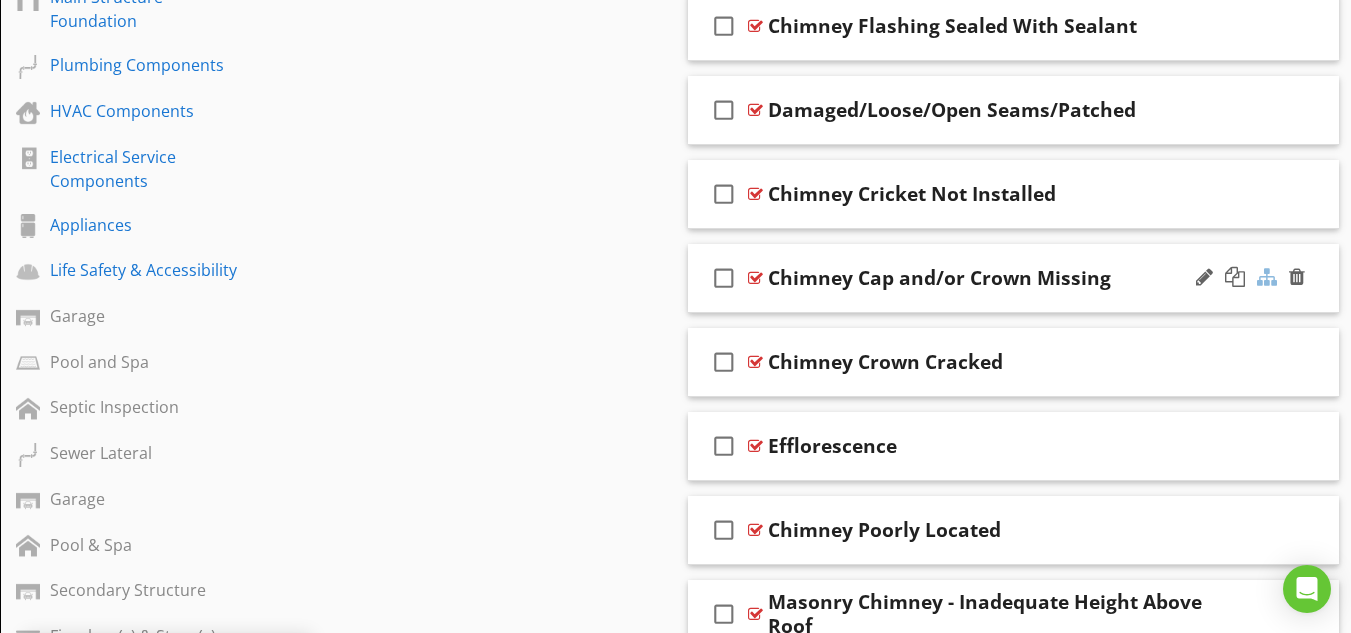 click at bounding box center [1267, 277] 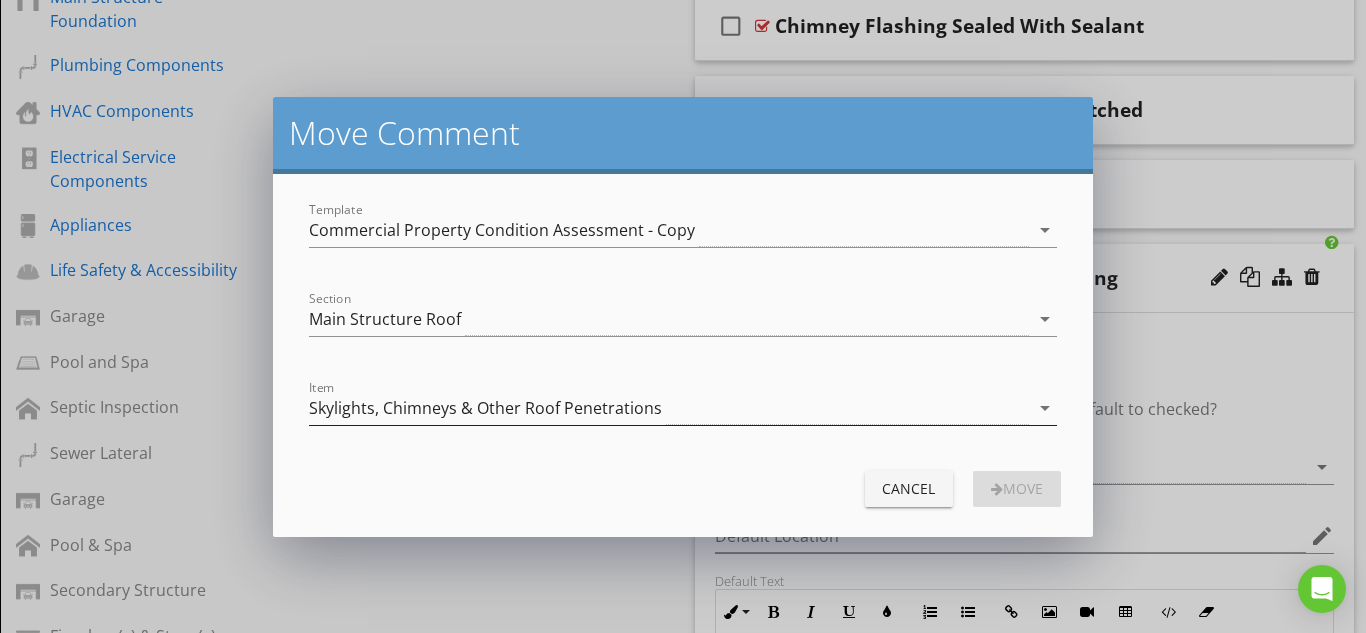 click on "Skylights, Chimneys & Other Roof Penetrations" at bounding box center (485, 408) 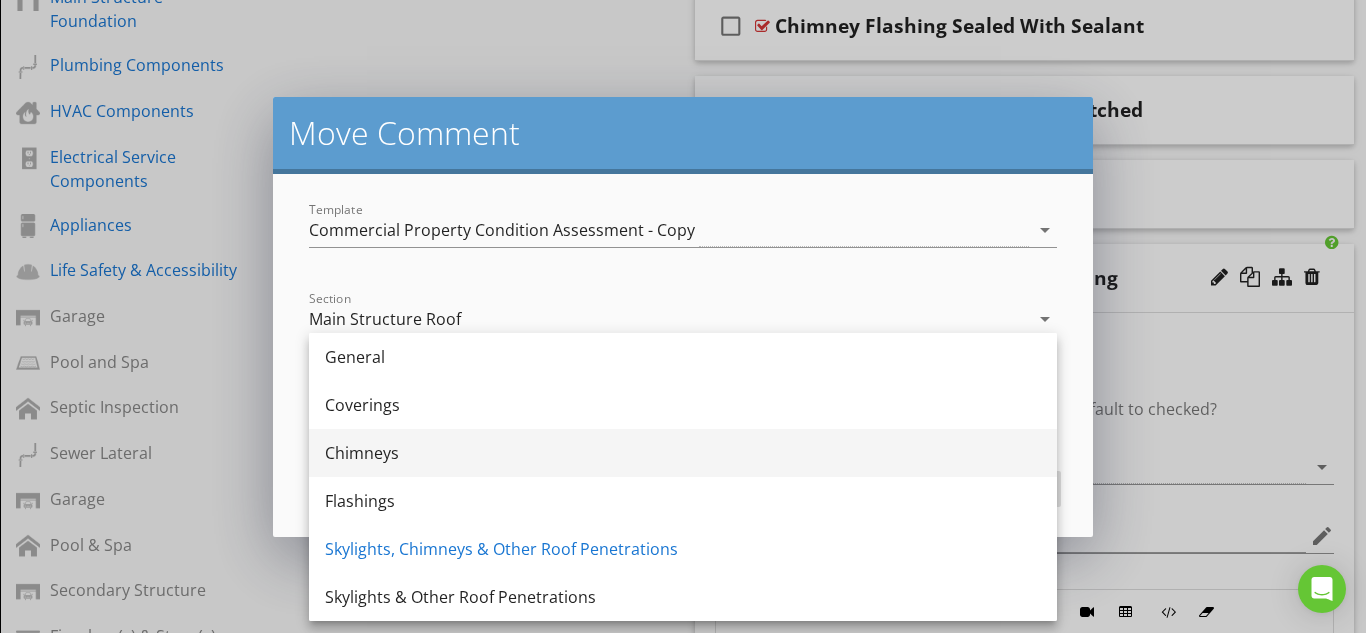 click on "Chimneys" at bounding box center [683, 453] 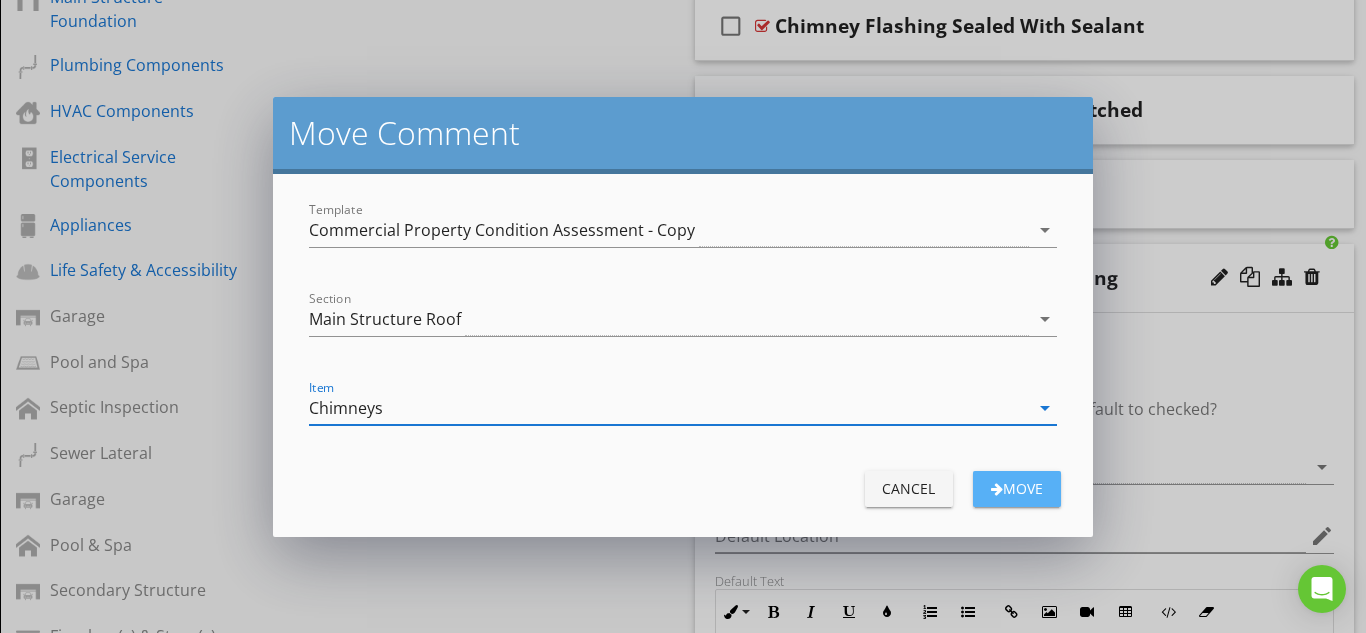 click on "Move" at bounding box center [1017, 488] 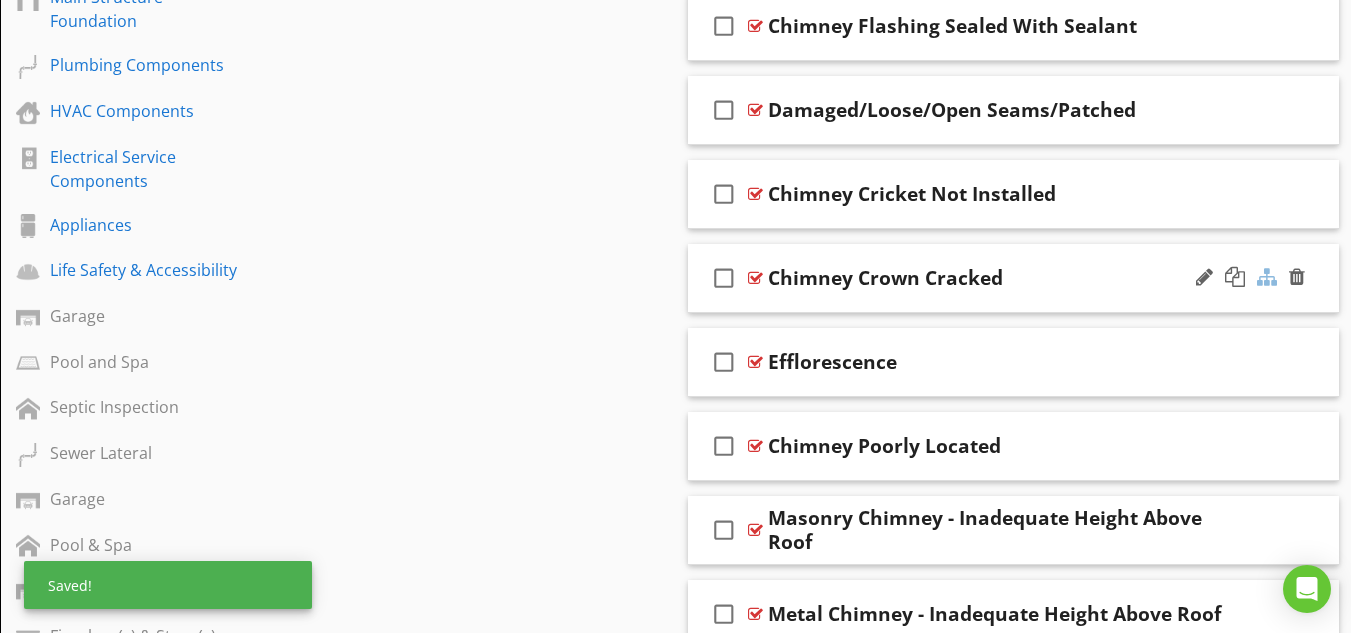 click at bounding box center (1267, 277) 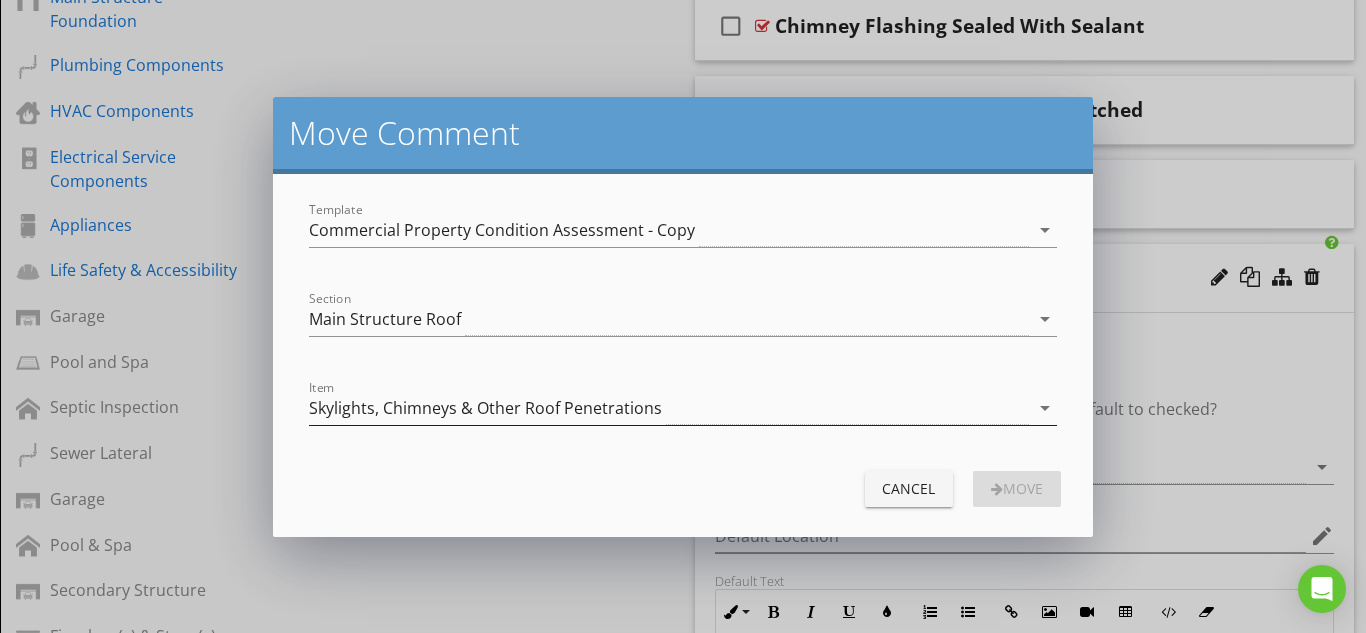click on "Skylights, Chimneys & Other Roof Penetrations" at bounding box center (485, 408) 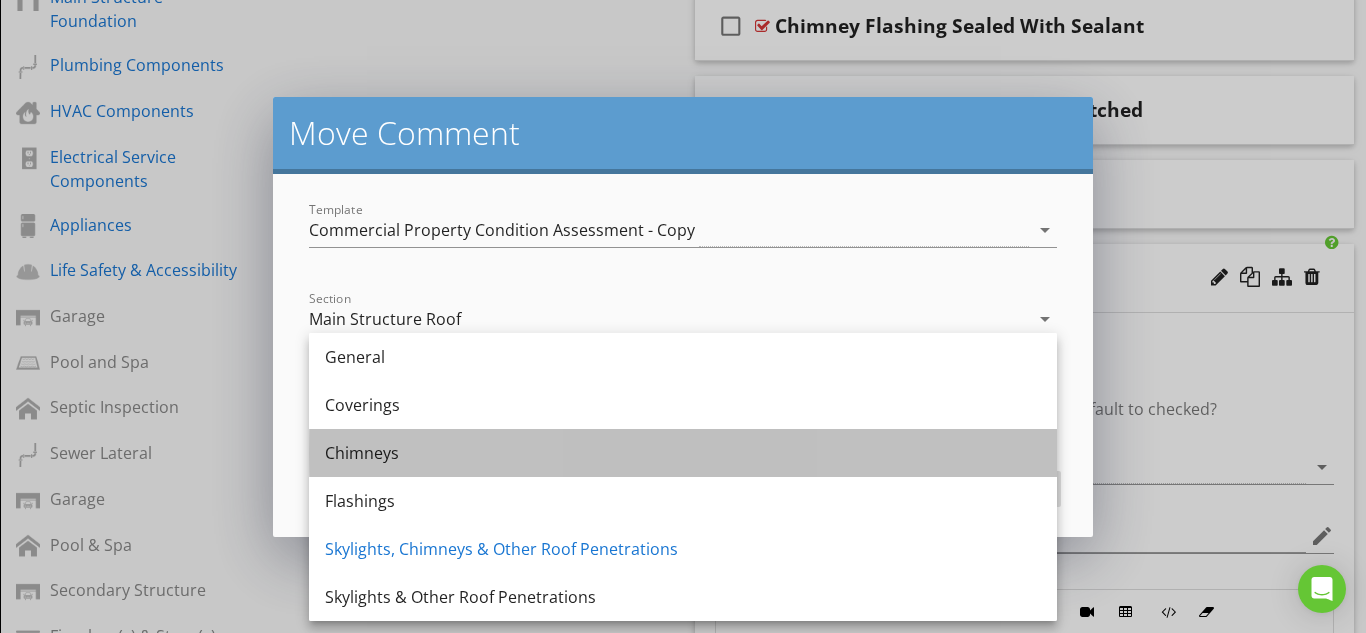click on "Chimneys" at bounding box center [683, 453] 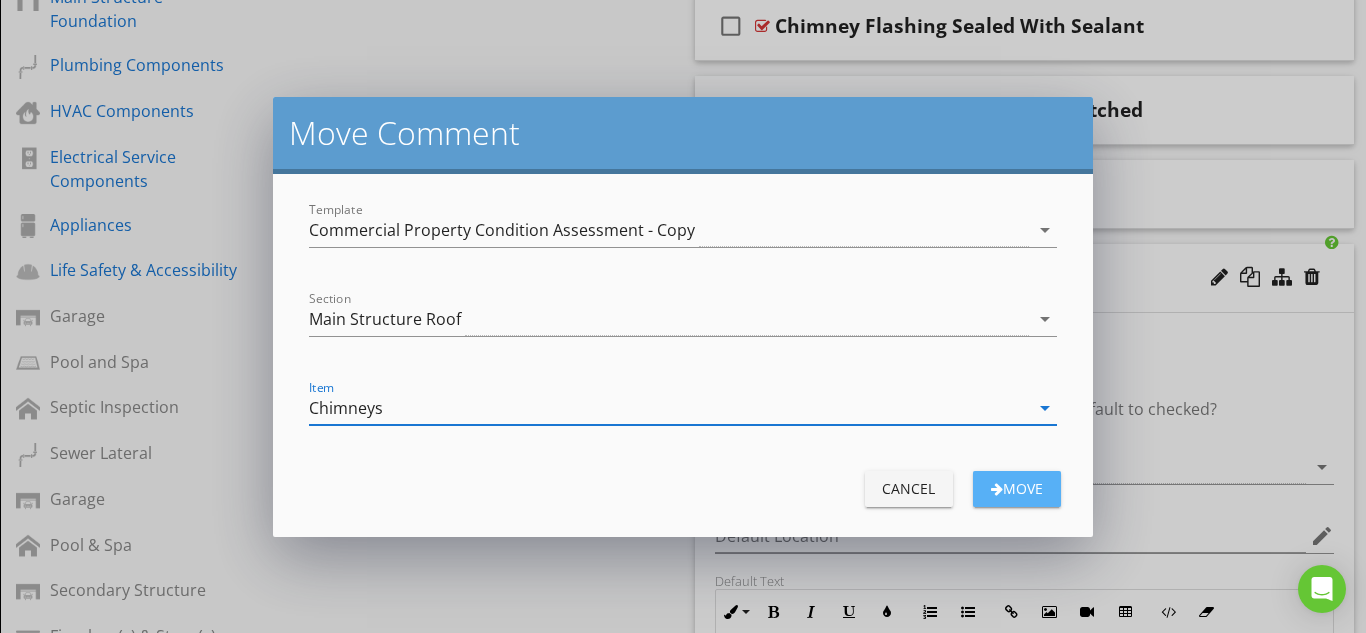 click on "Move" at bounding box center [1017, 488] 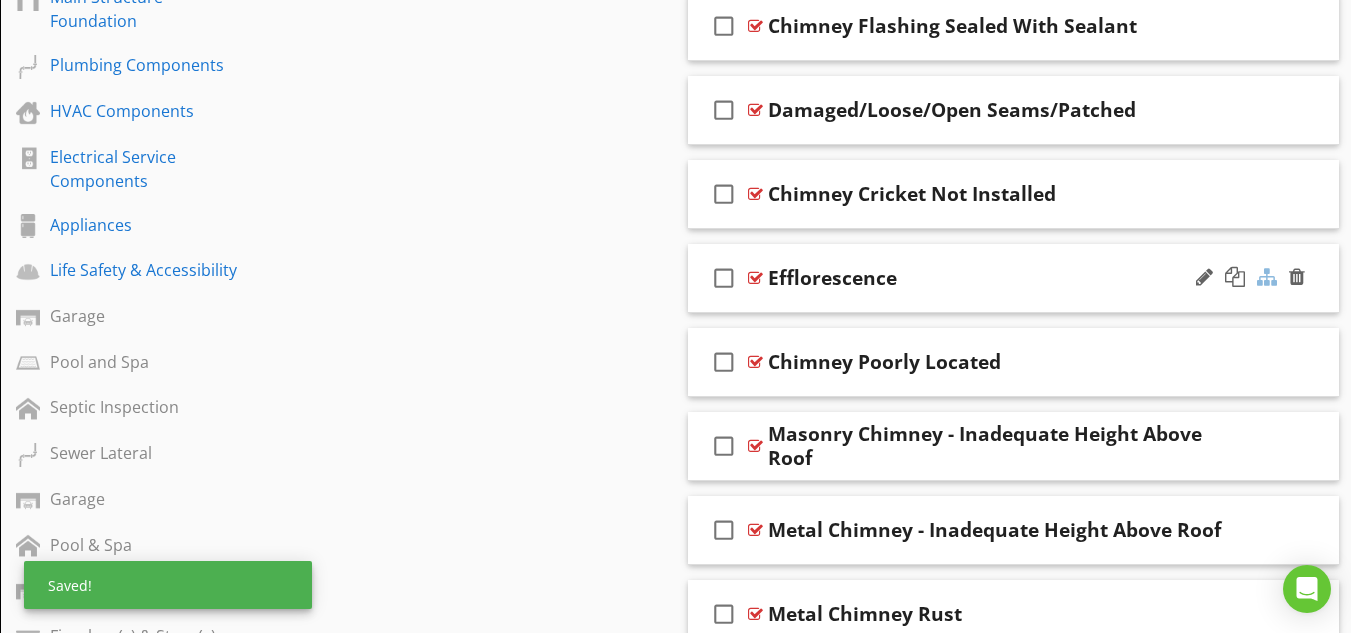 click at bounding box center [1267, 277] 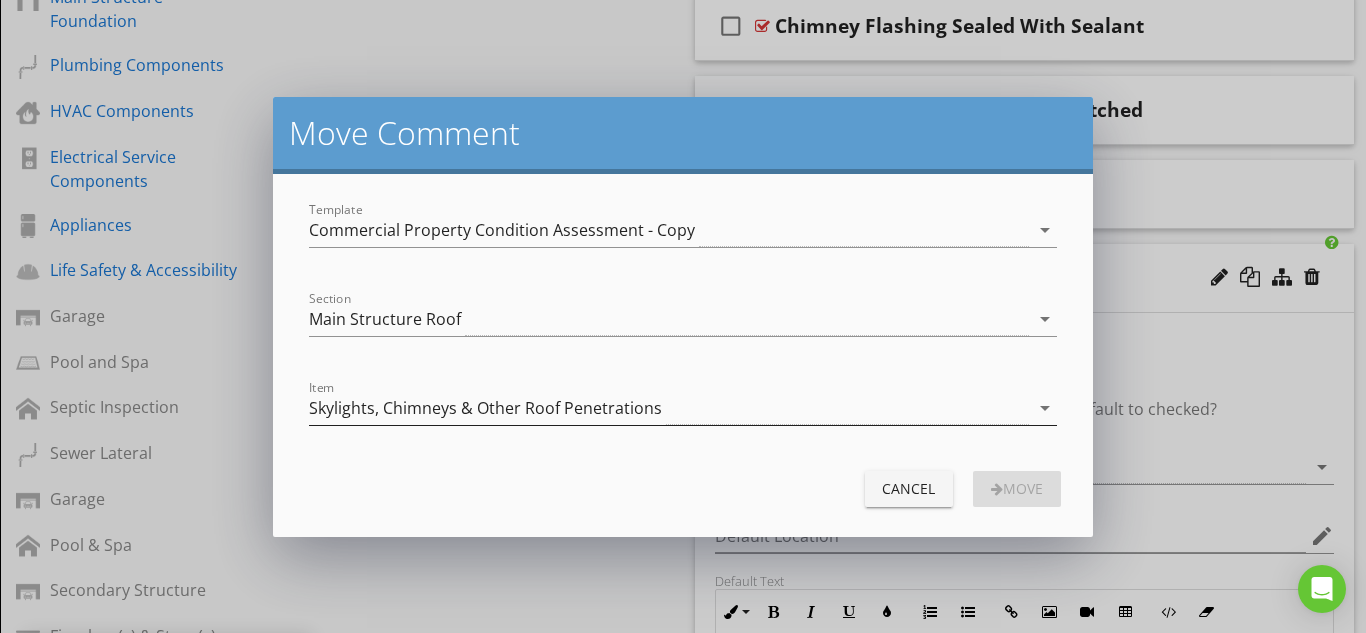 click on "Skylights, Chimneys & Other Roof Penetrations" at bounding box center [485, 408] 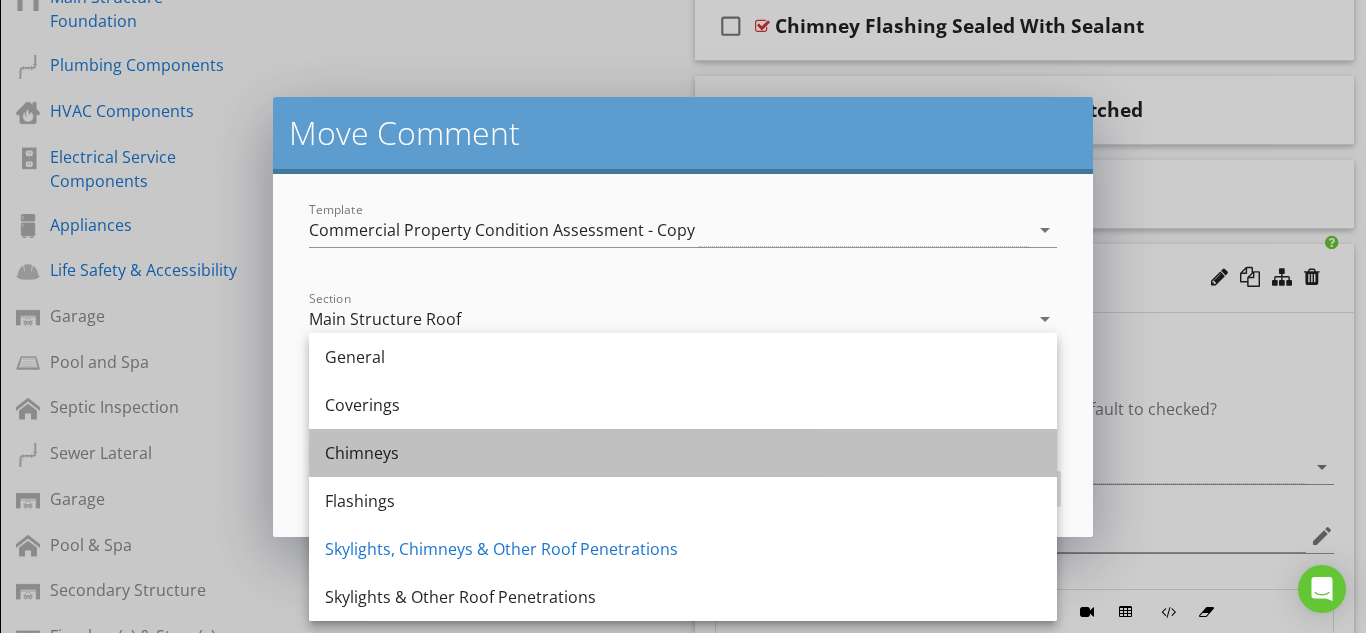 click on "Chimneys" at bounding box center (683, 453) 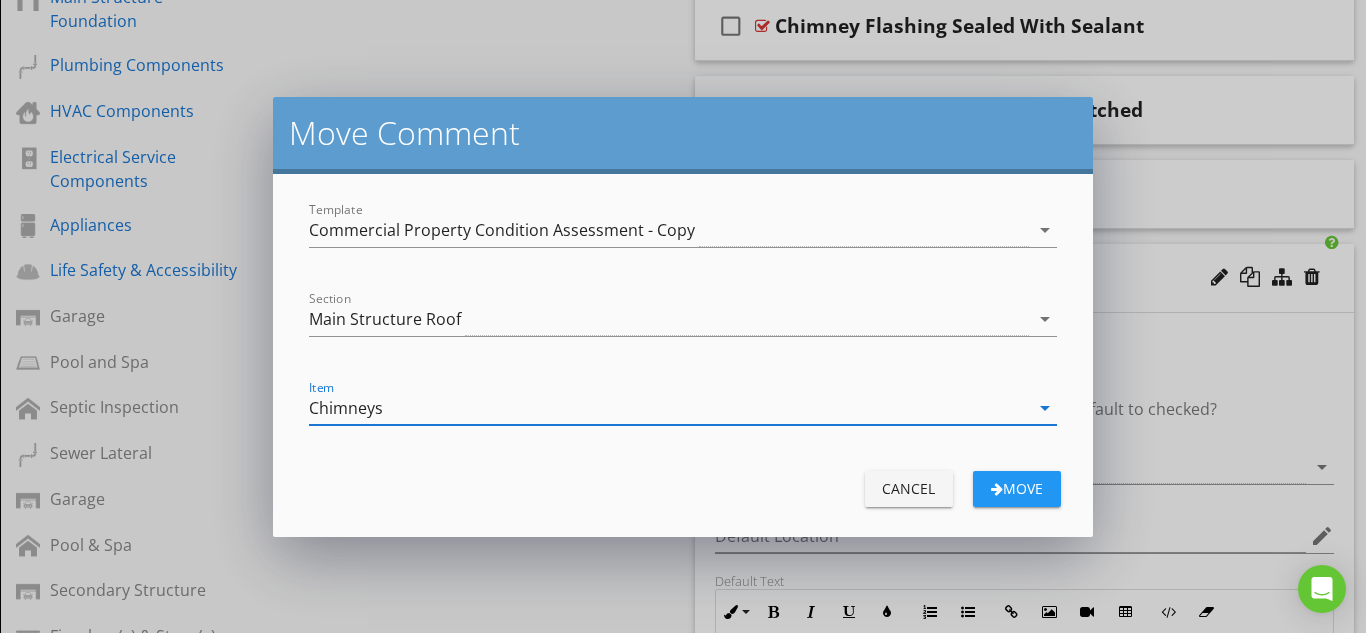 click on "Move" at bounding box center [1017, 488] 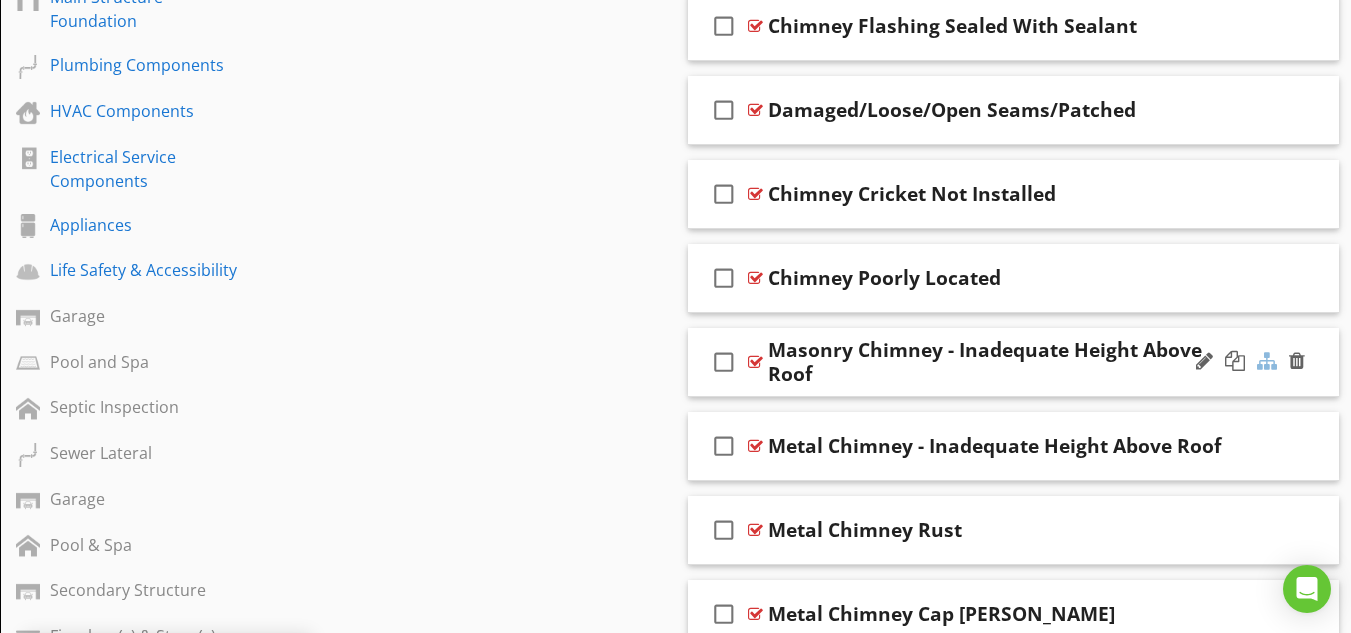 click at bounding box center [1267, 361] 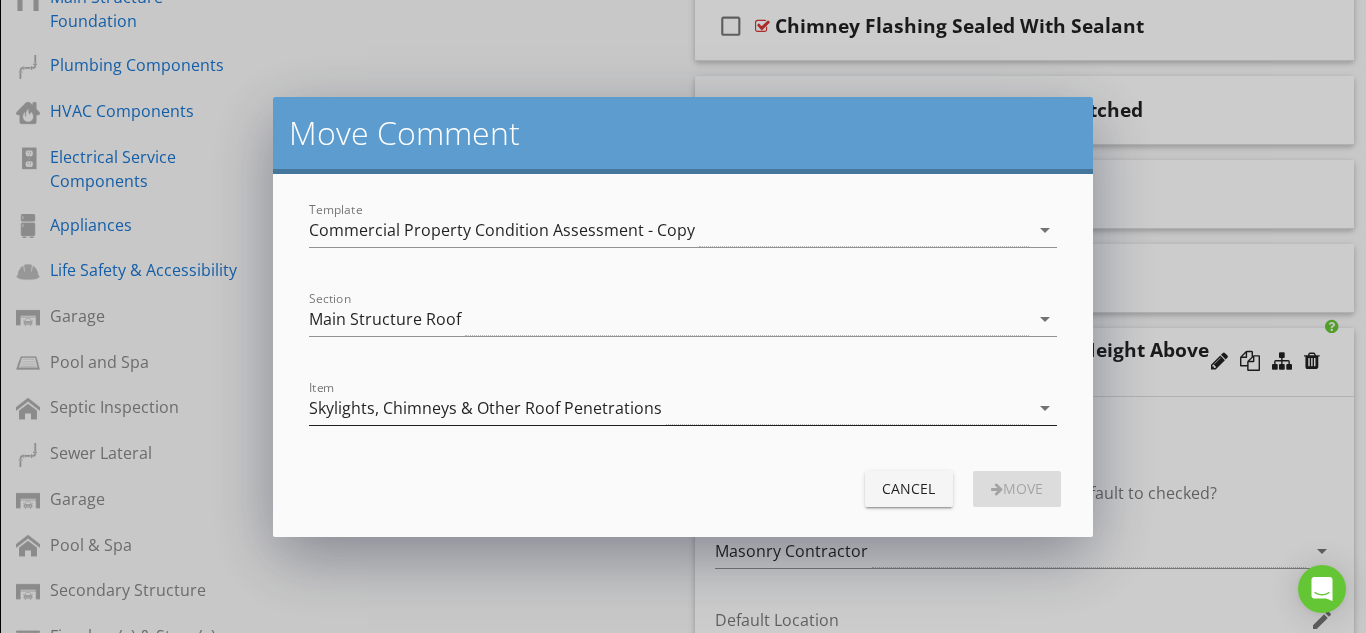 click on "Skylights, Chimneys & Other Roof Penetrations" at bounding box center [485, 408] 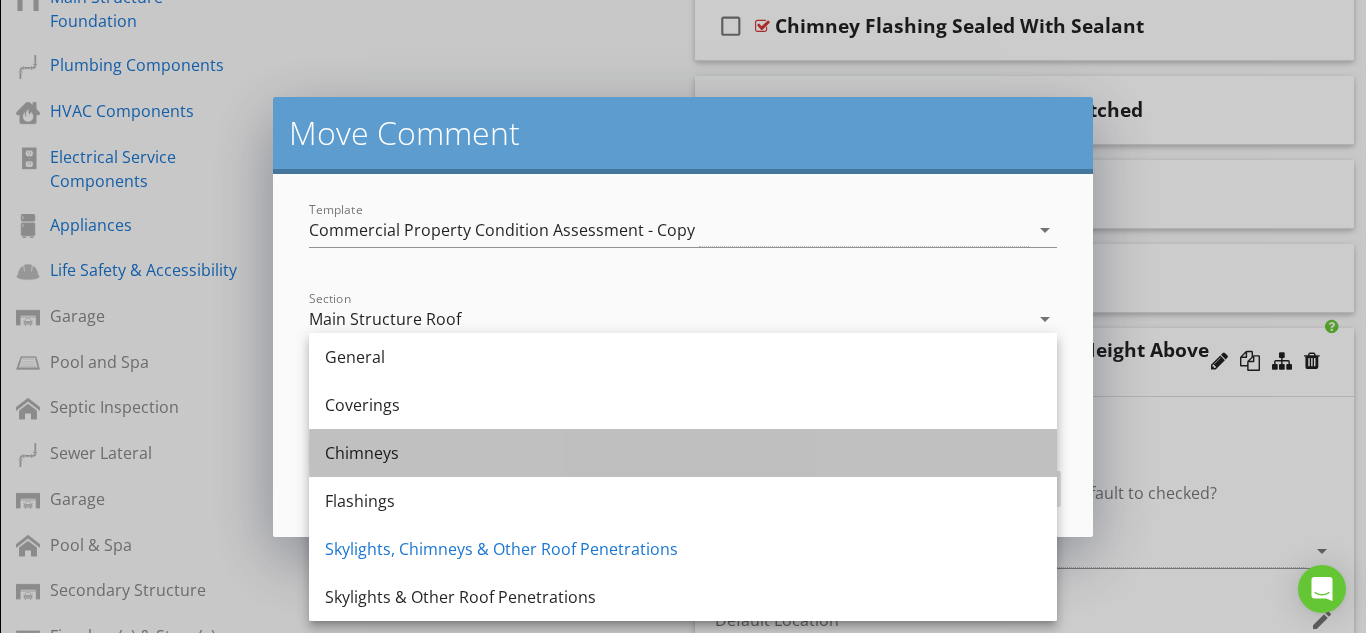 click on "Chimneys" at bounding box center [683, 453] 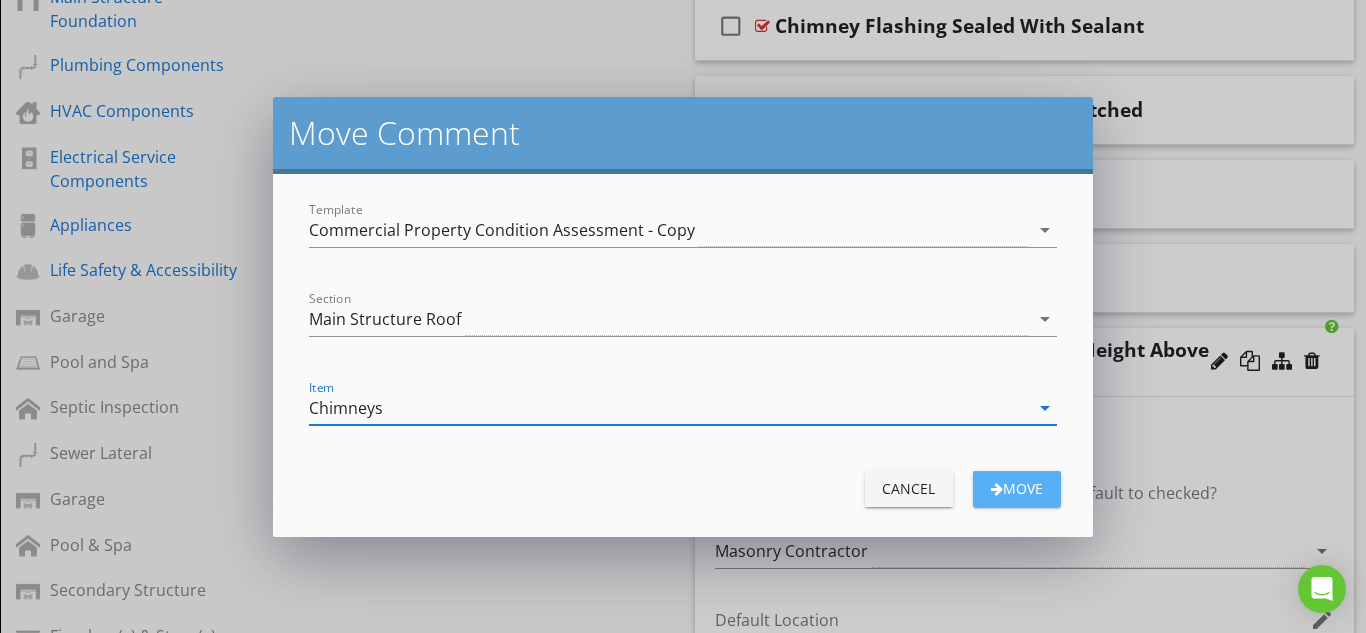 click on "Move" at bounding box center [1017, 488] 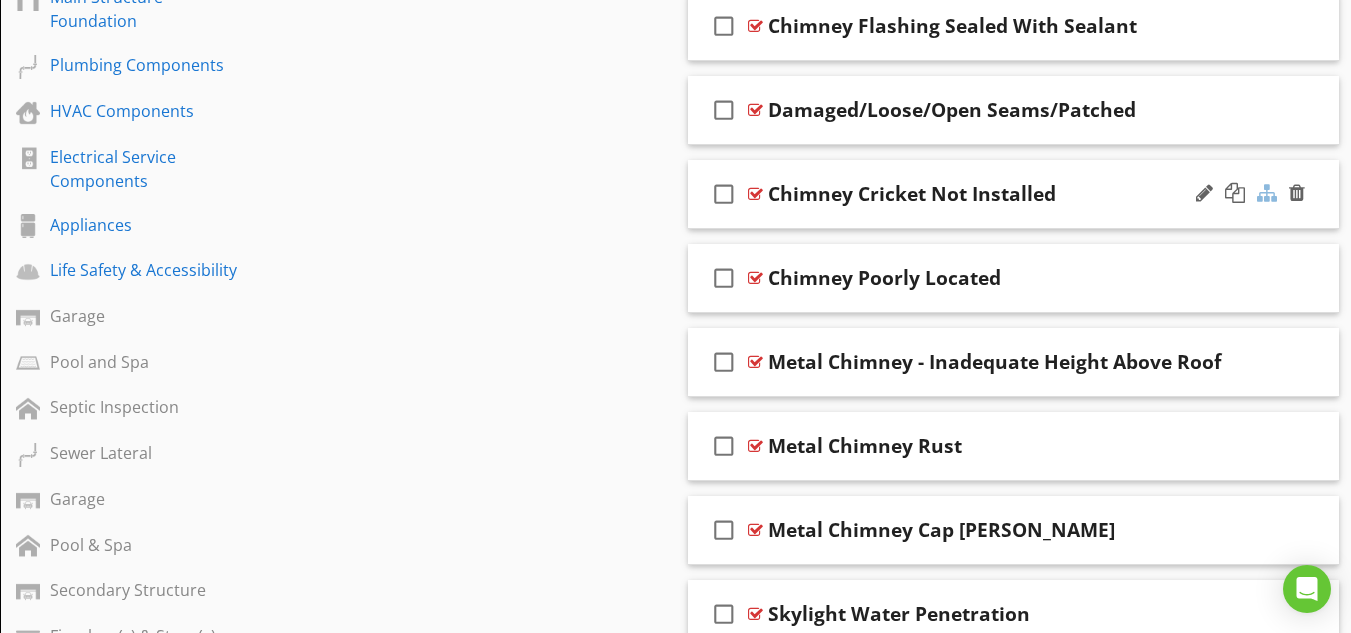 click at bounding box center [1267, 193] 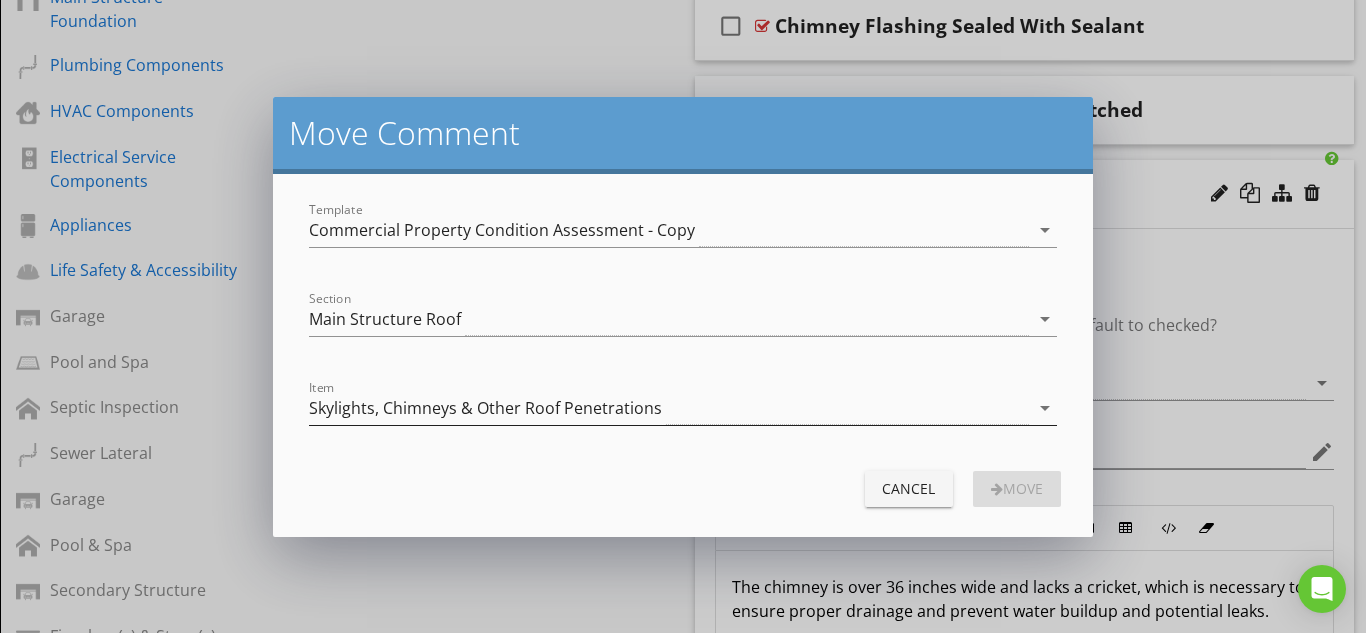 click on "Skylights, Chimneys & Other Roof Penetrations" at bounding box center [485, 408] 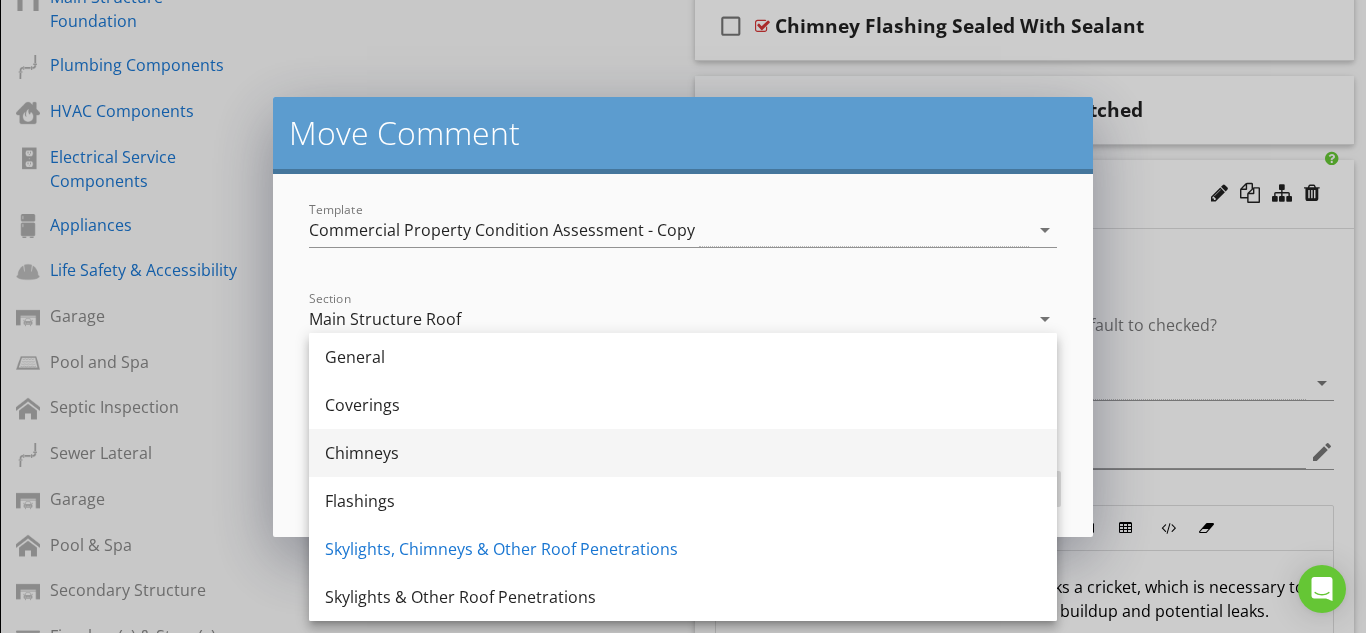 click on "Chimneys" at bounding box center [683, 453] 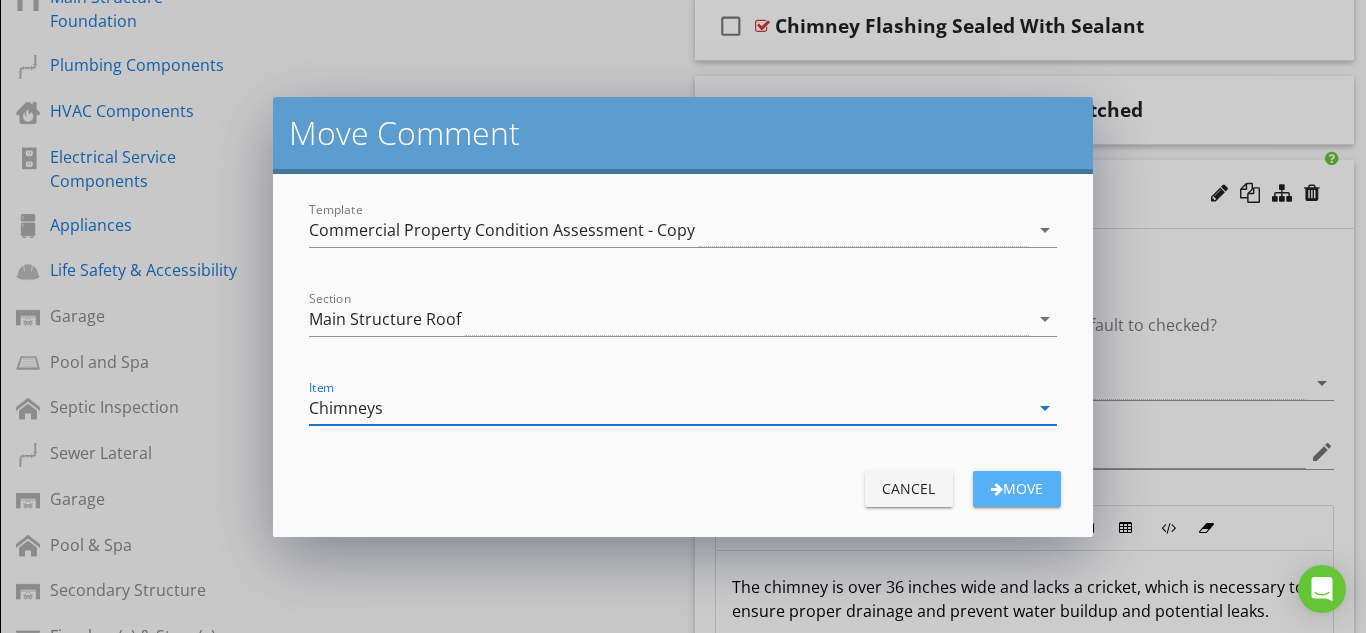 click on "Move" at bounding box center (1017, 488) 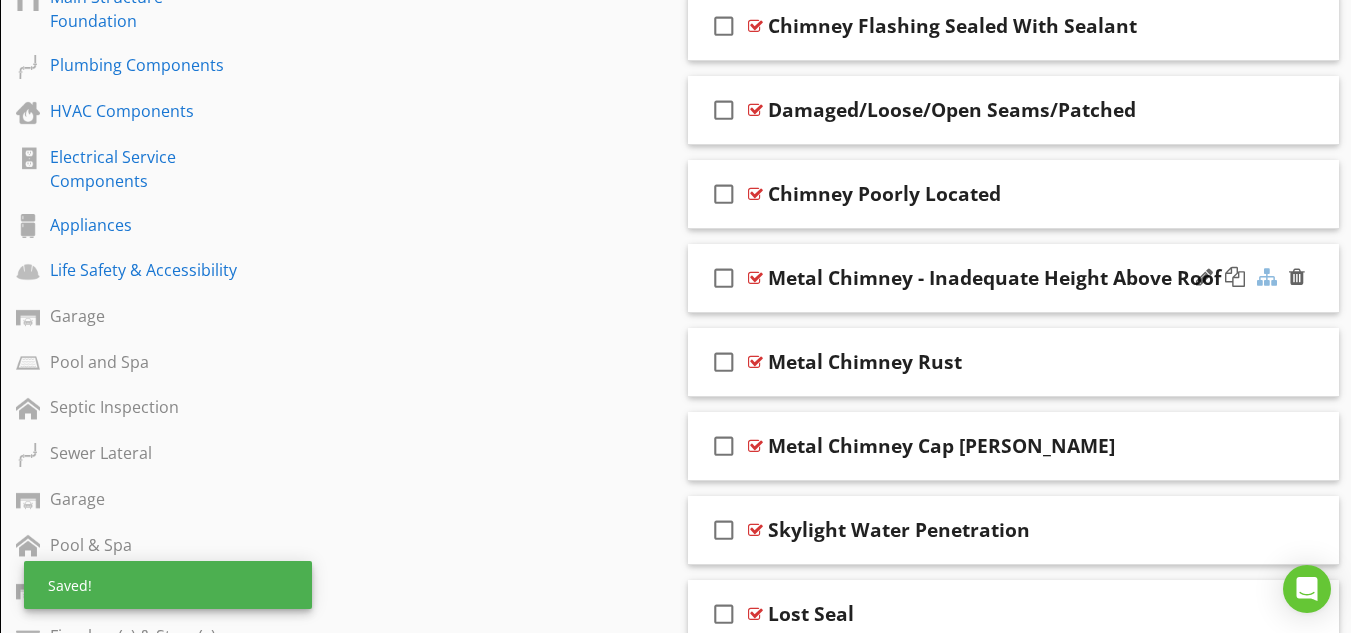 click at bounding box center [1267, 277] 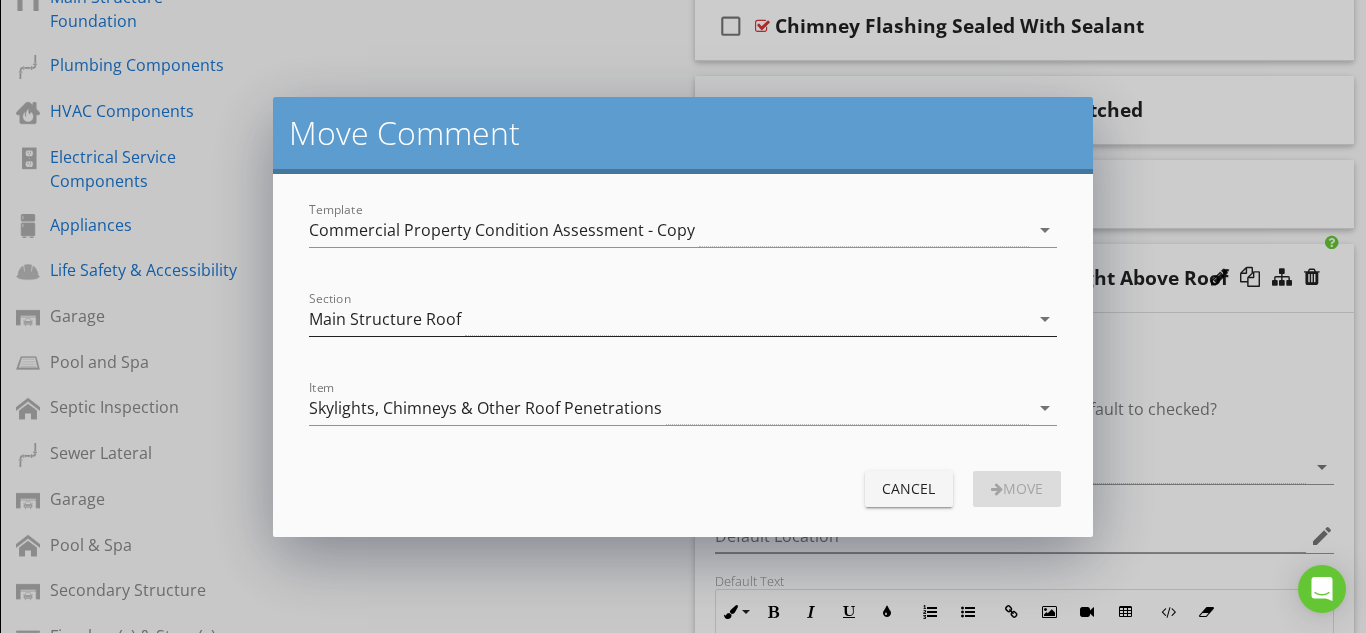 click on "Main Structure Roof" at bounding box center [385, 319] 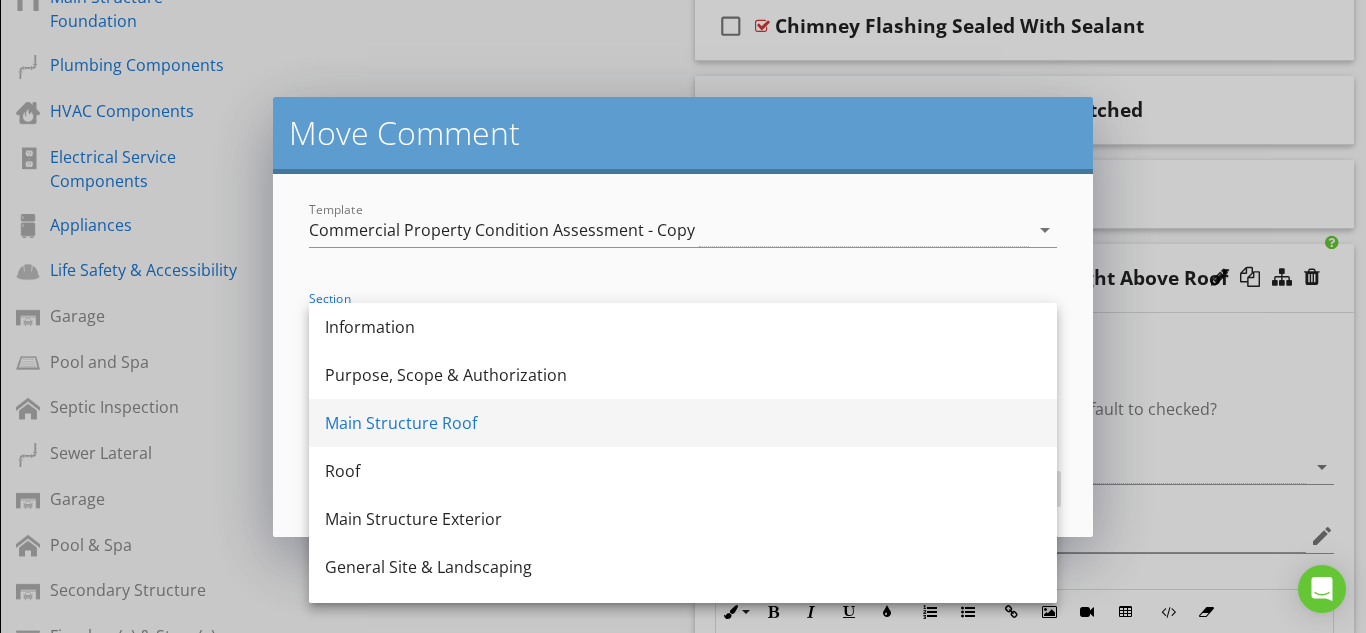 click on "Main Structure Roof" at bounding box center (683, 423) 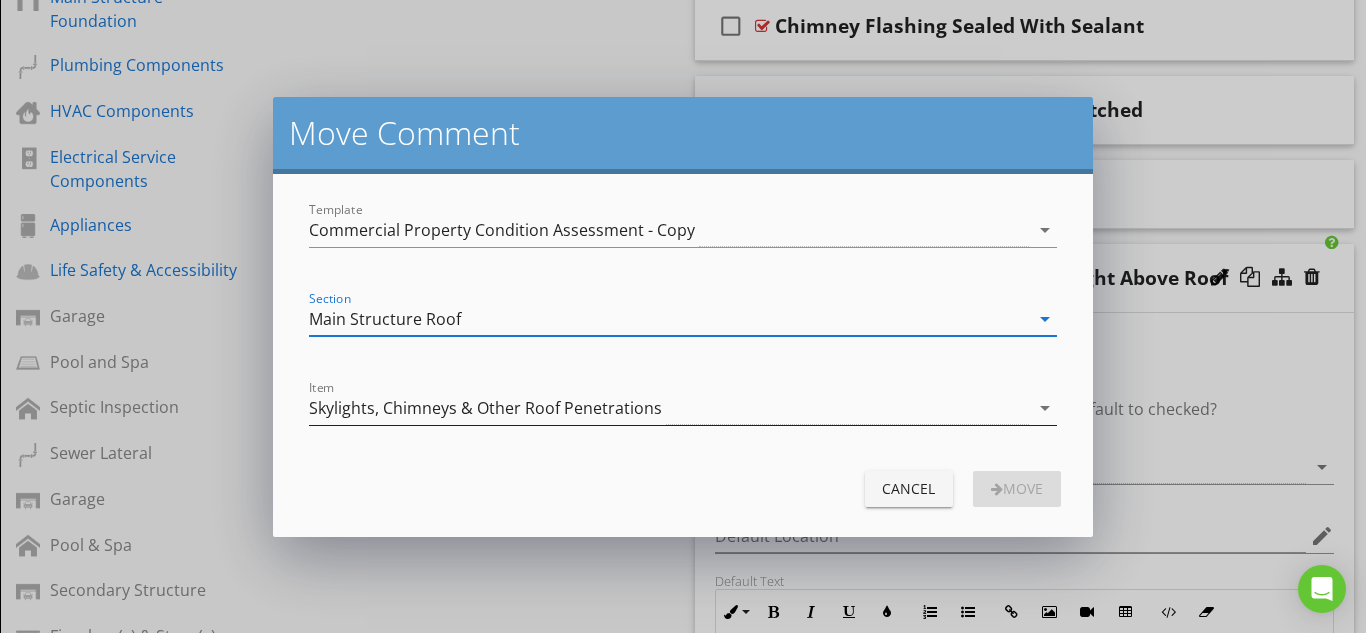 click on "Skylights, Chimneys & Other Roof Penetrations" at bounding box center (485, 408) 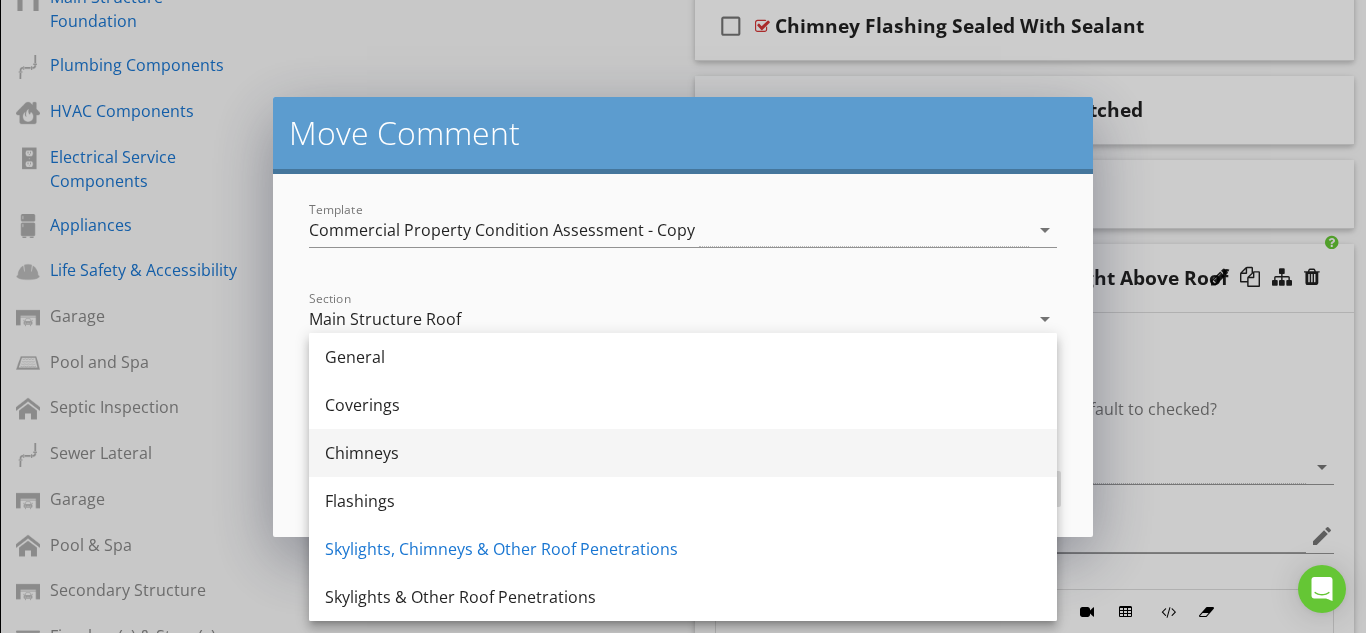 click on "Chimneys" at bounding box center (683, 453) 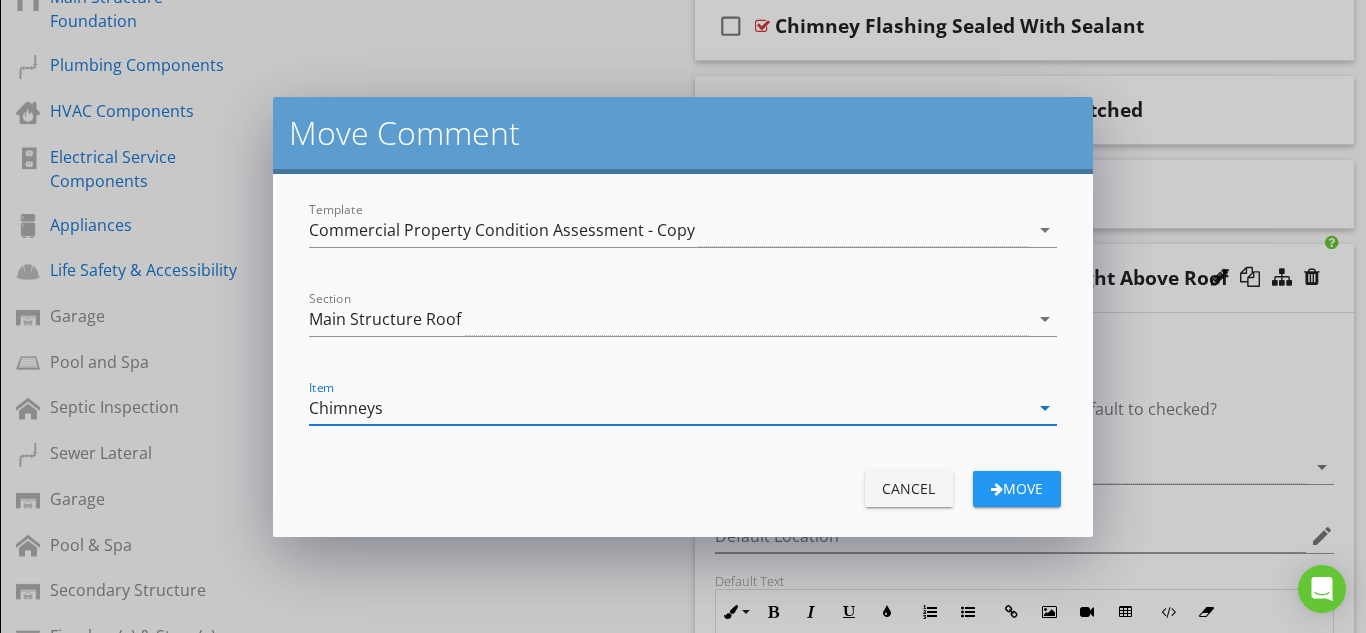 click on "Move" at bounding box center [1017, 488] 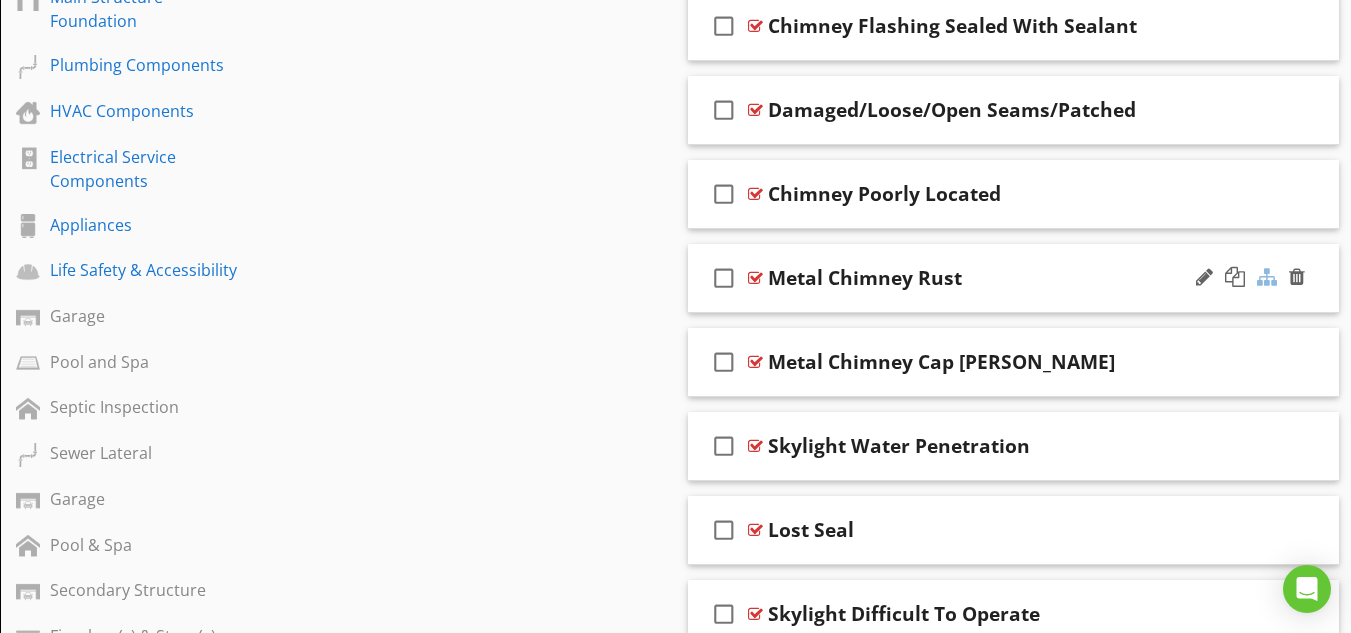 click at bounding box center (1267, 277) 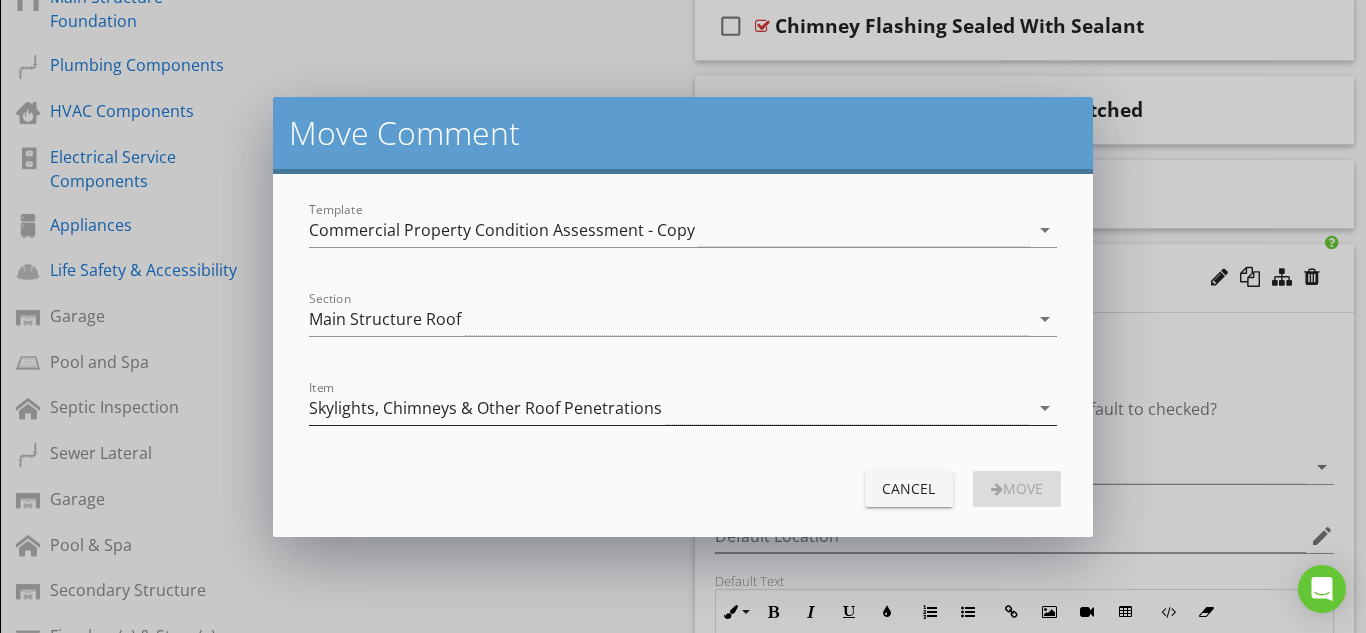 click on "Skylights, Chimneys & Other Roof Penetrations" at bounding box center [485, 408] 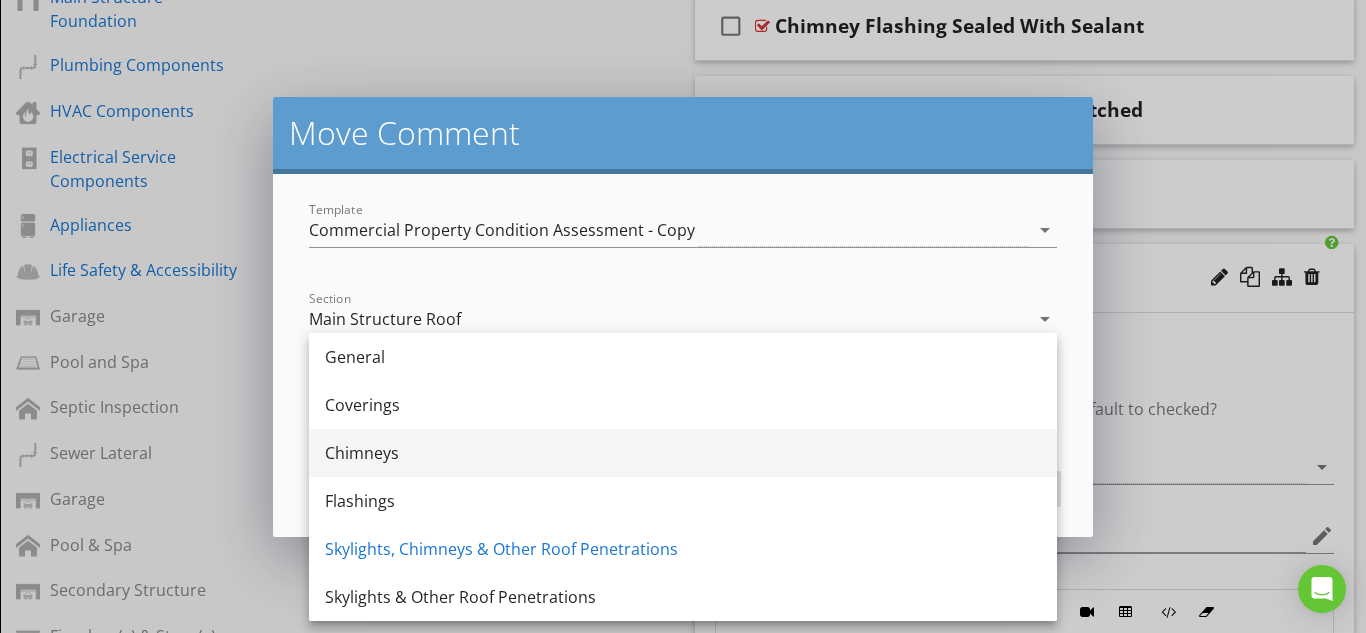 click on "Chimneys" at bounding box center [683, 453] 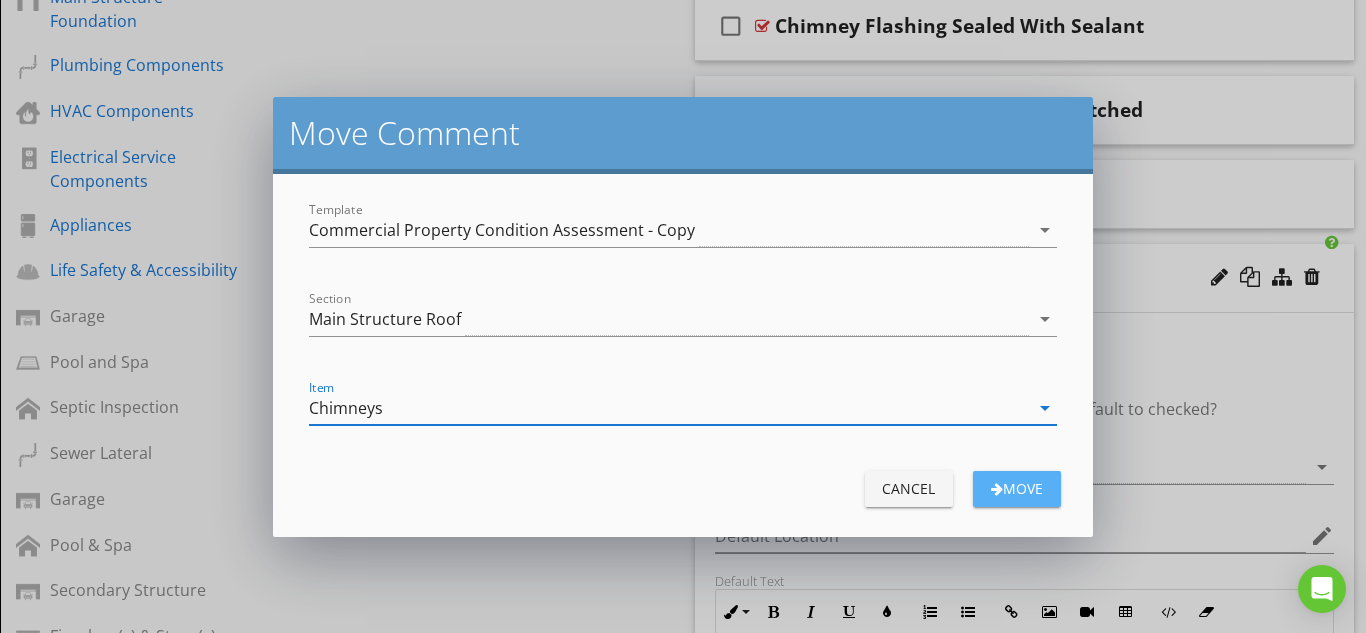 click on "Move" at bounding box center [1017, 488] 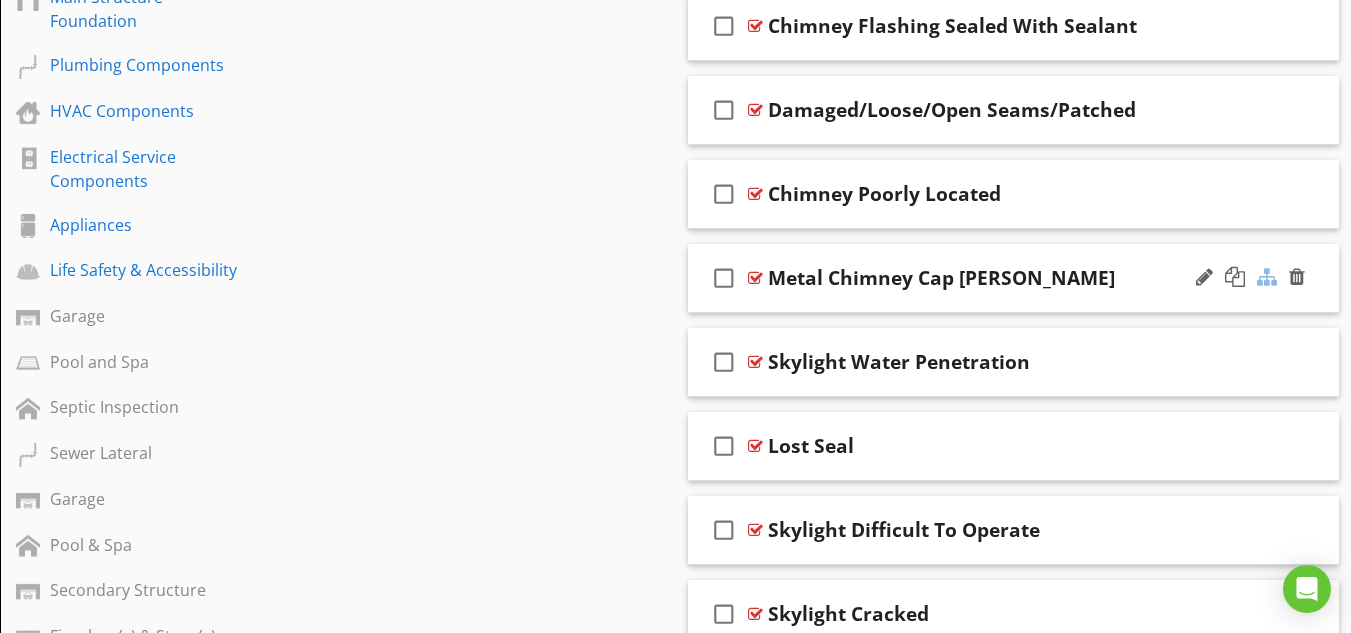 click at bounding box center (1267, 277) 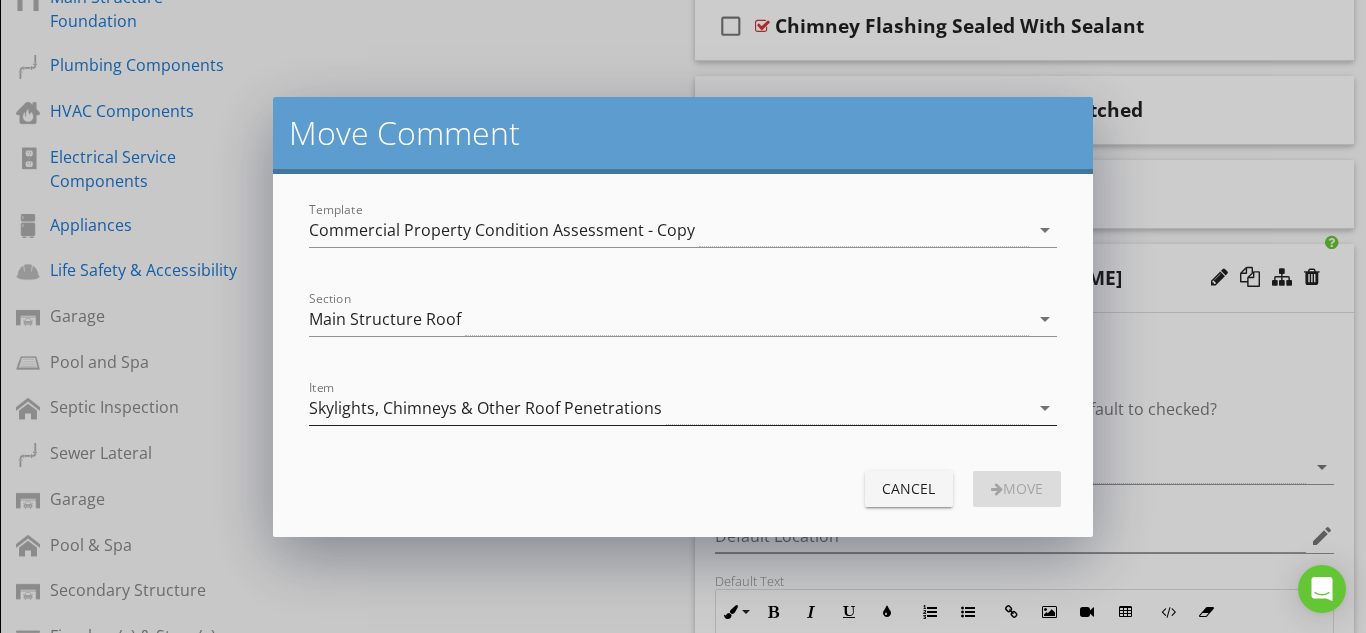 click on "Skylights, Chimneys & Other Roof Penetrations" at bounding box center [485, 408] 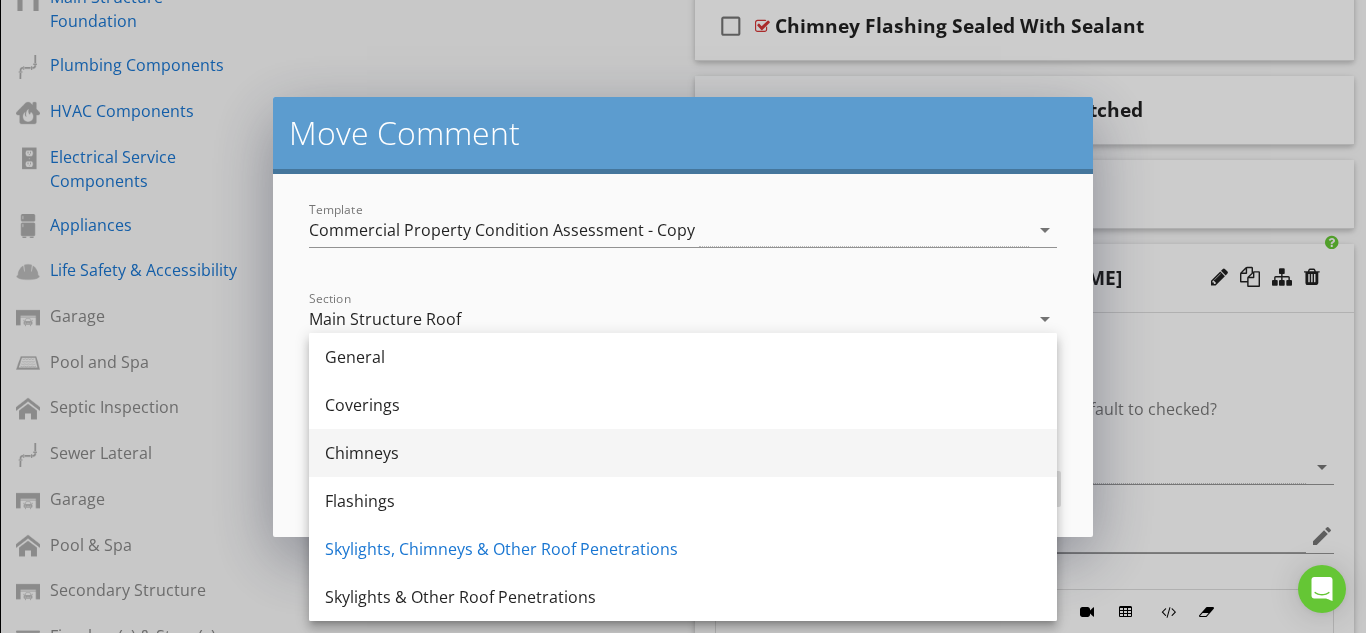 click on "Chimneys" at bounding box center (683, 453) 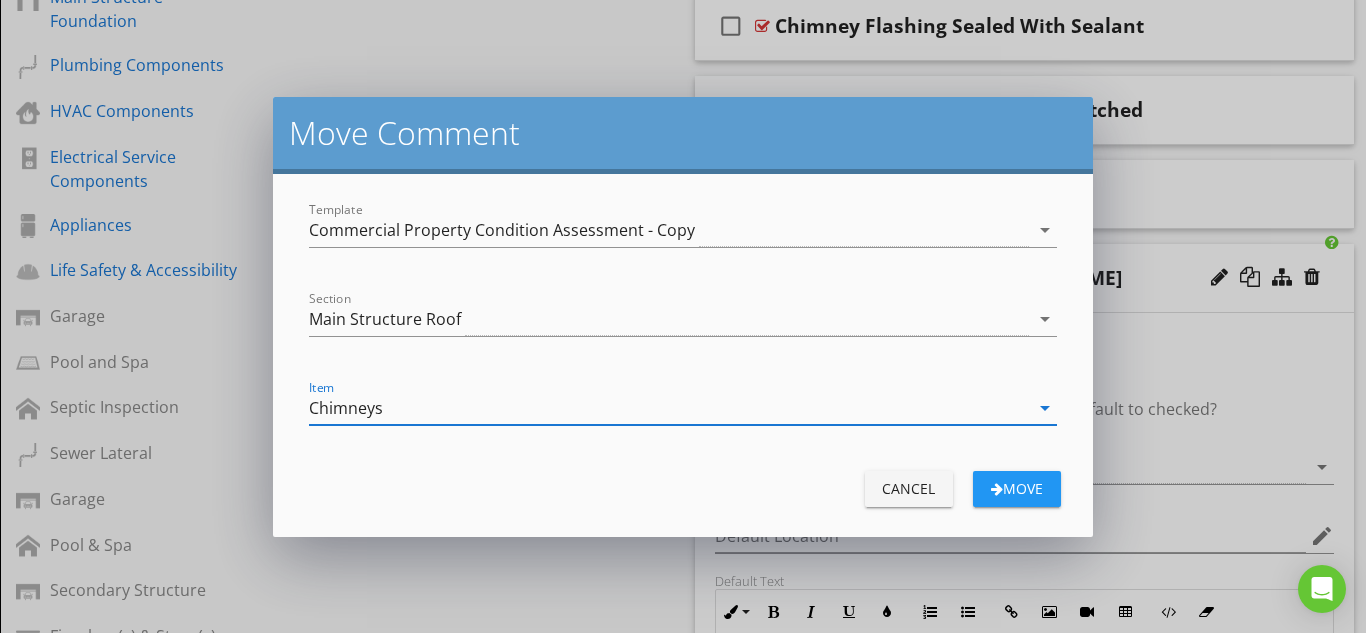 click on "Move" at bounding box center [1017, 488] 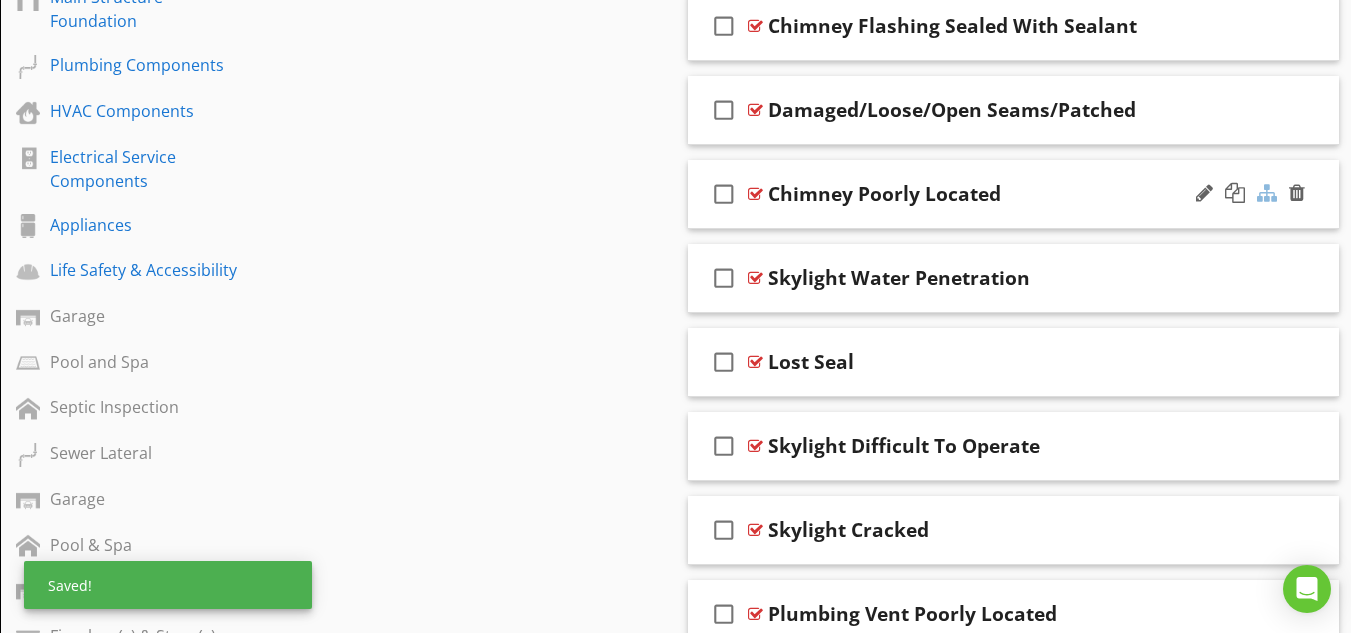 click at bounding box center [1267, 193] 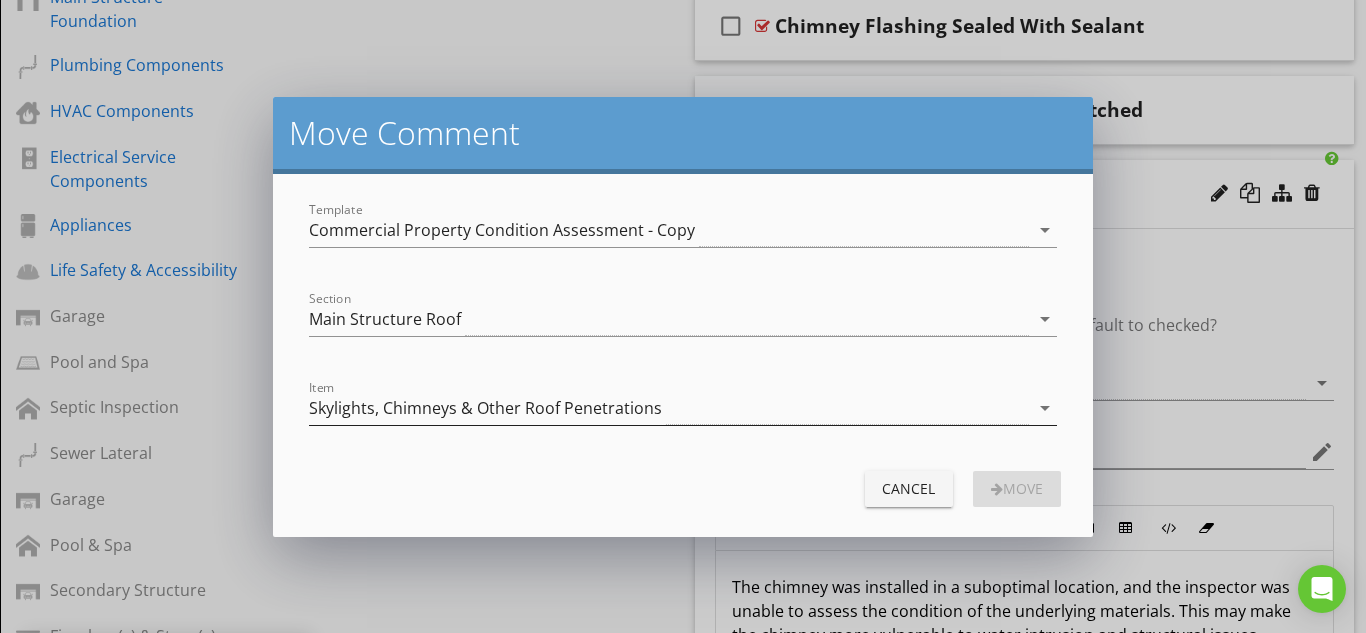 click on "Skylights, Chimneys & Other Roof Penetrations" at bounding box center (485, 408) 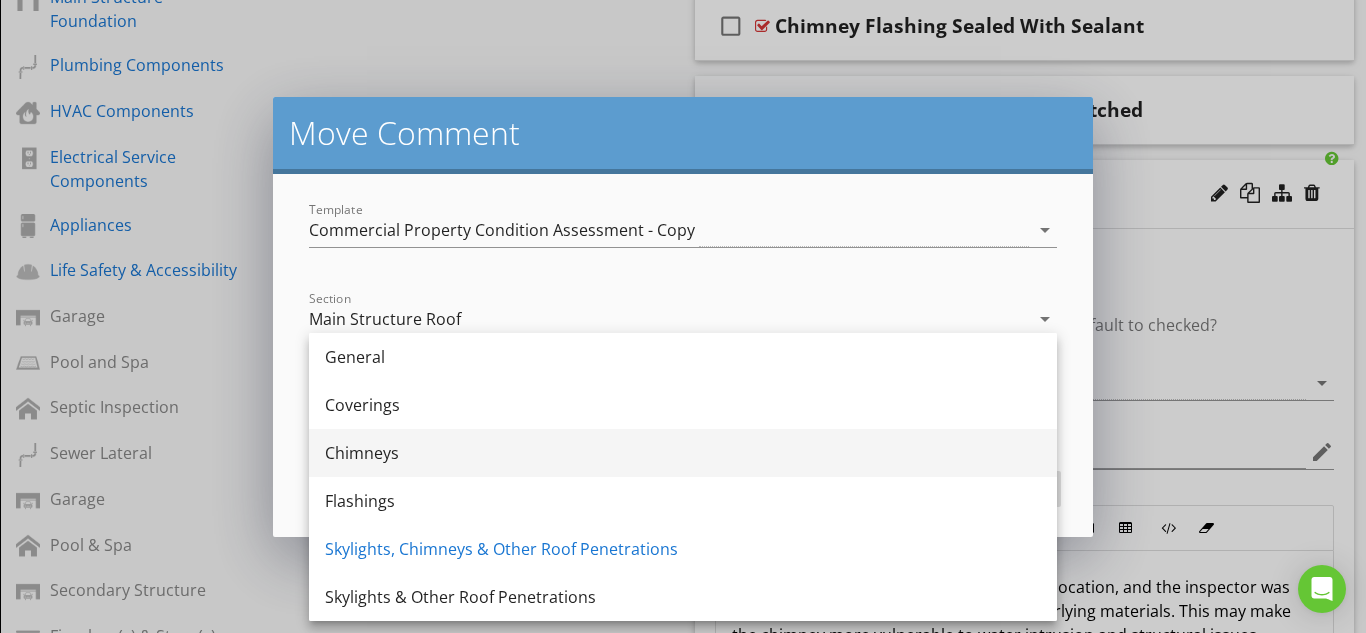 click on "Chimneys" at bounding box center [683, 453] 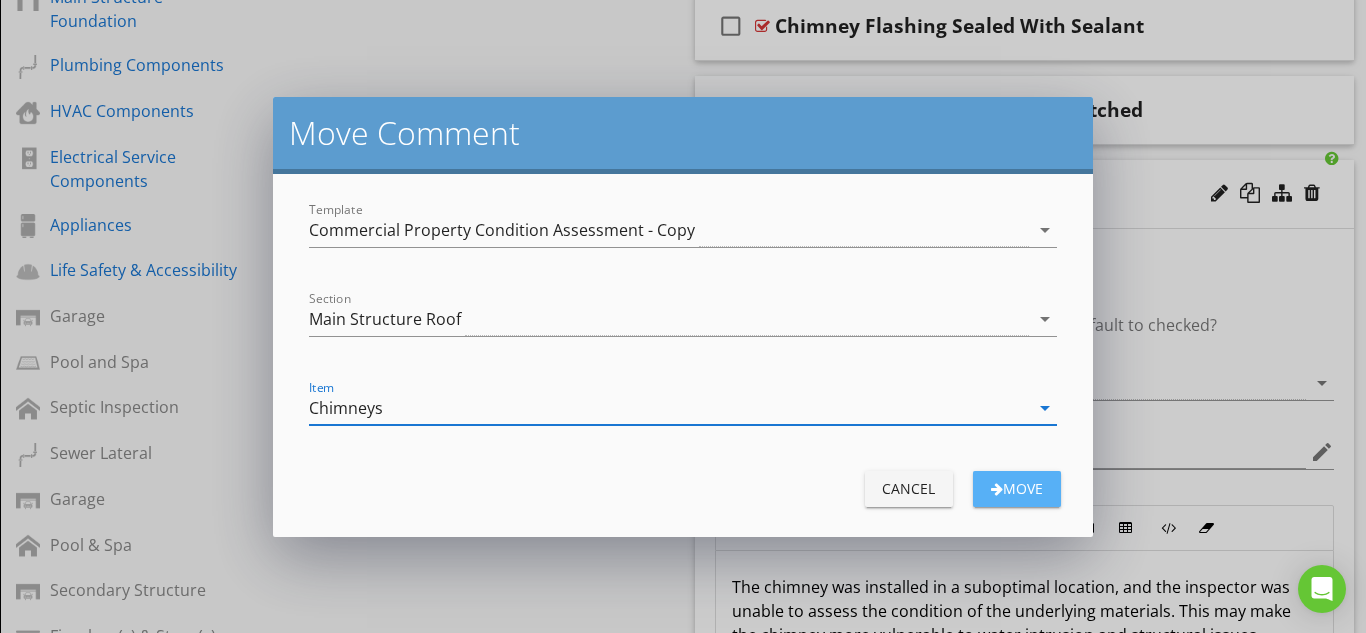 click on "Move" at bounding box center (1017, 488) 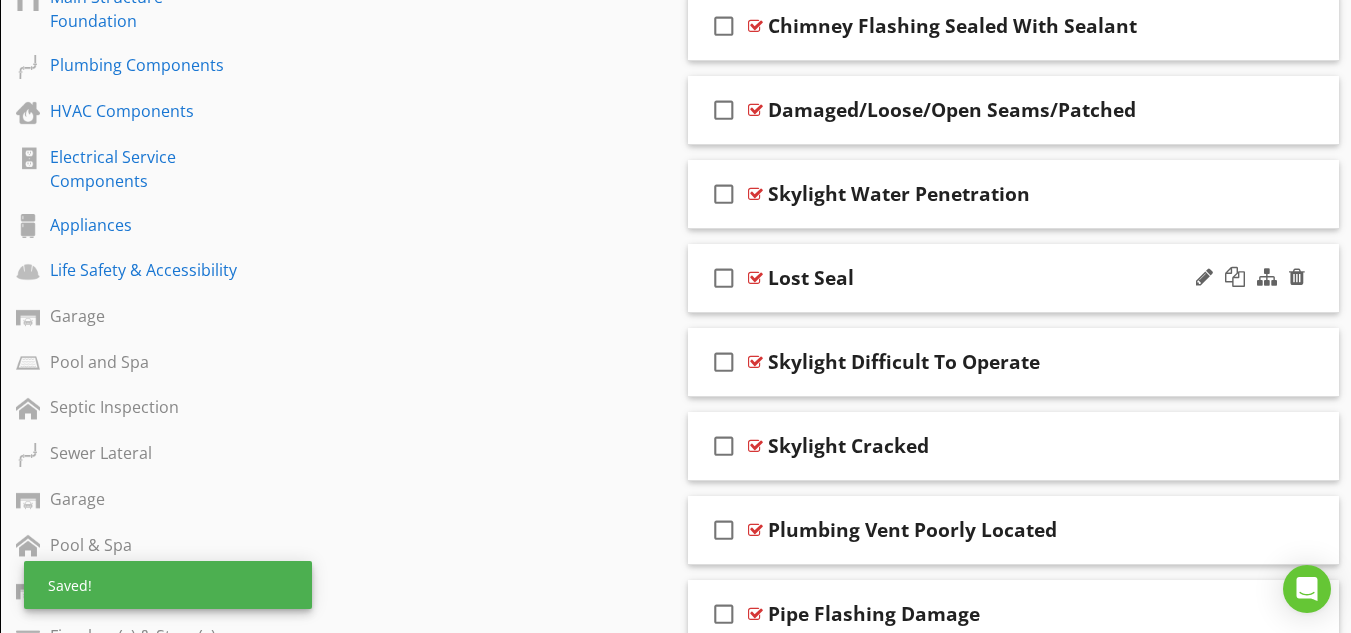 scroll, scrollTop: 667, scrollLeft: 0, axis: vertical 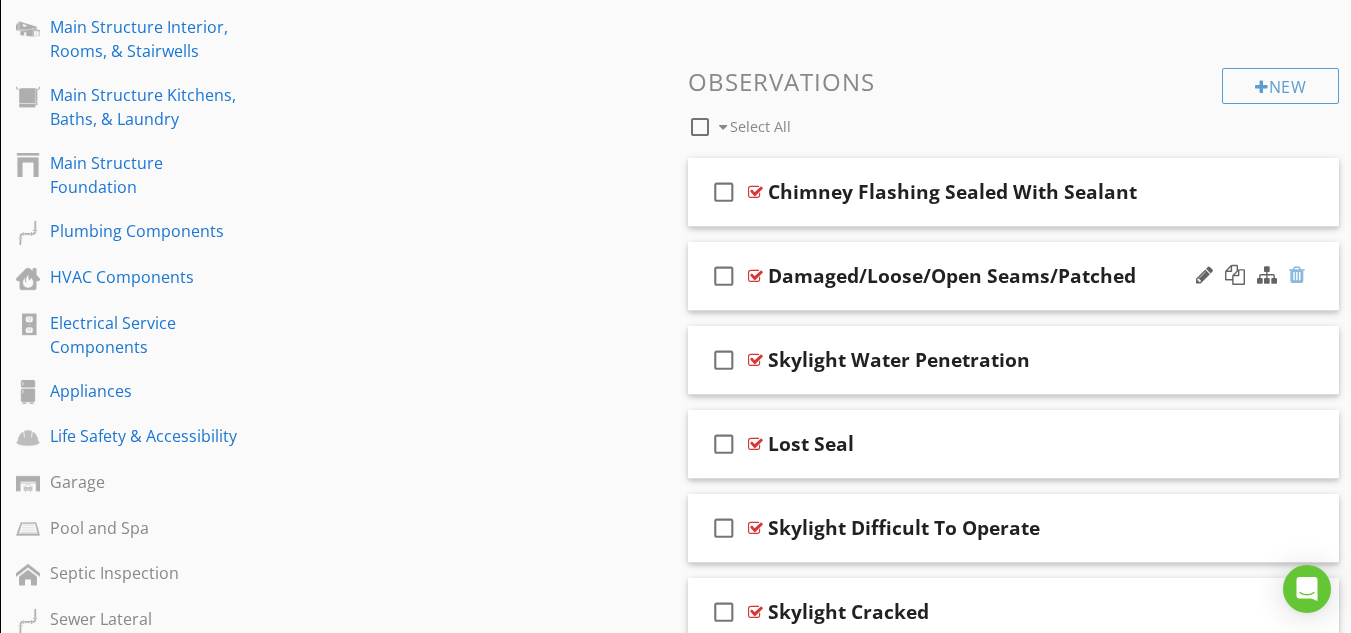 click at bounding box center (1297, 275) 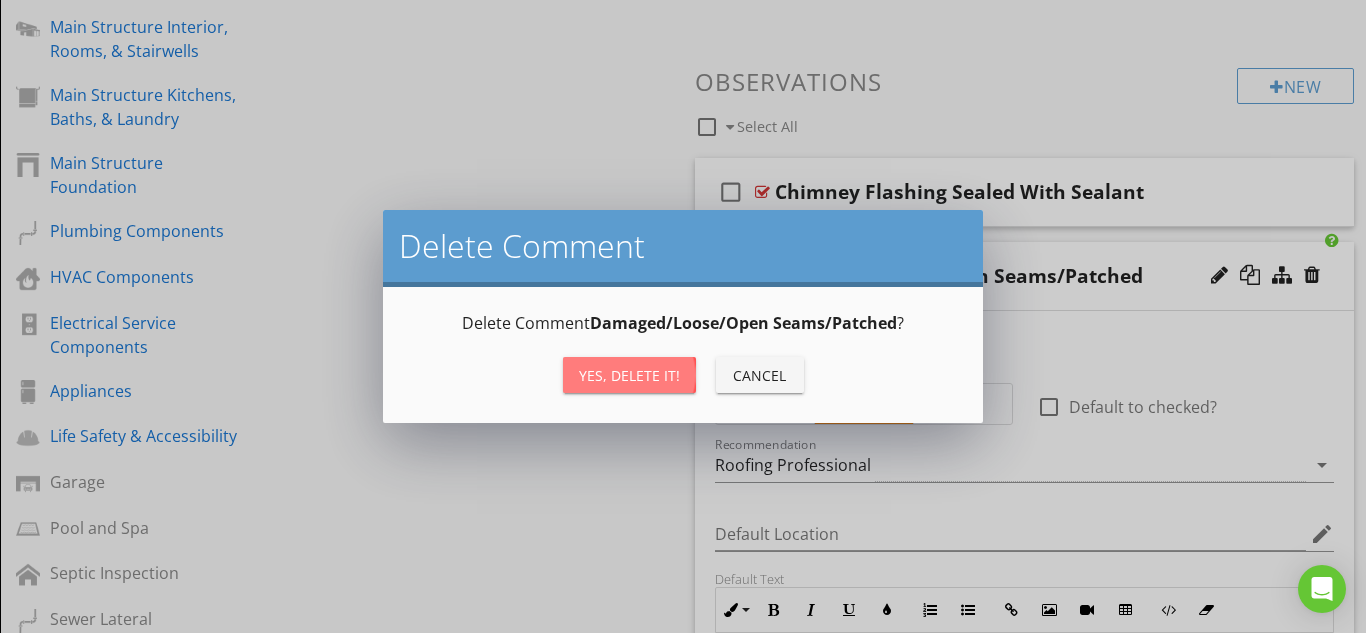 click on "Yes, Delete it!" at bounding box center (629, 375) 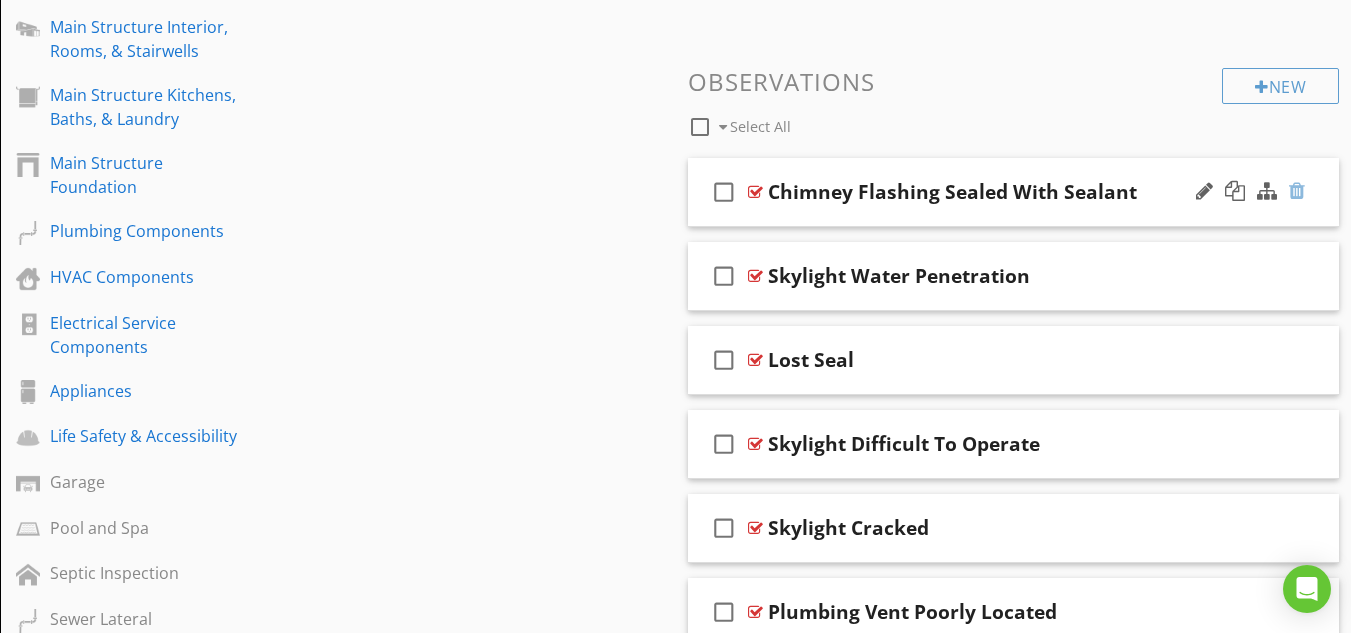 click at bounding box center (1297, 191) 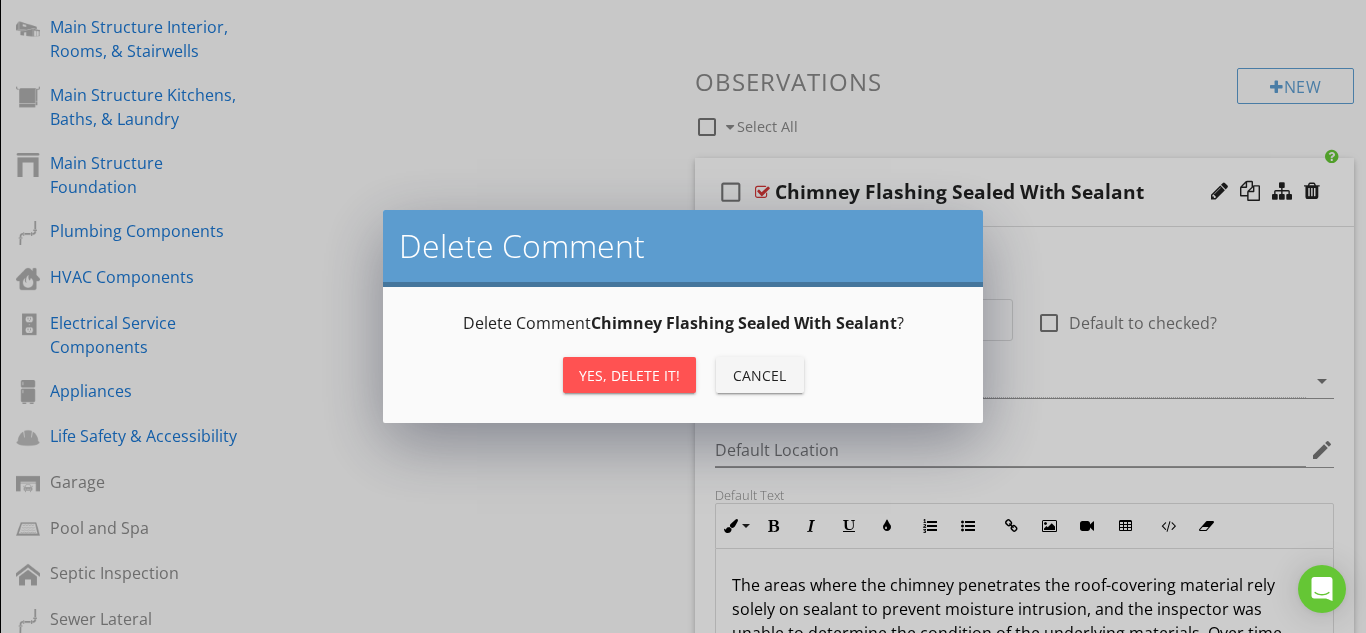 click on "Yes, Delete it!" at bounding box center [629, 375] 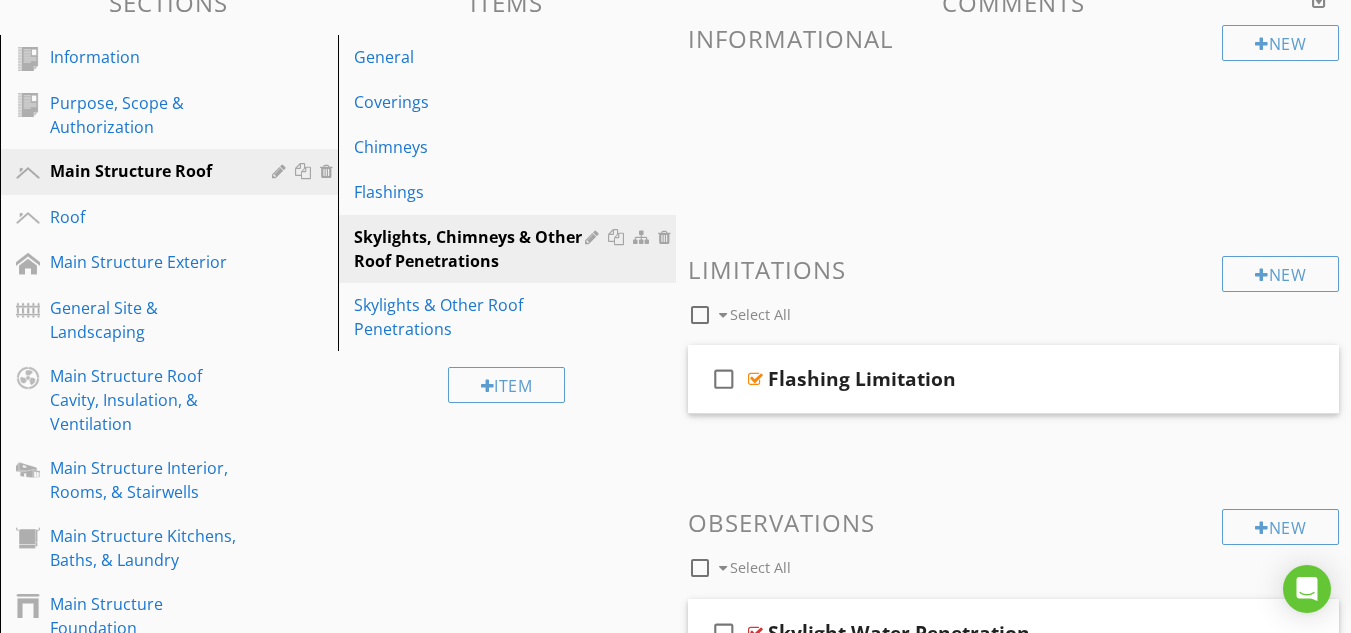 scroll, scrollTop: 0, scrollLeft: 0, axis: both 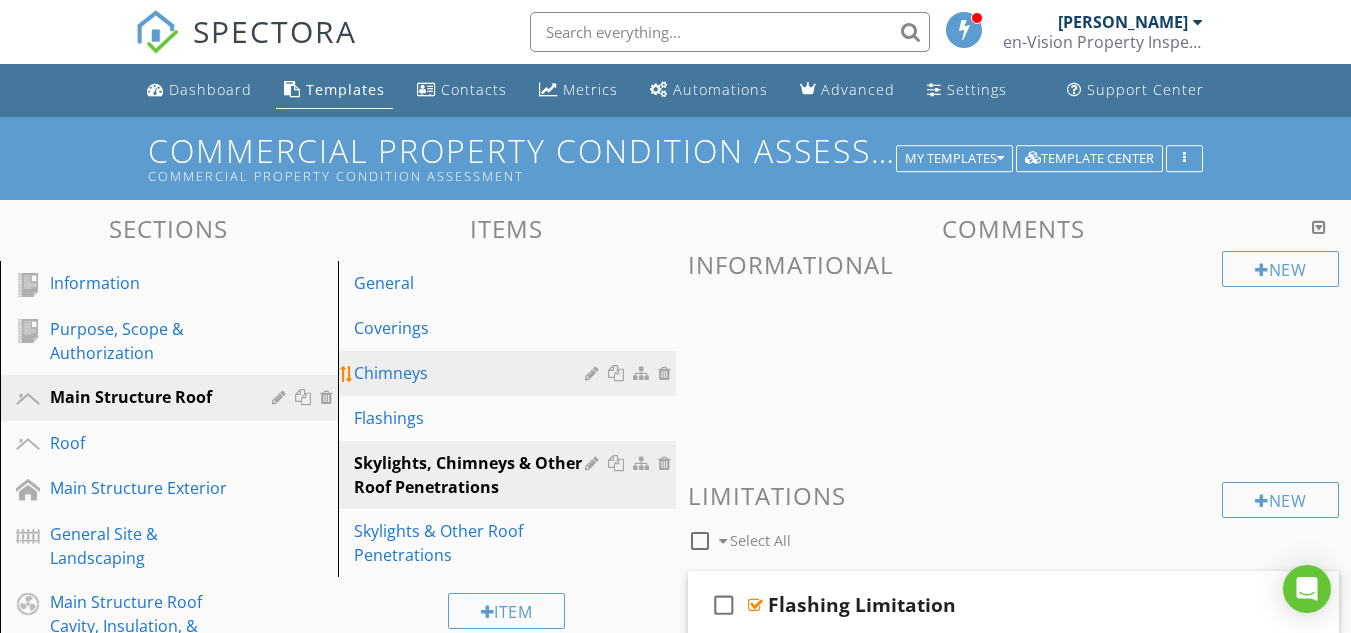click on "Chimneys" at bounding box center (472, 373) 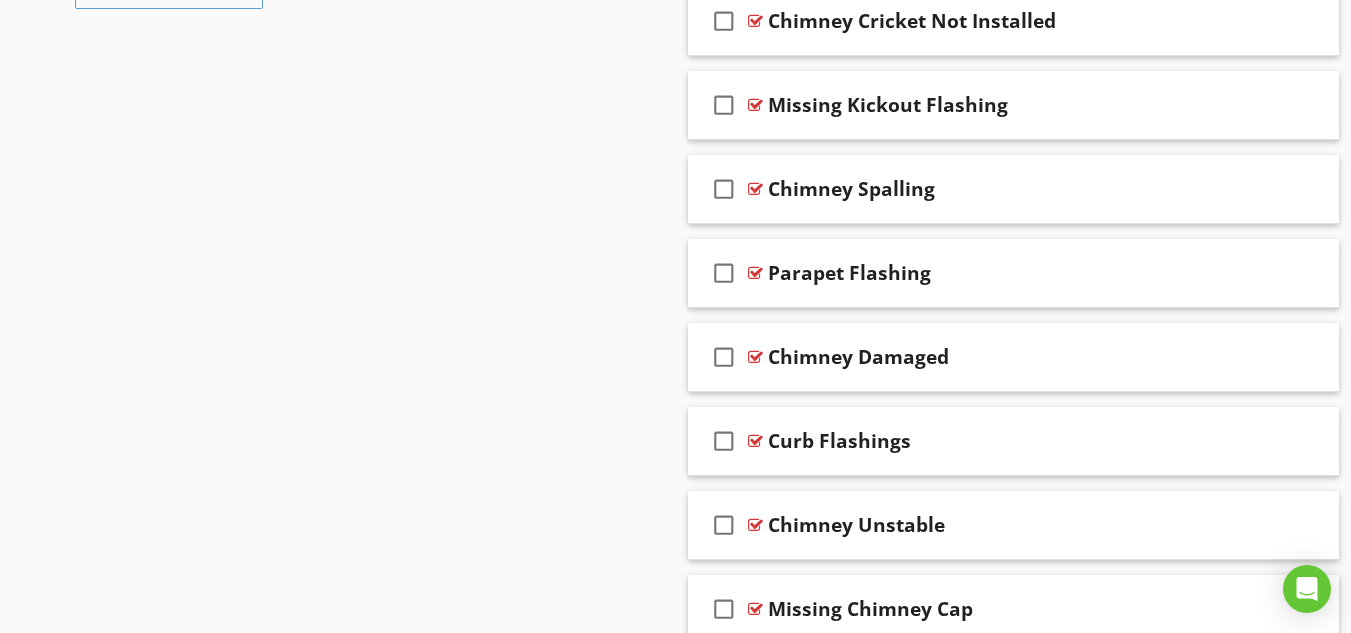 scroll, scrollTop: 1833, scrollLeft: 0, axis: vertical 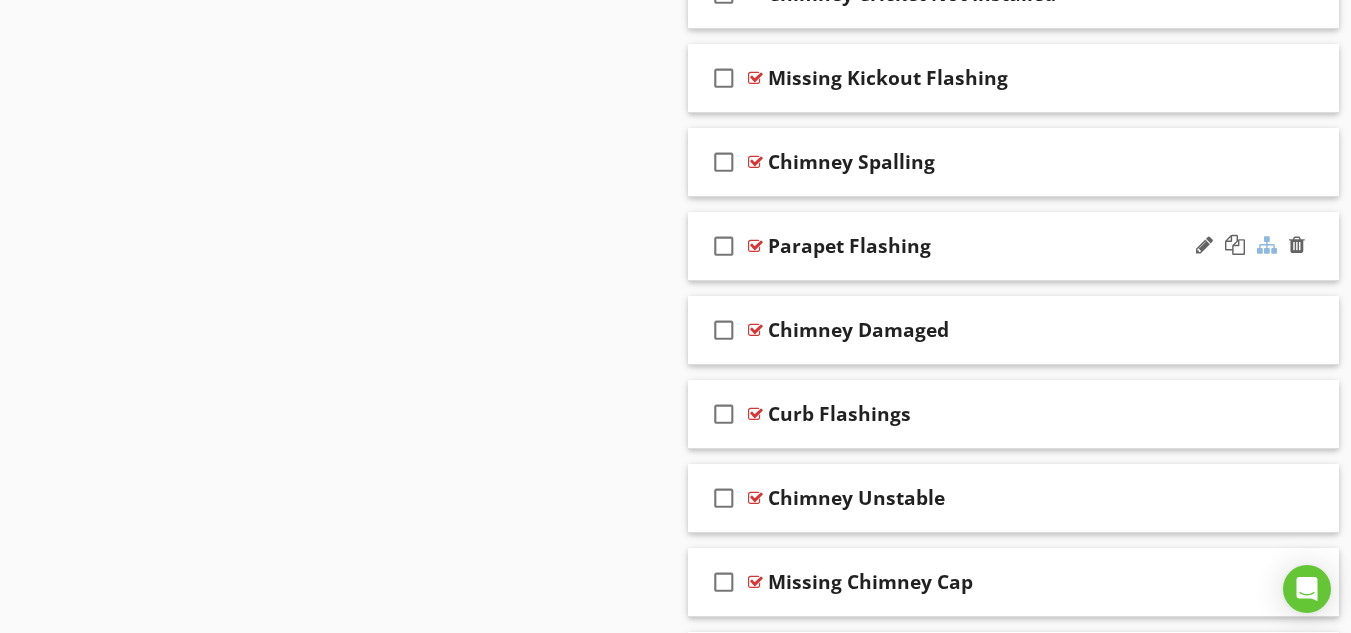 click at bounding box center (1267, 245) 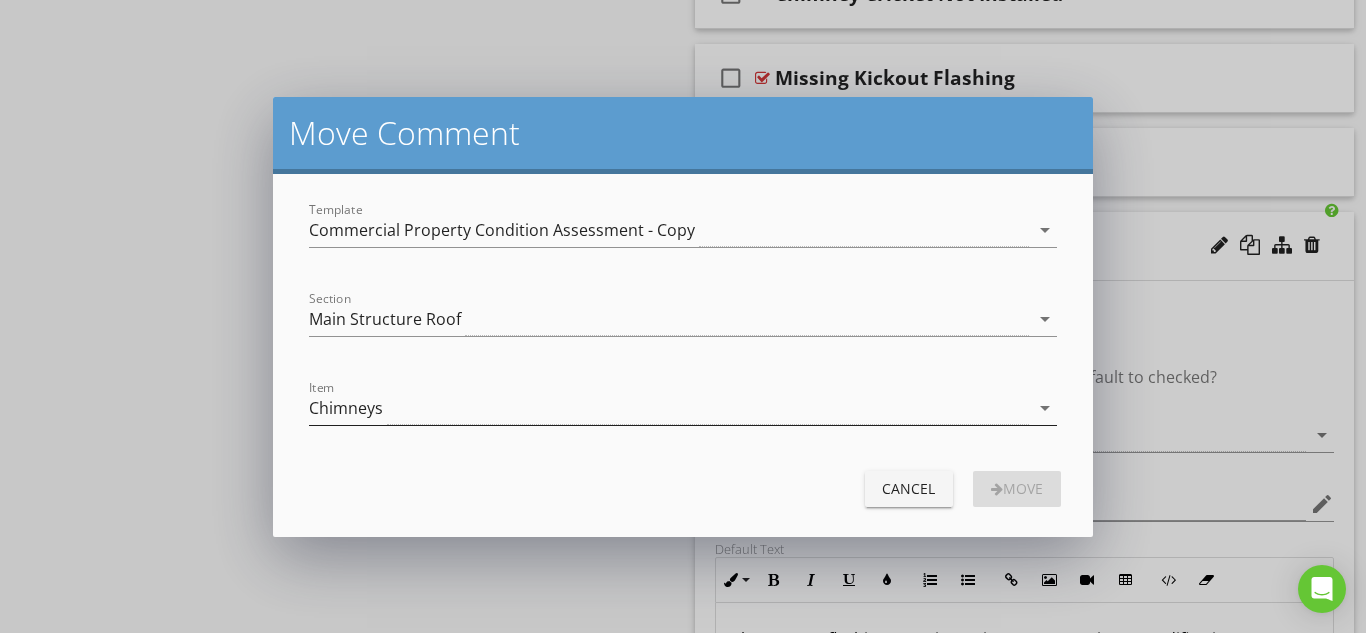 click on "Chimneys" at bounding box center (669, 408) 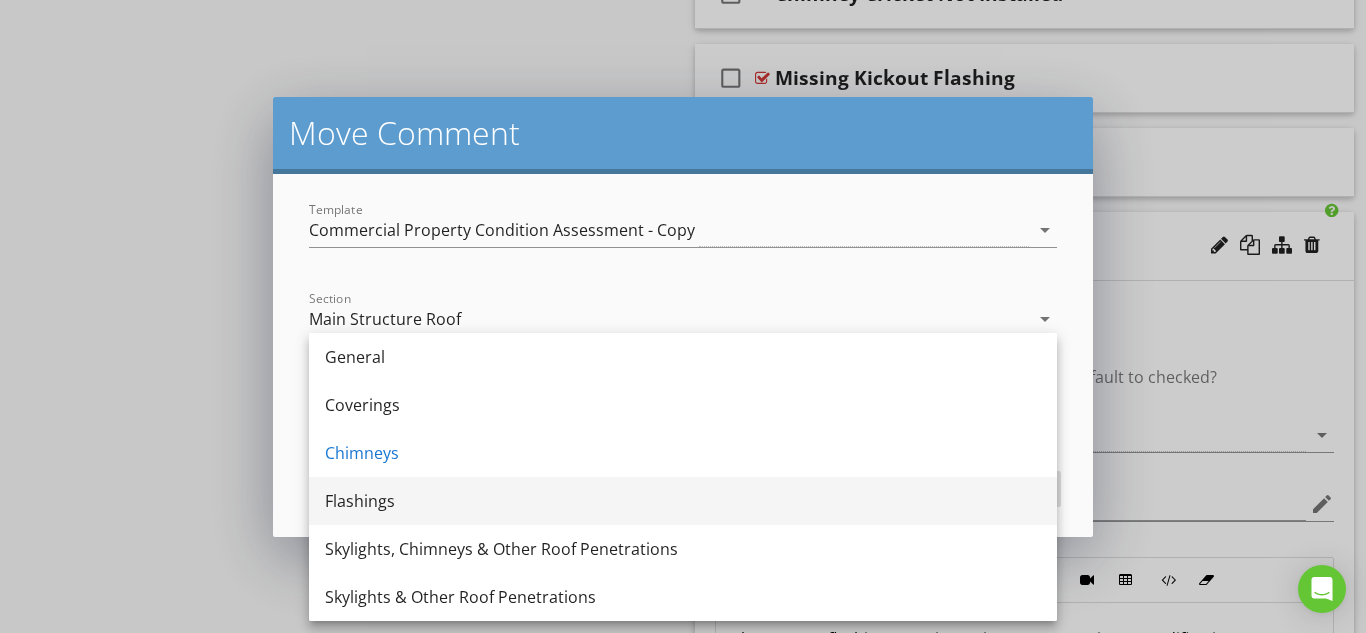 click on "Flashings" at bounding box center (683, 501) 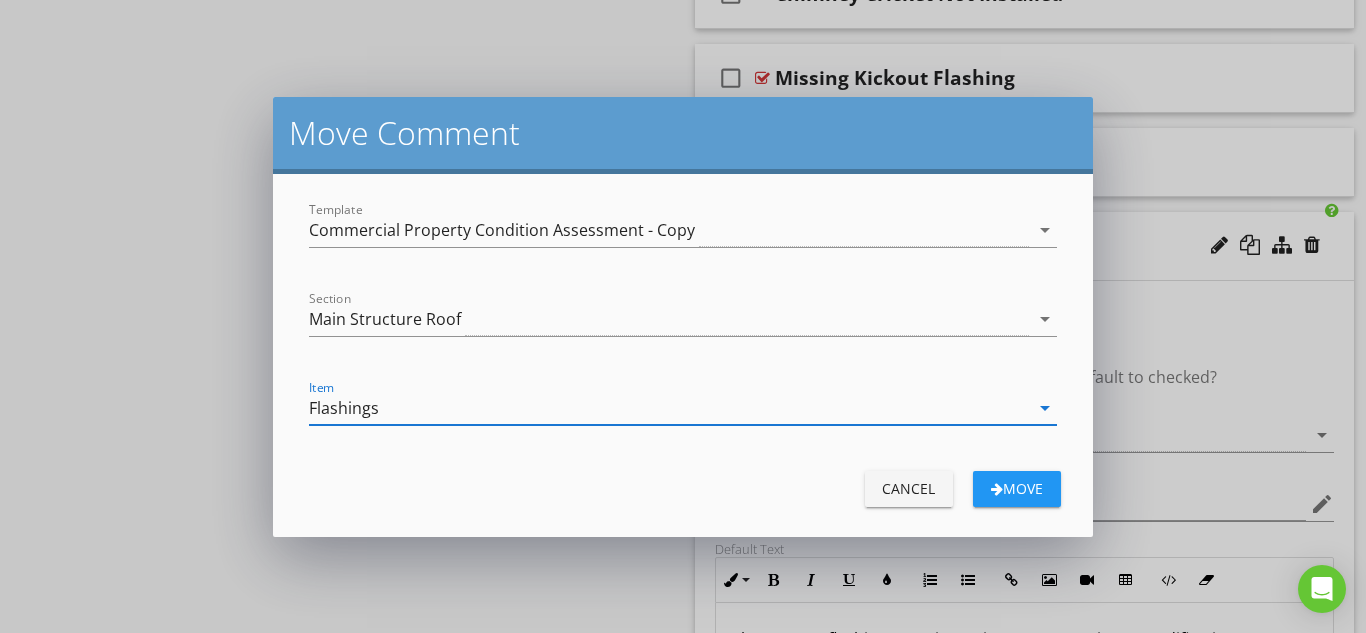 click on "Move" at bounding box center (1017, 488) 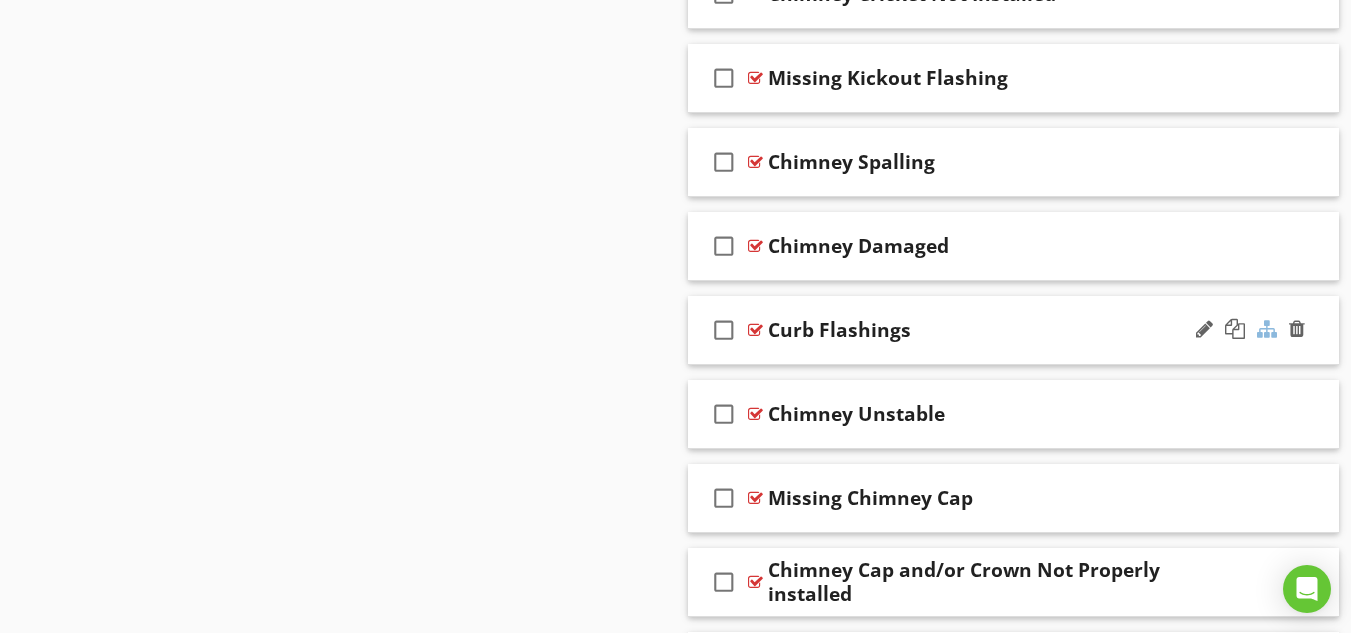 click at bounding box center [1267, 329] 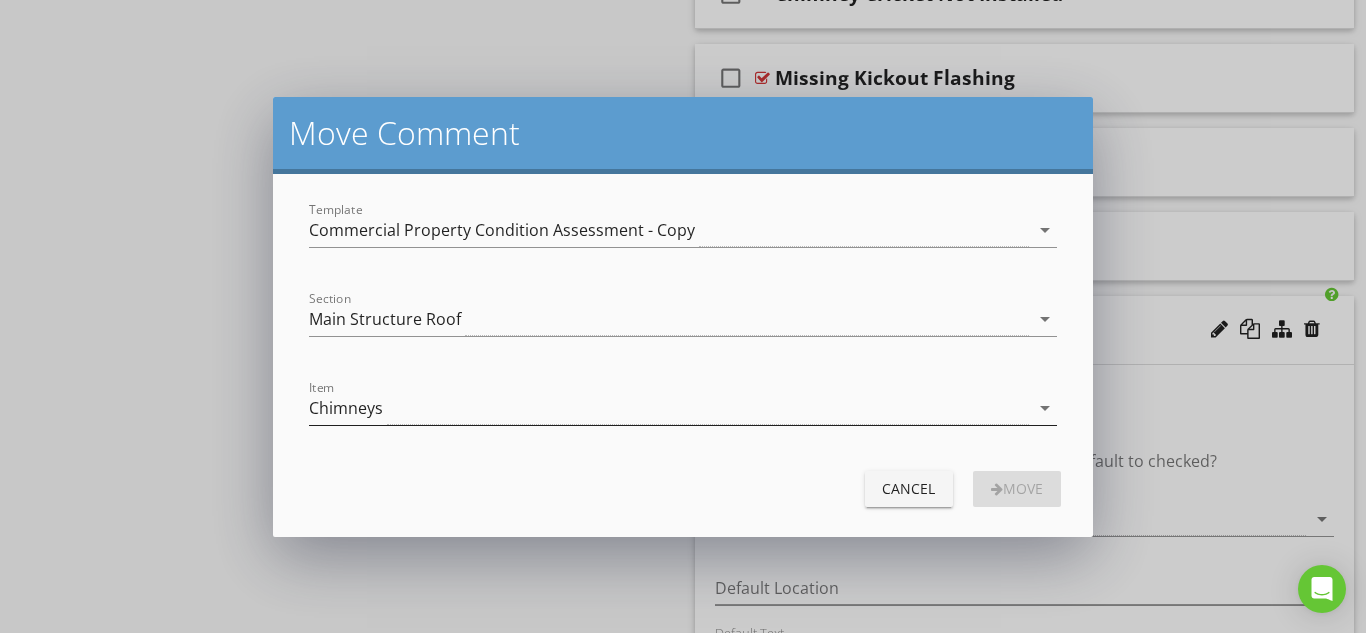 click on "Chimneys" at bounding box center [669, 408] 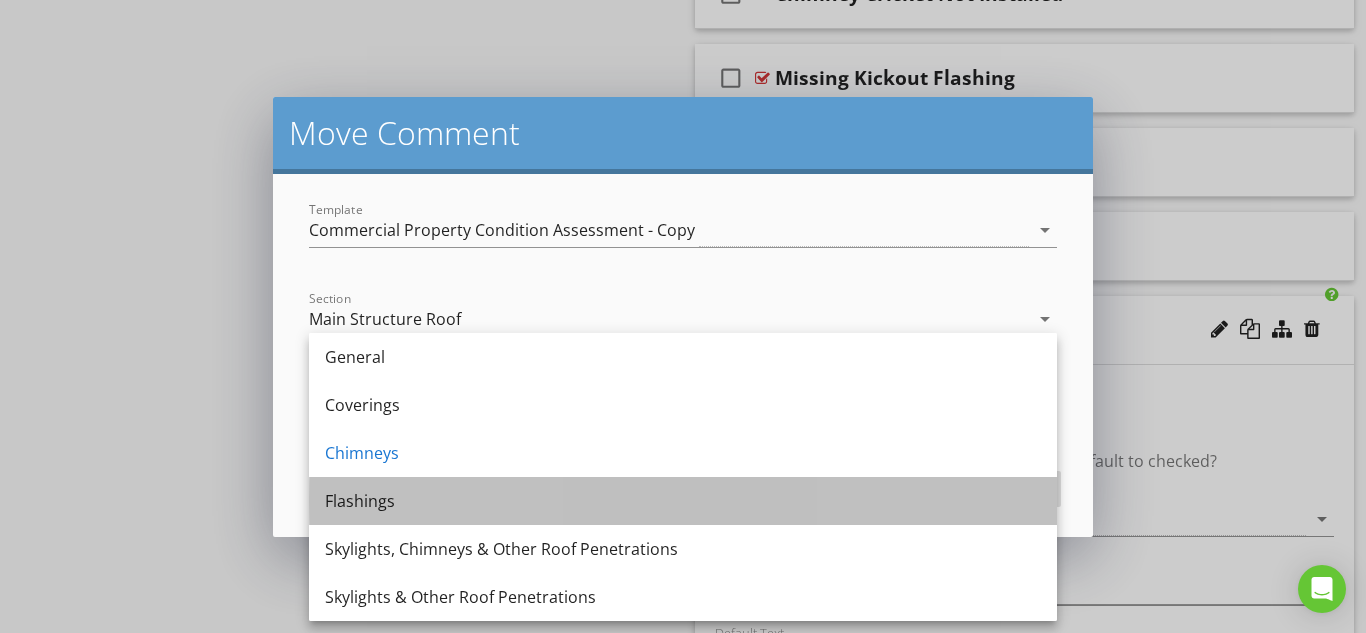 click on "Flashings" at bounding box center (683, 501) 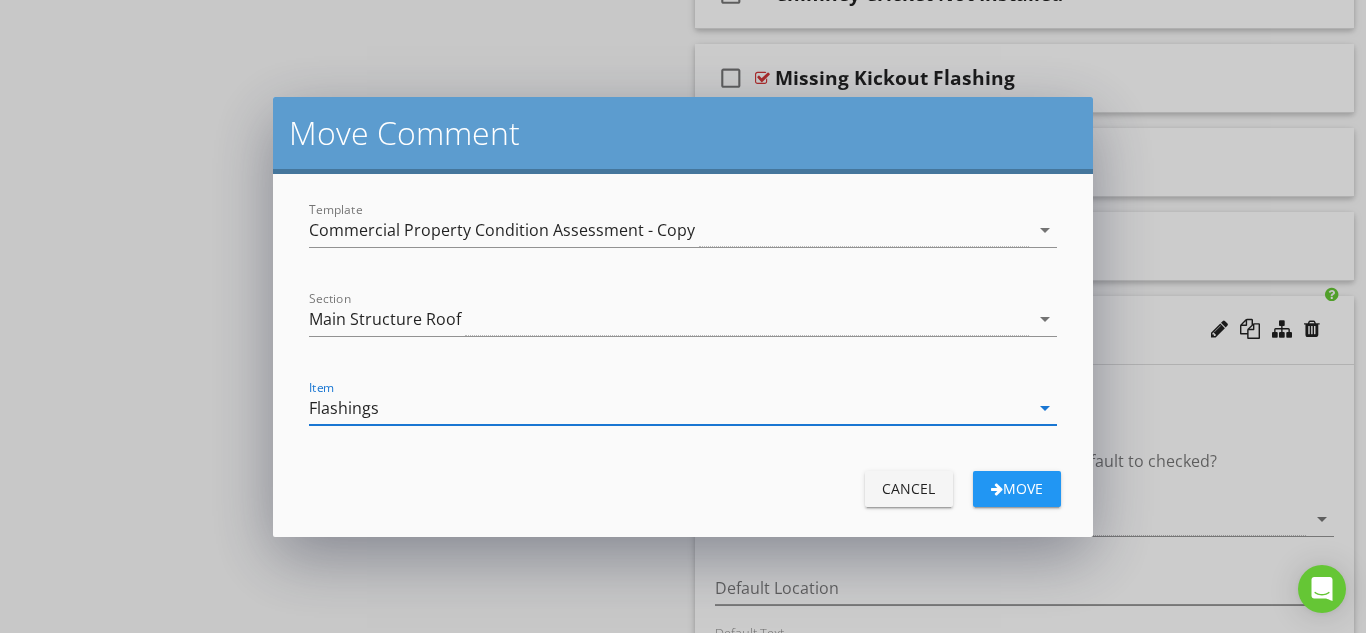 click on "Move" at bounding box center [1017, 488] 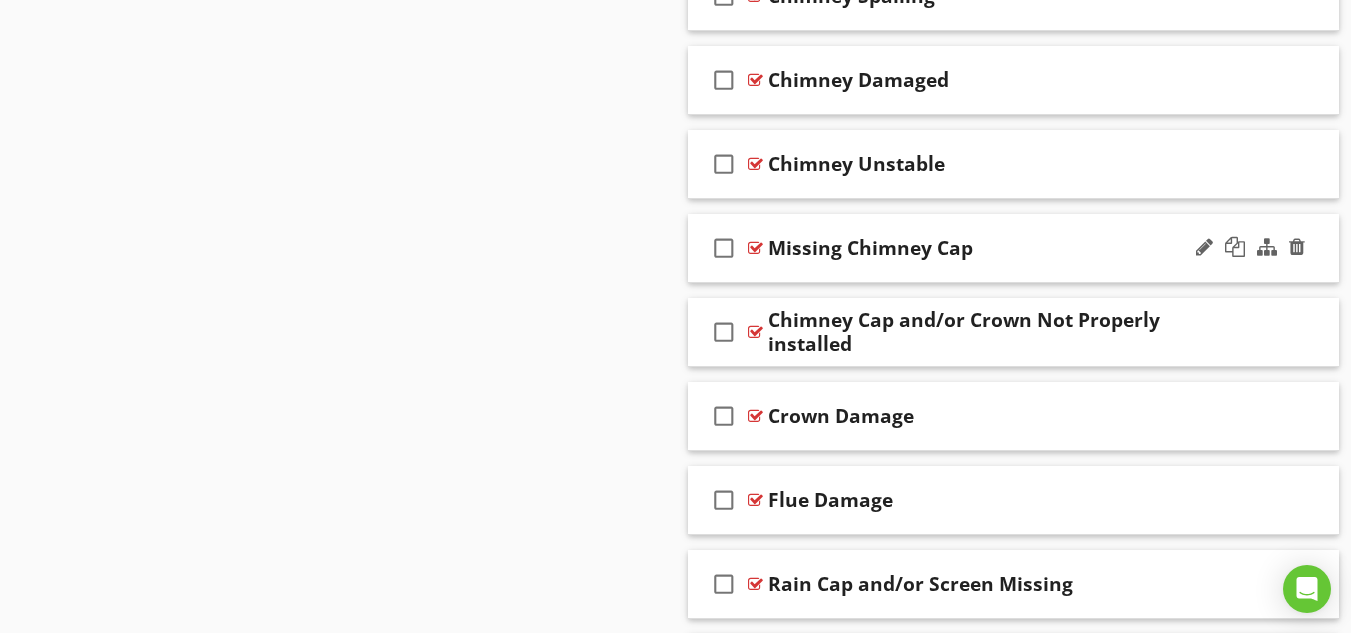 scroll, scrollTop: 2000, scrollLeft: 0, axis: vertical 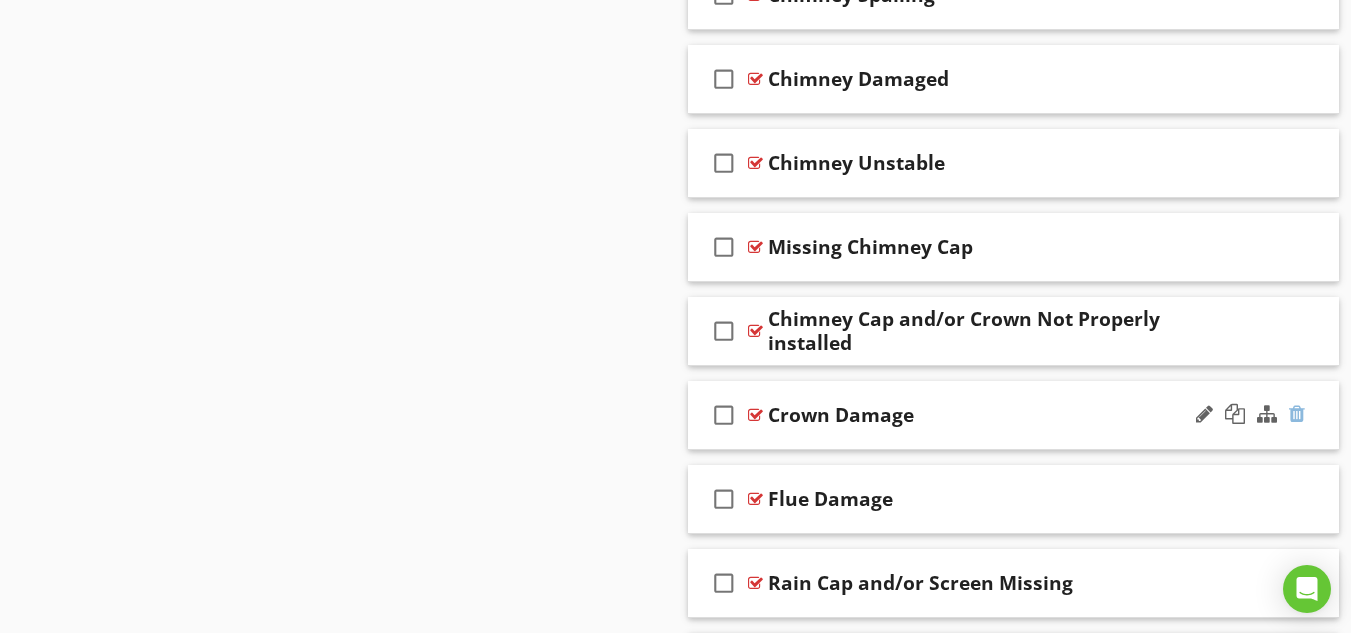 click at bounding box center (1297, 414) 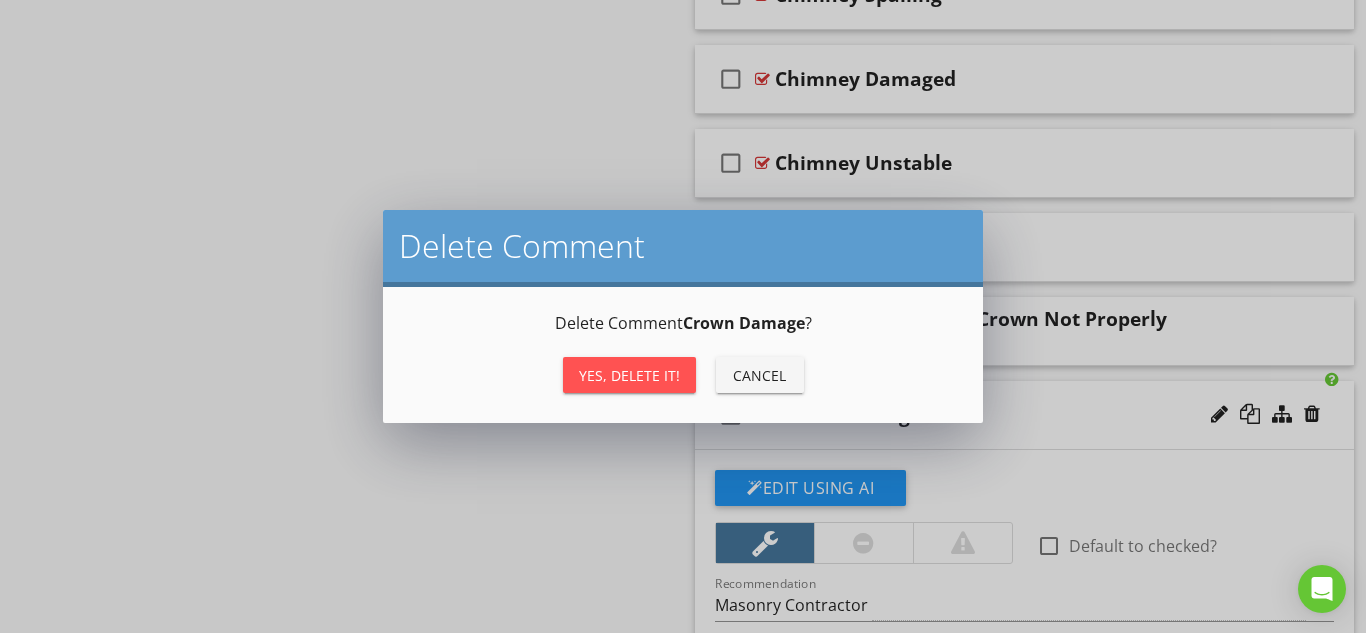 click on "Yes, Delete it!" at bounding box center (629, 375) 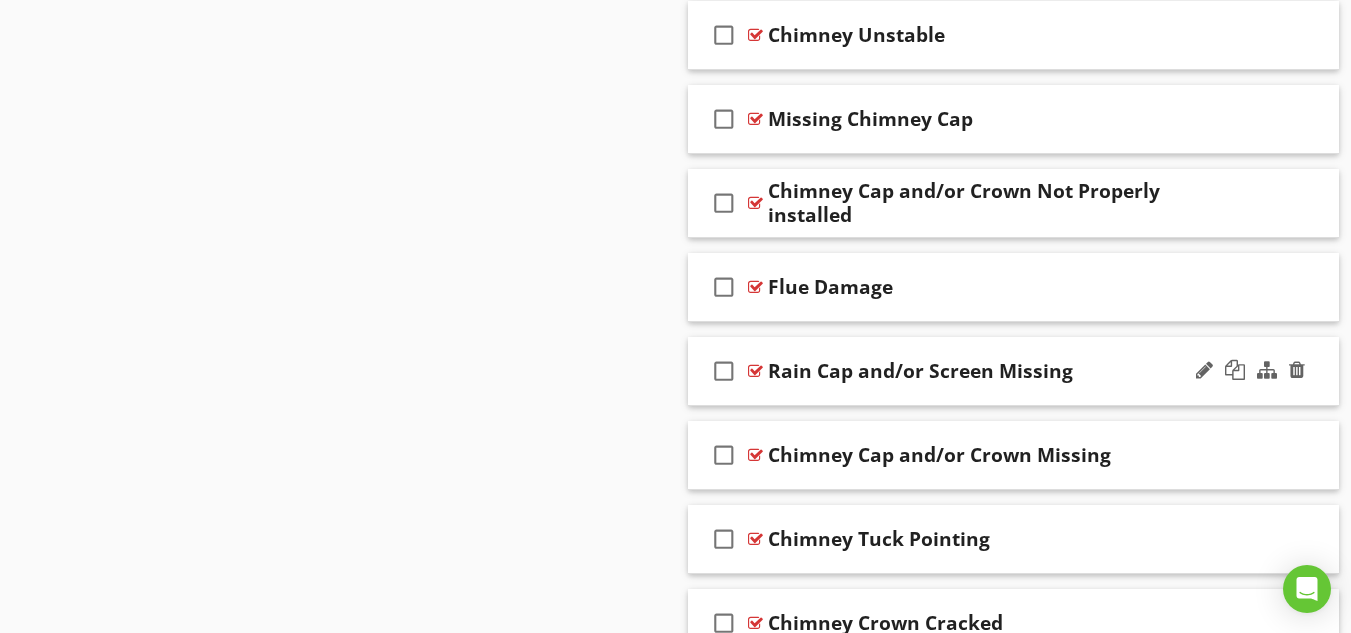 scroll, scrollTop: 2167, scrollLeft: 0, axis: vertical 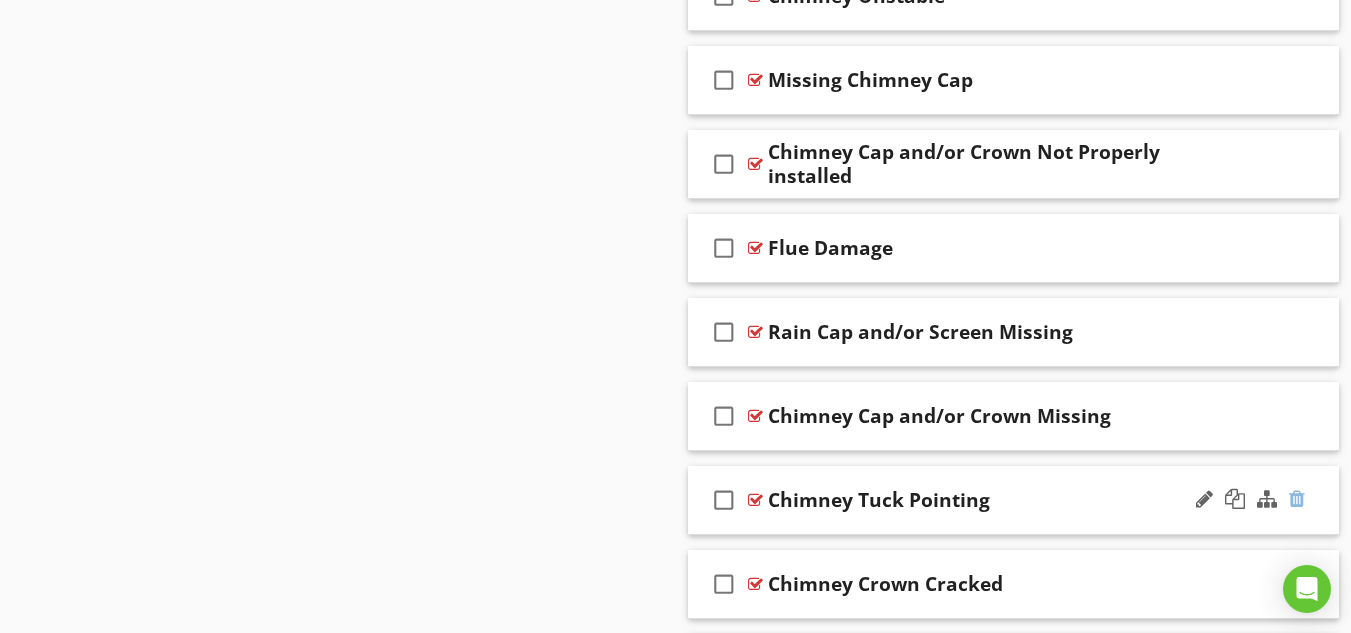 click at bounding box center [1297, 499] 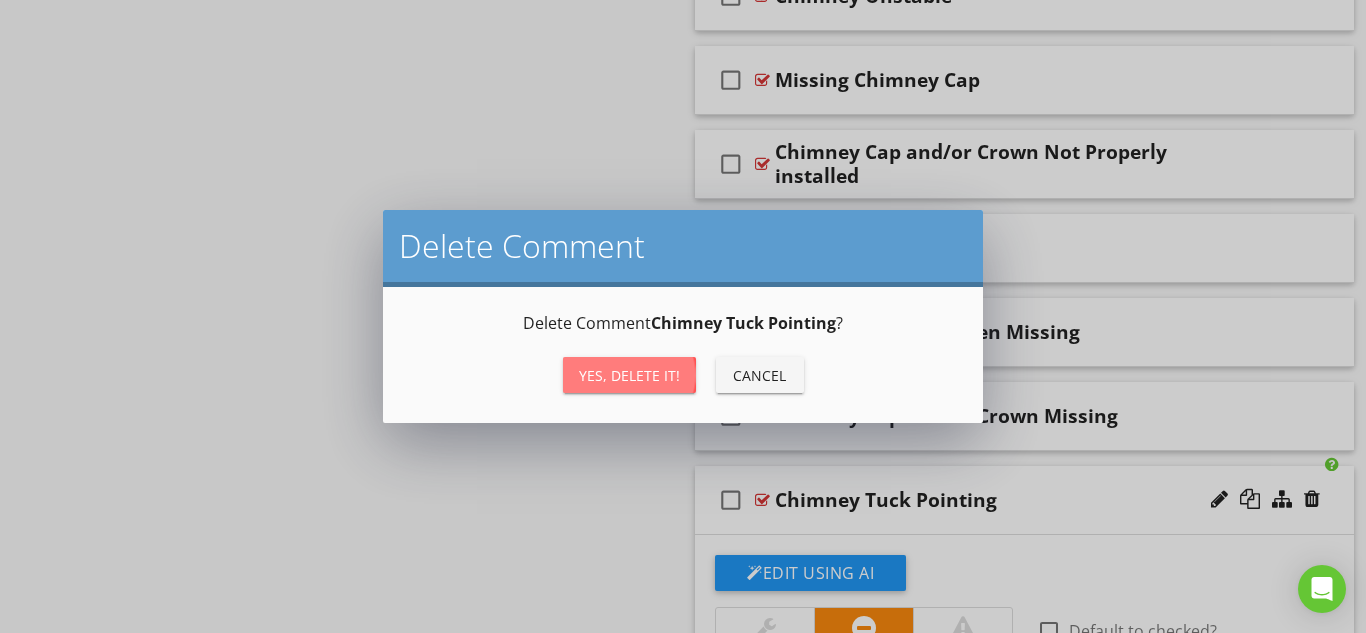 click on "Yes, Delete it!" at bounding box center (629, 375) 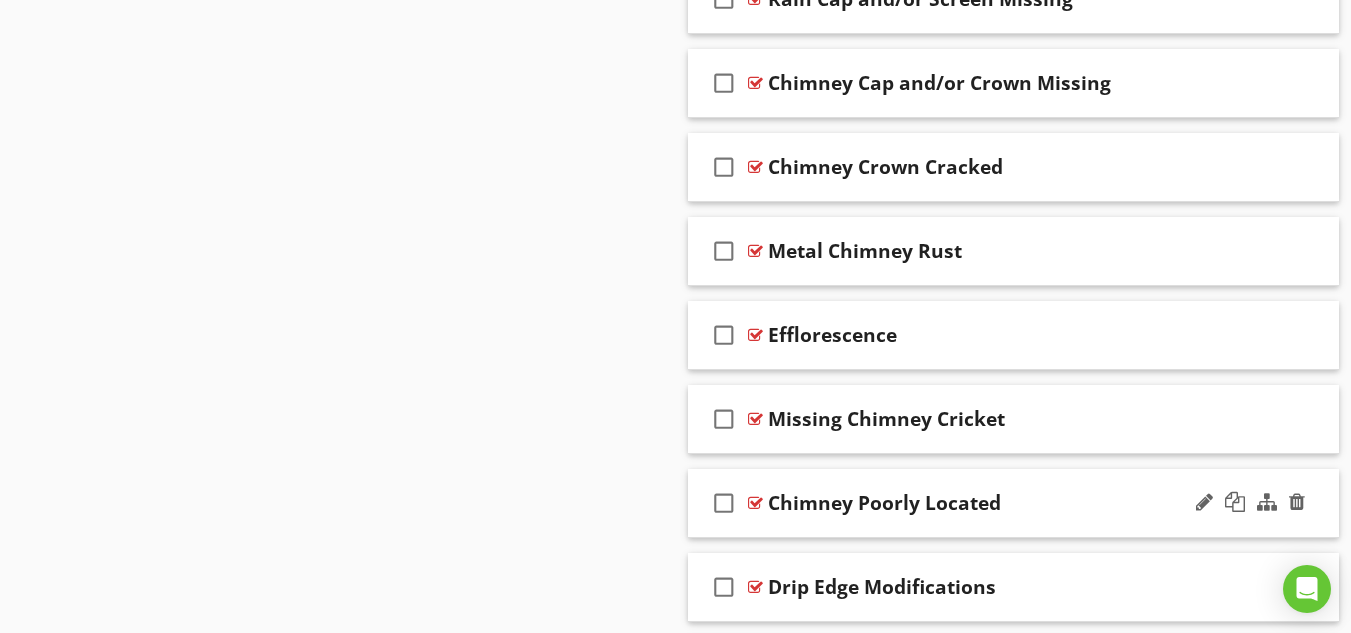 scroll, scrollTop: 2667, scrollLeft: 0, axis: vertical 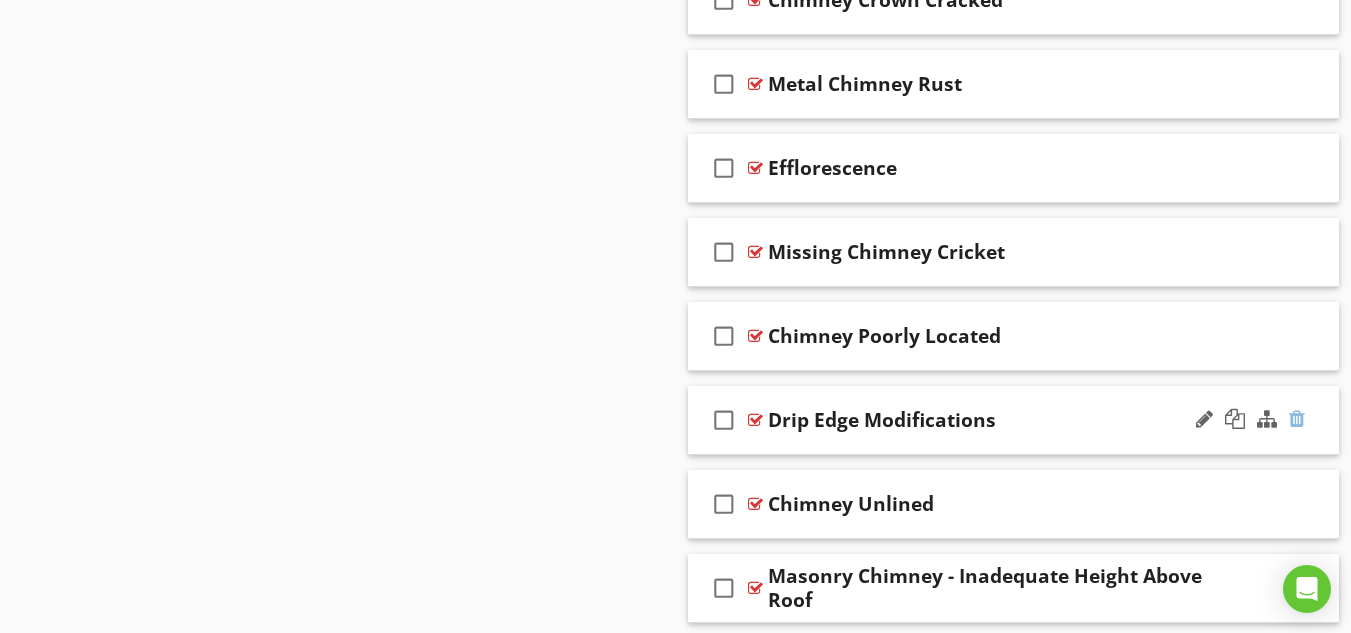 click at bounding box center (1297, 419) 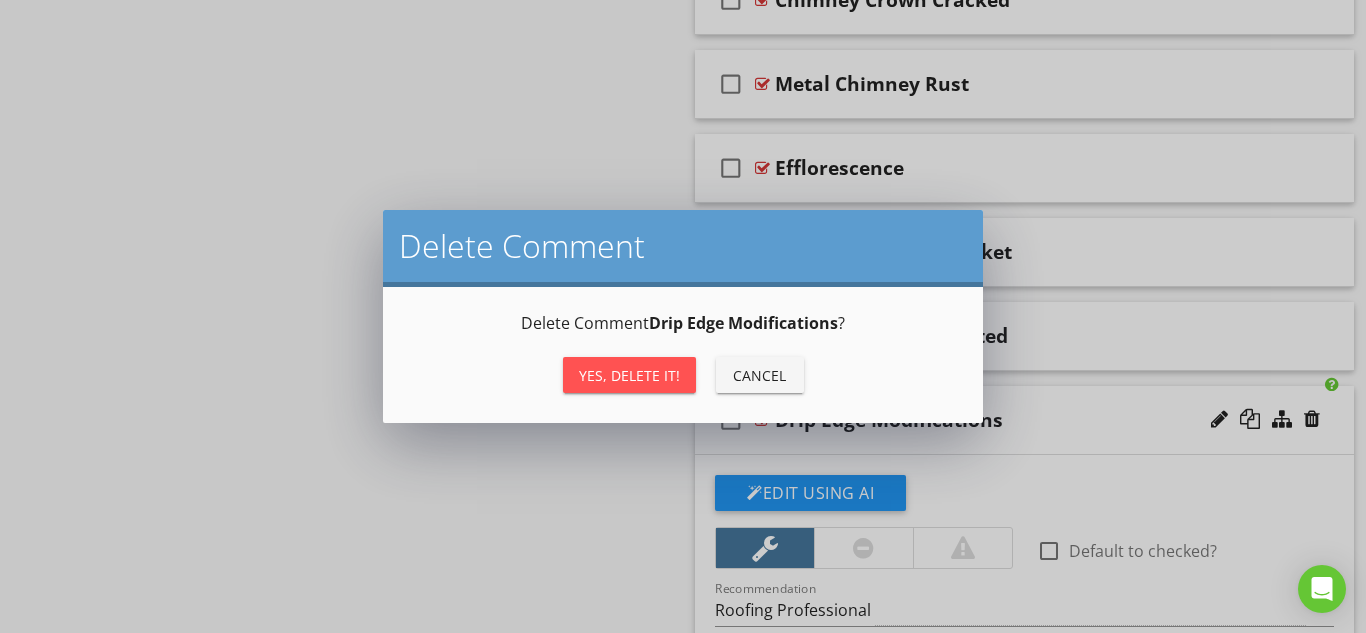 click on "Yes, Delete it!" at bounding box center [629, 375] 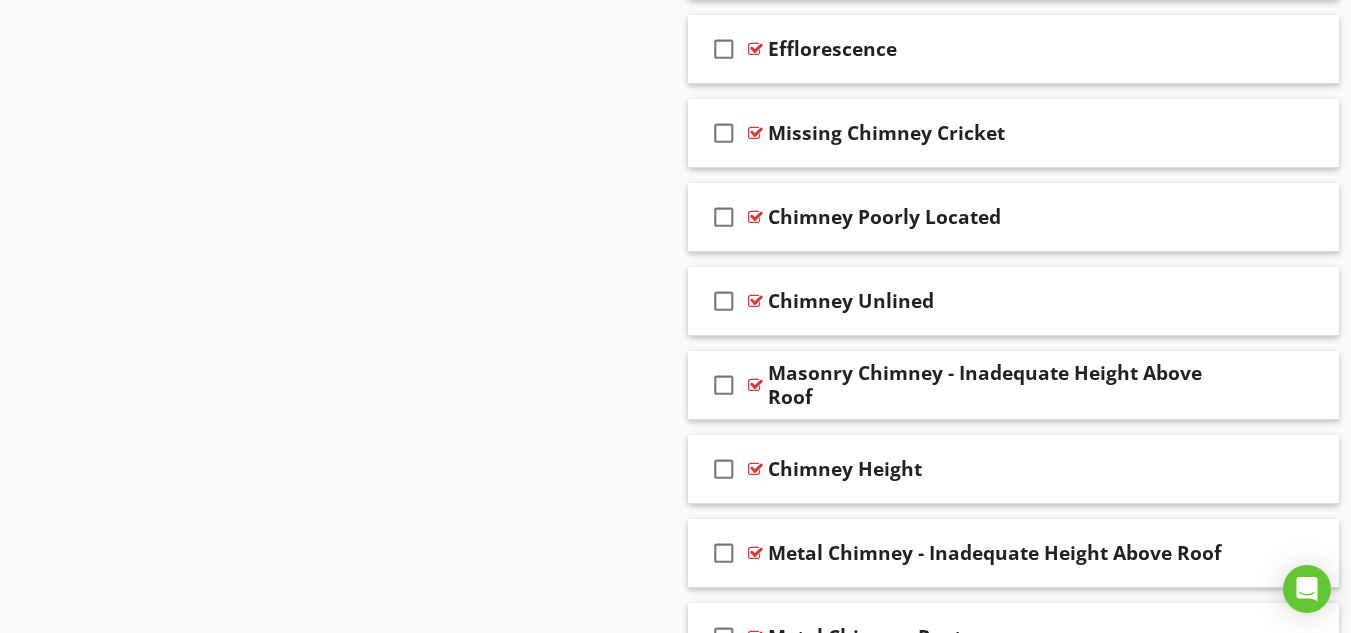 scroll, scrollTop: 2833, scrollLeft: 0, axis: vertical 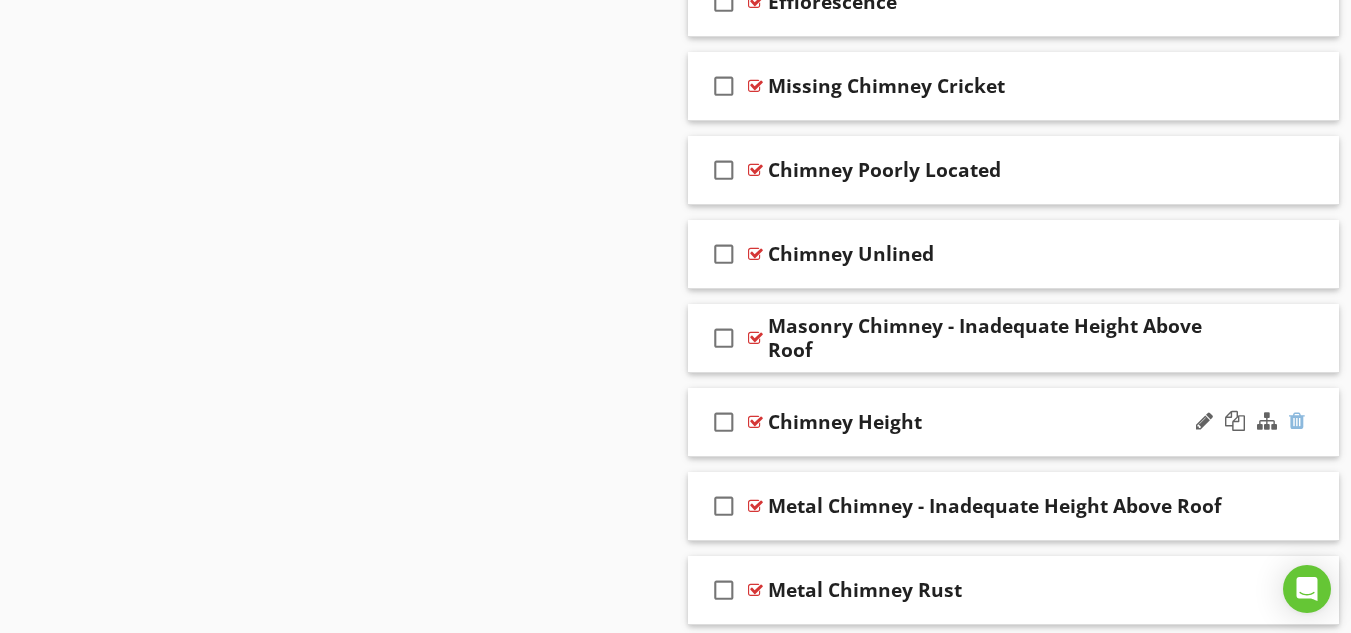 click at bounding box center [1297, 421] 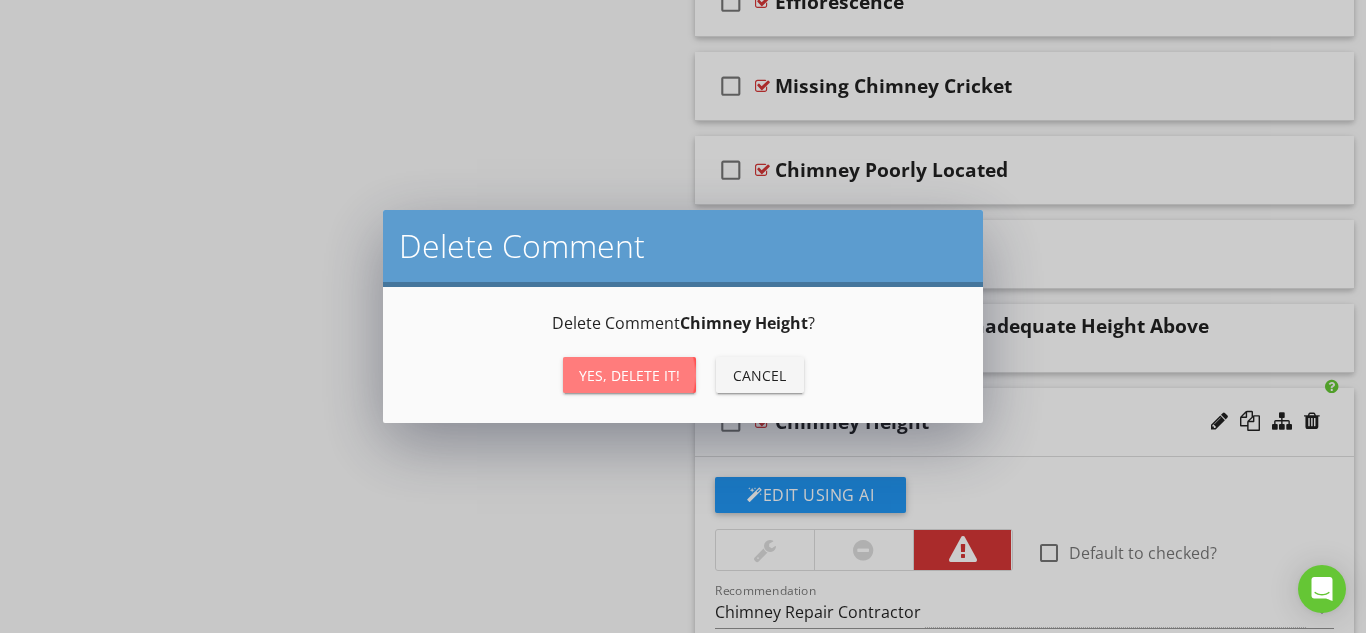 click on "Yes, Delete it!" at bounding box center (629, 375) 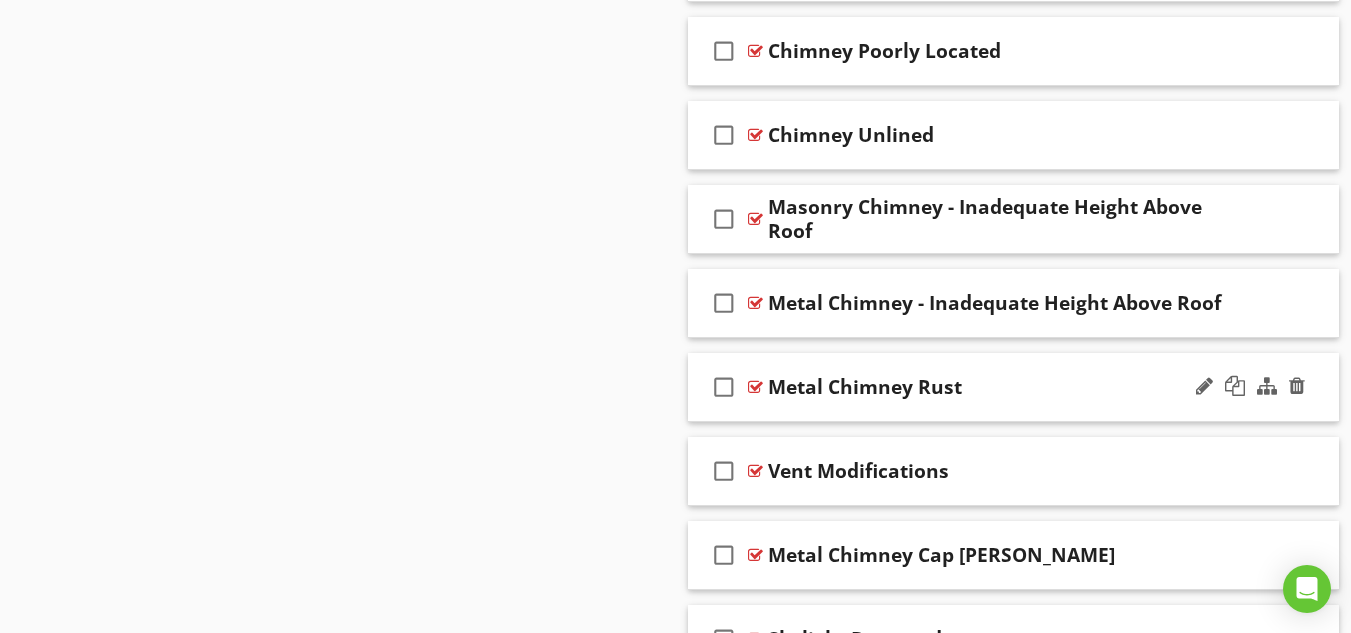 scroll, scrollTop: 3000, scrollLeft: 0, axis: vertical 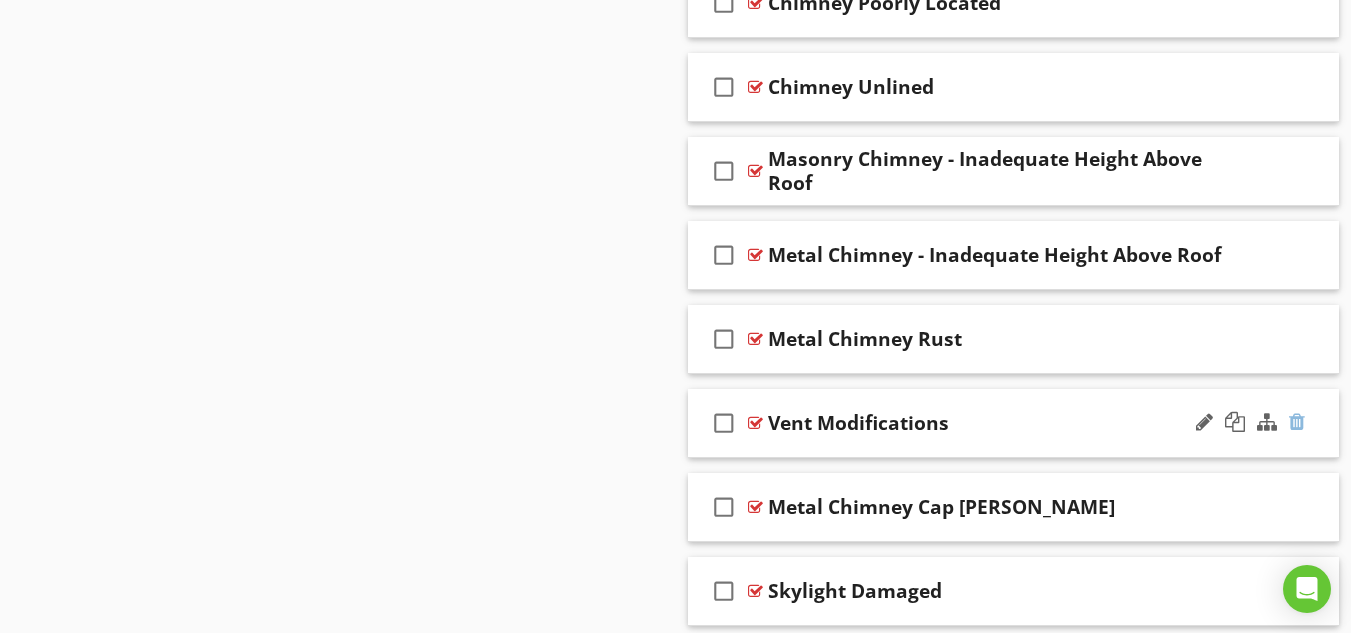 click at bounding box center [1297, 422] 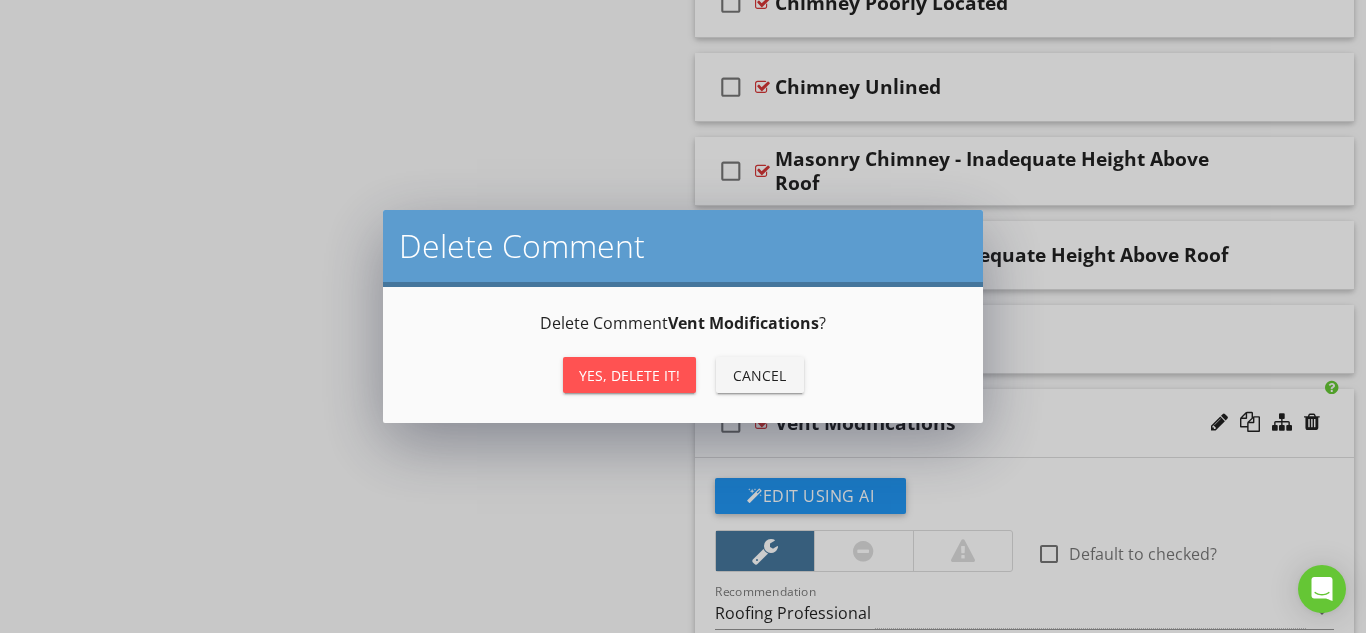 click on "Yes, Delete it!" at bounding box center [629, 375] 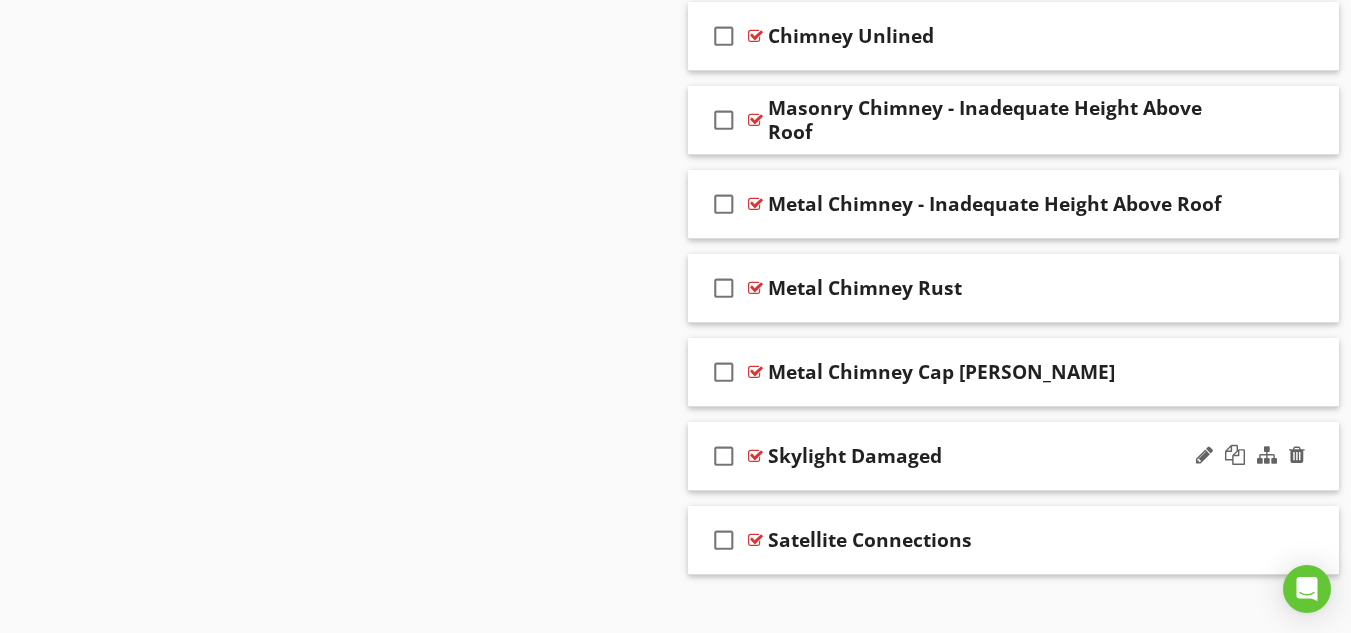 scroll, scrollTop: 3077, scrollLeft: 0, axis: vertical 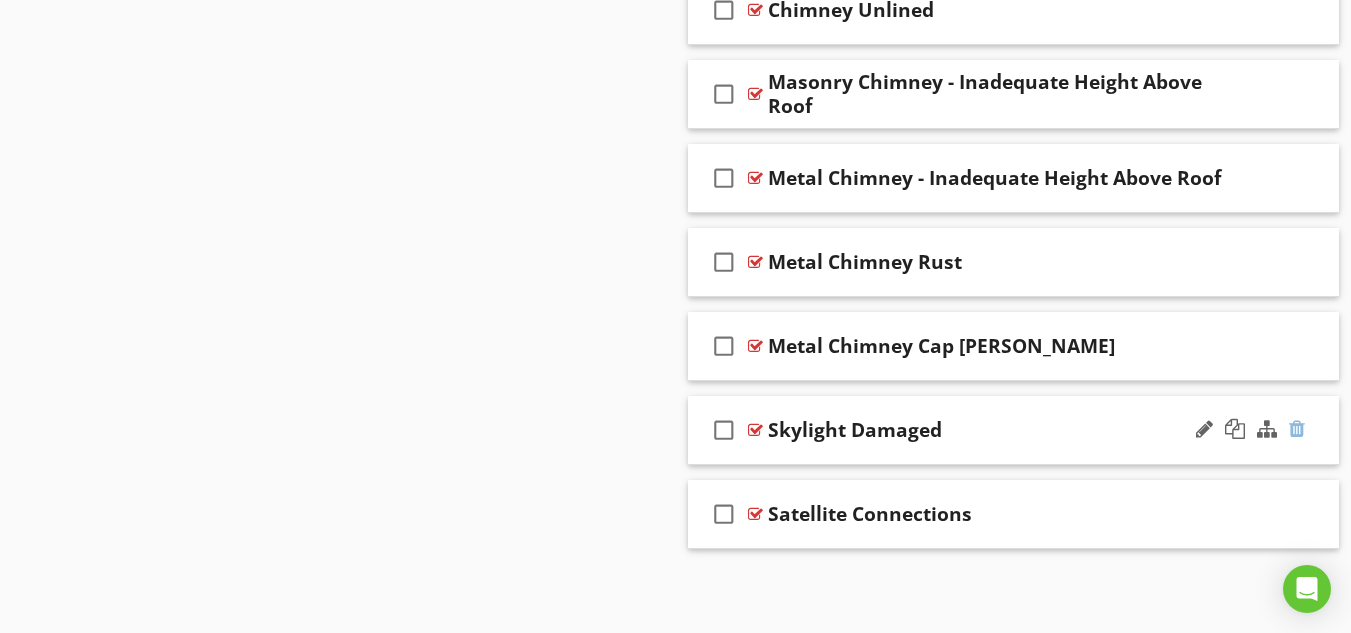 click at bounding box center (1297, 429) 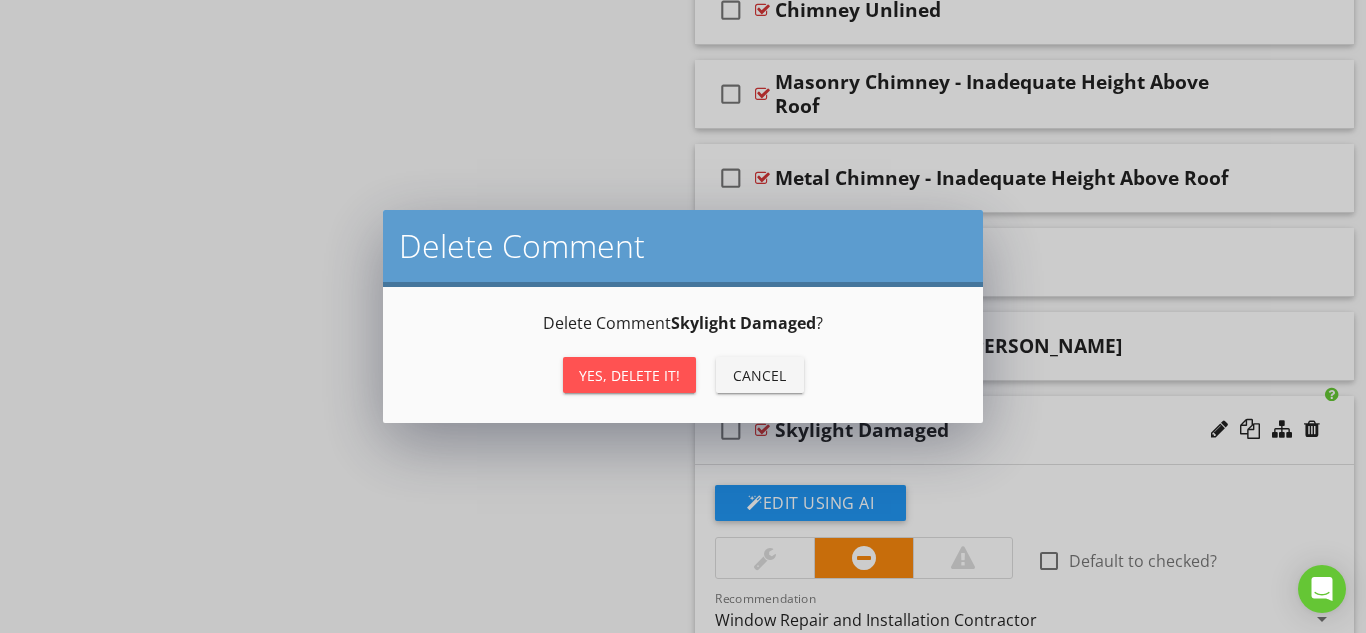click on "Yes, Delete it!" at bounding box center (629, 375) 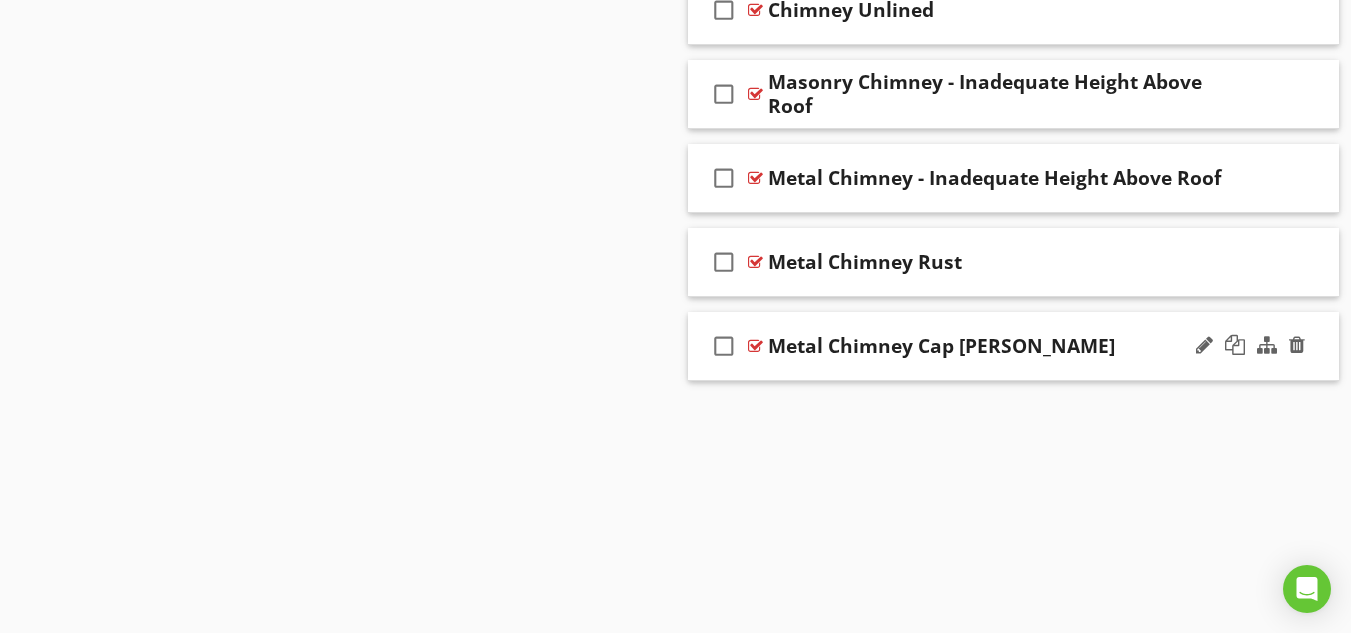 scroll, scrollTop: 2993, scrollLeft: 0, axis: vertical 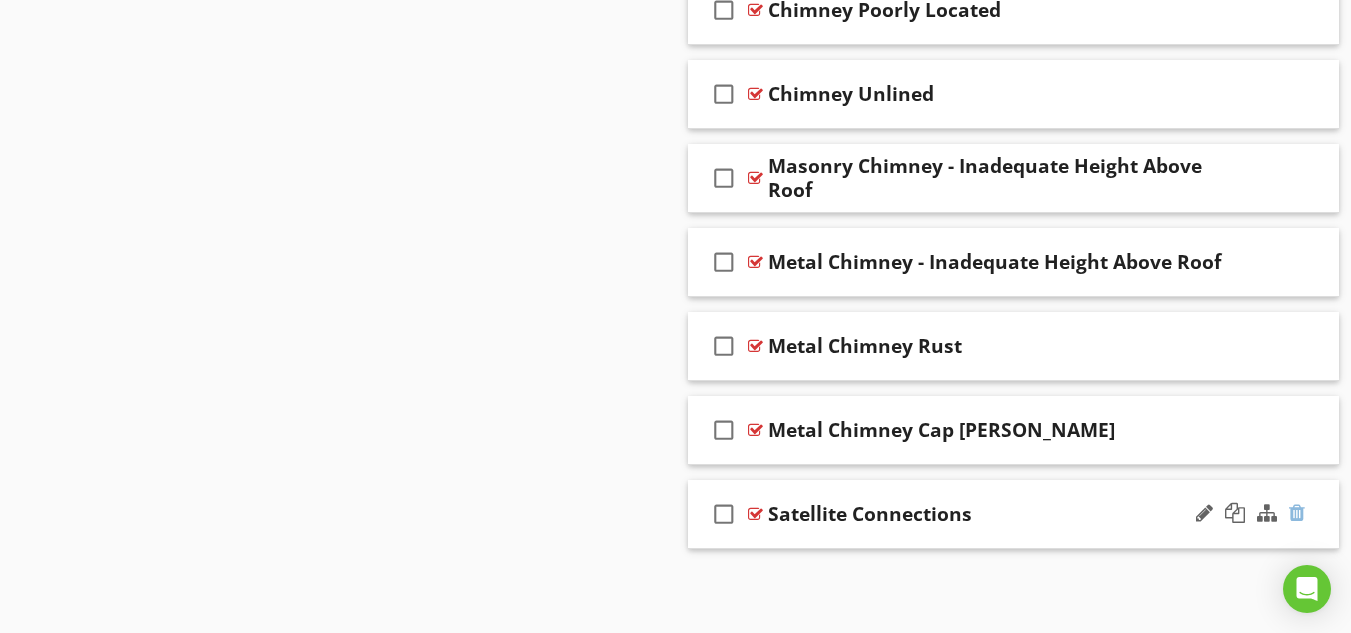 click at bounding box center (1297, 513) 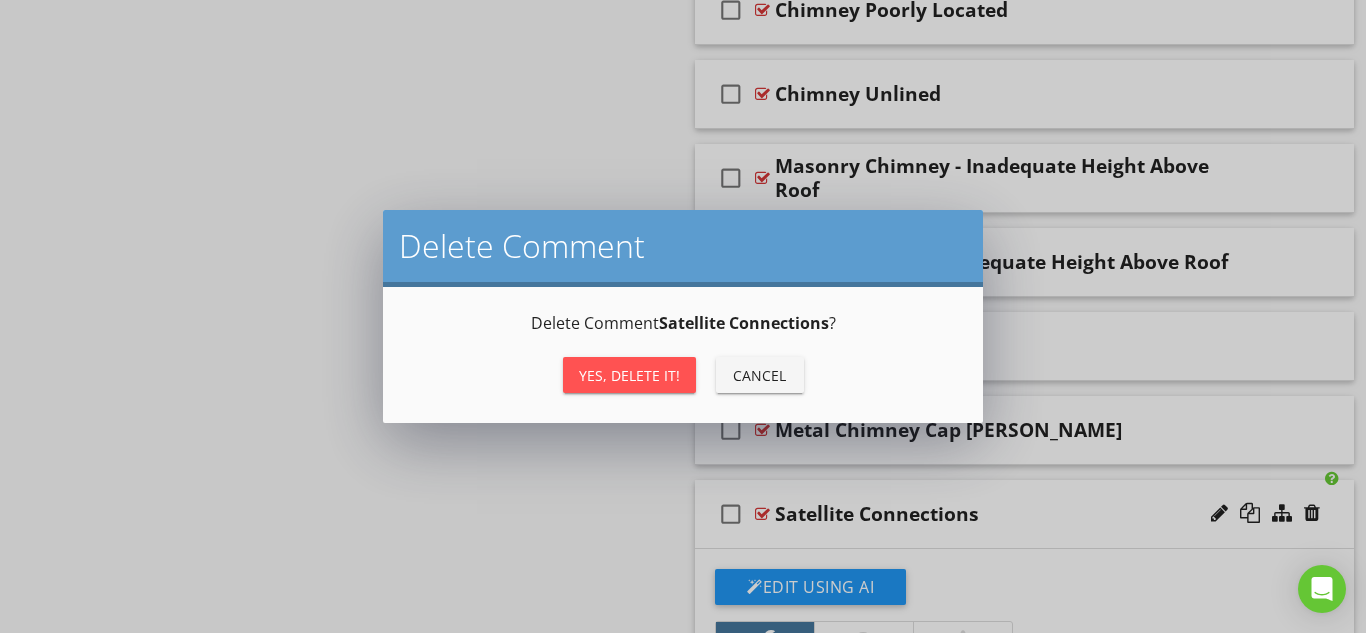 click on "Yes, Delete it!" at bounding box center (629, 375) 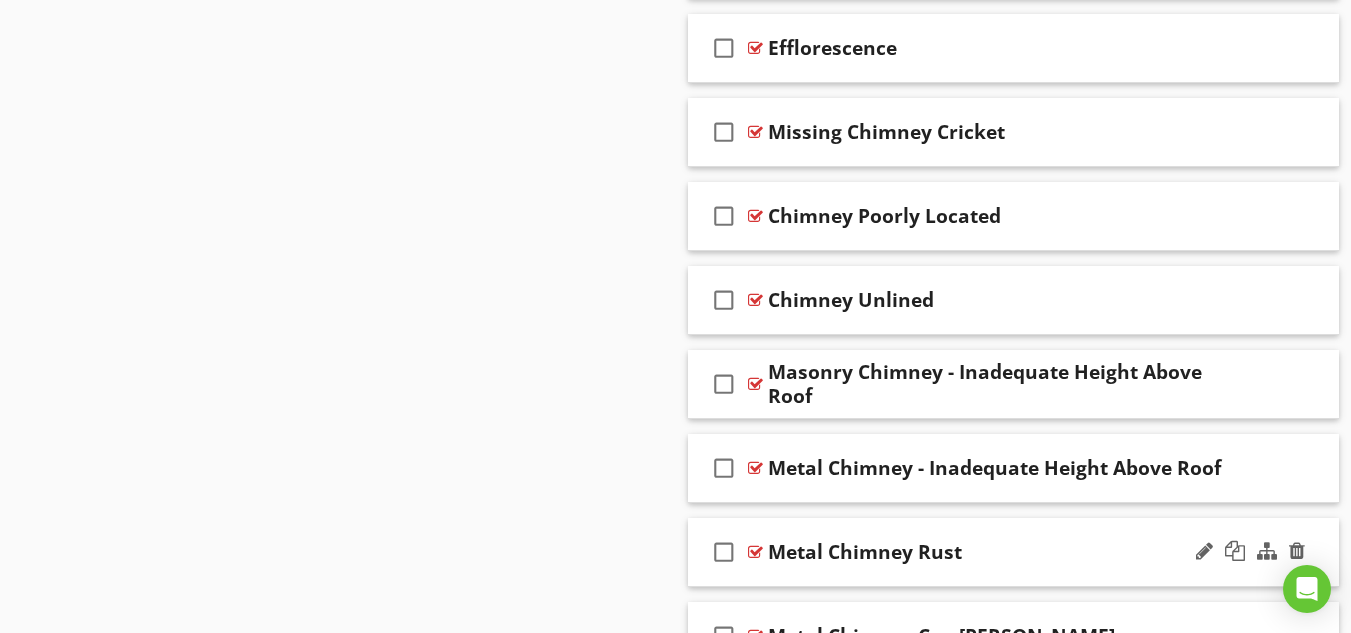 scroll, scrollTop: 2742, scrollLeft: 0, axis: vertical 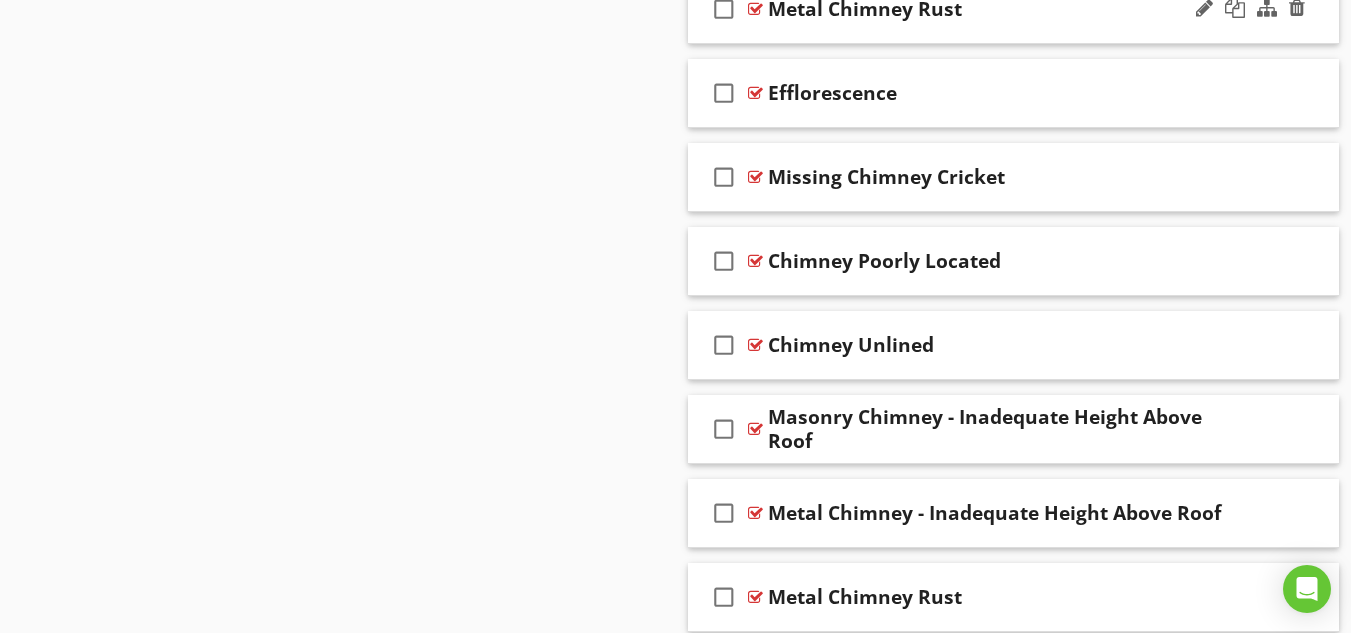 click at bounding box center [755, 9] 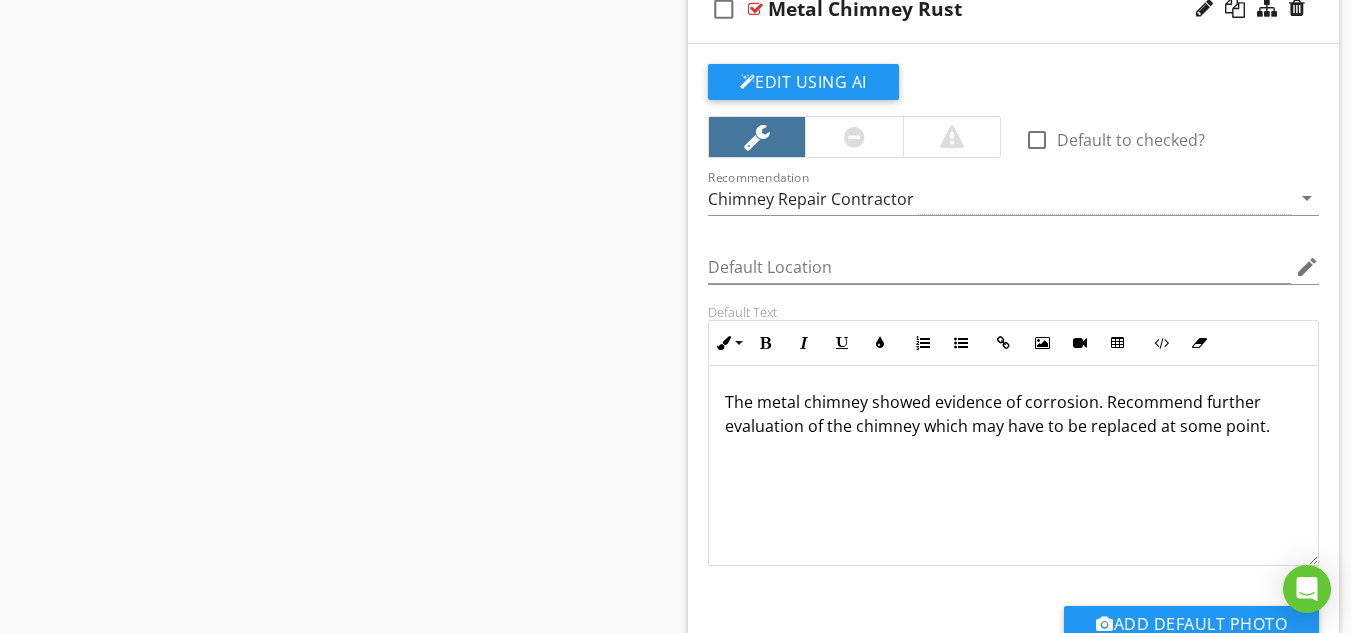 scroll, scrollTop: 1, scrollLeft: 0, axis: vertical 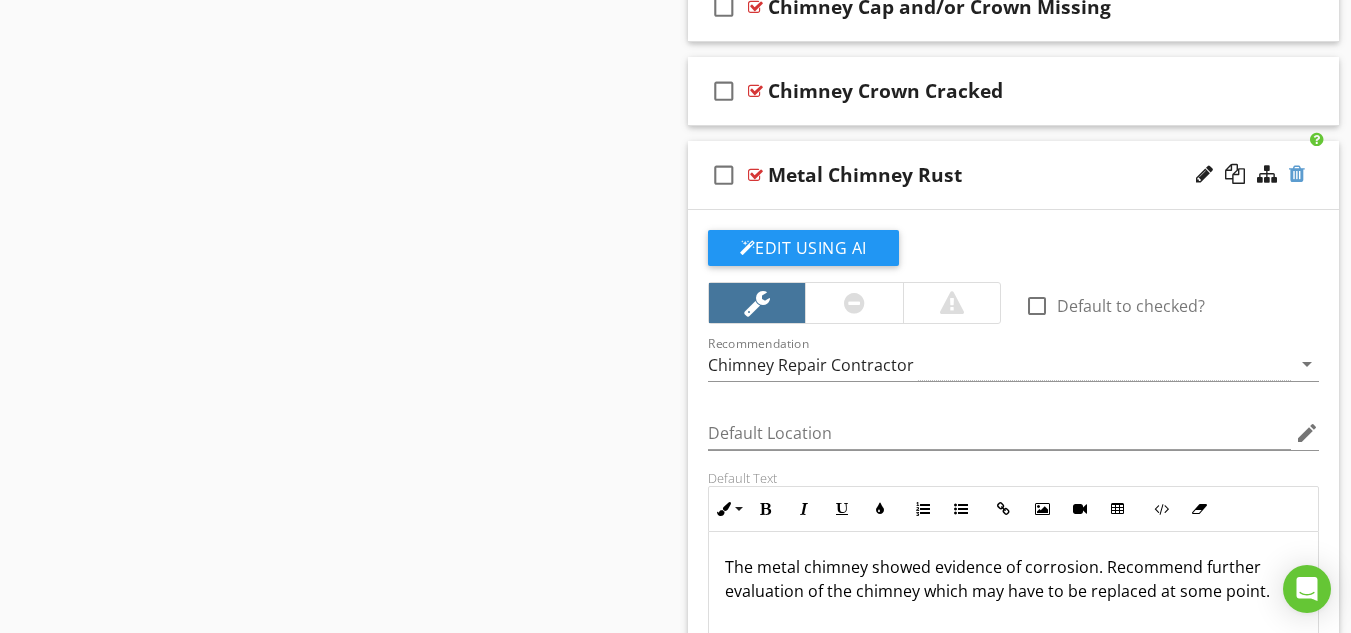 click at bounding box center (1297, 174) 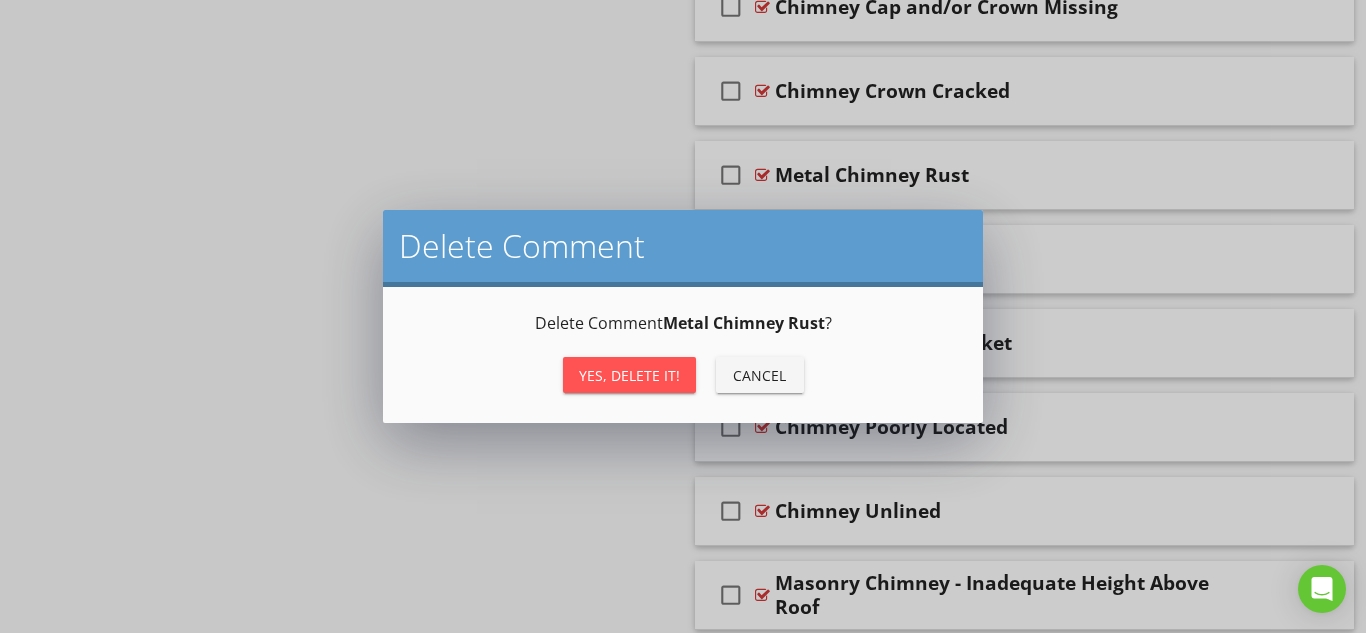 click on "Yes, Delete it!" at bounding box center [629, 375] 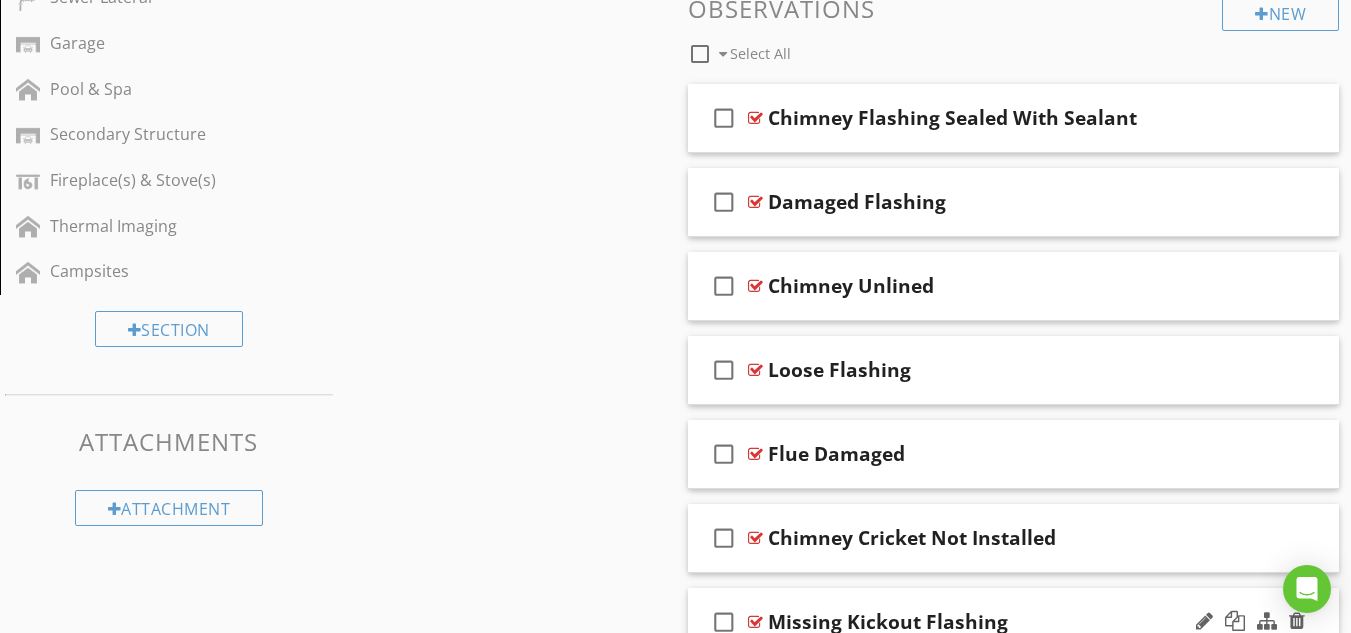 scroll, scrollTop: 1242, scrollLeft: 0, axis: vertical 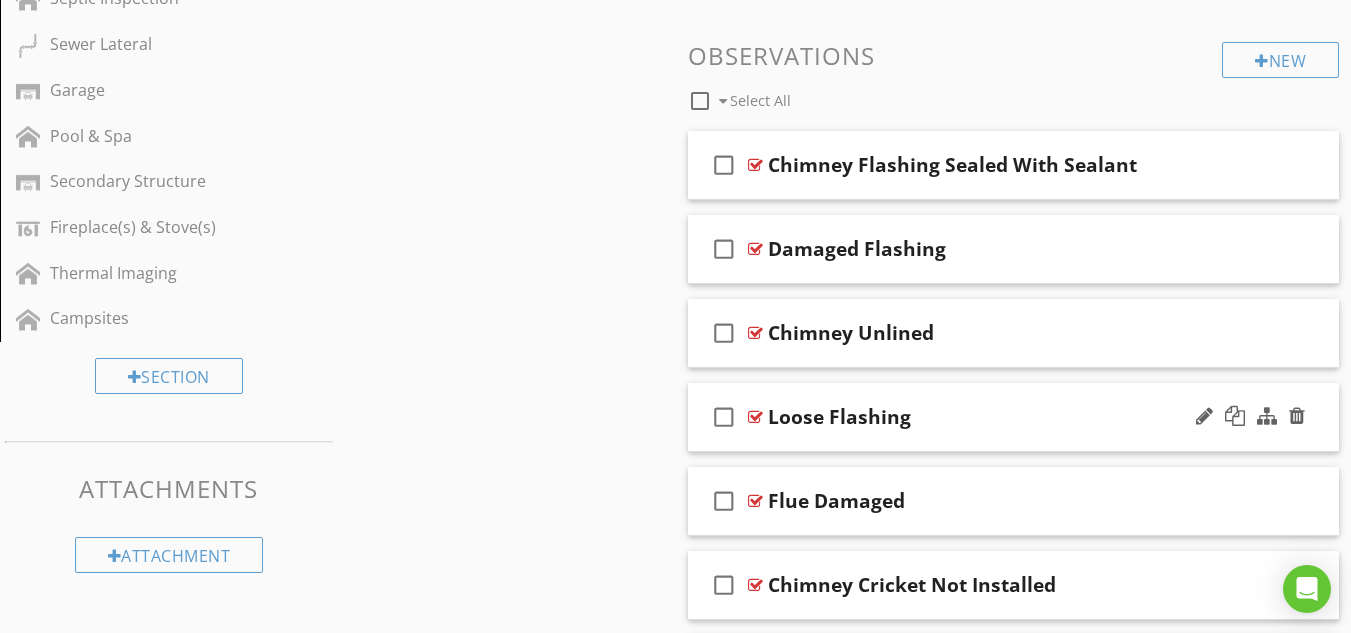 type 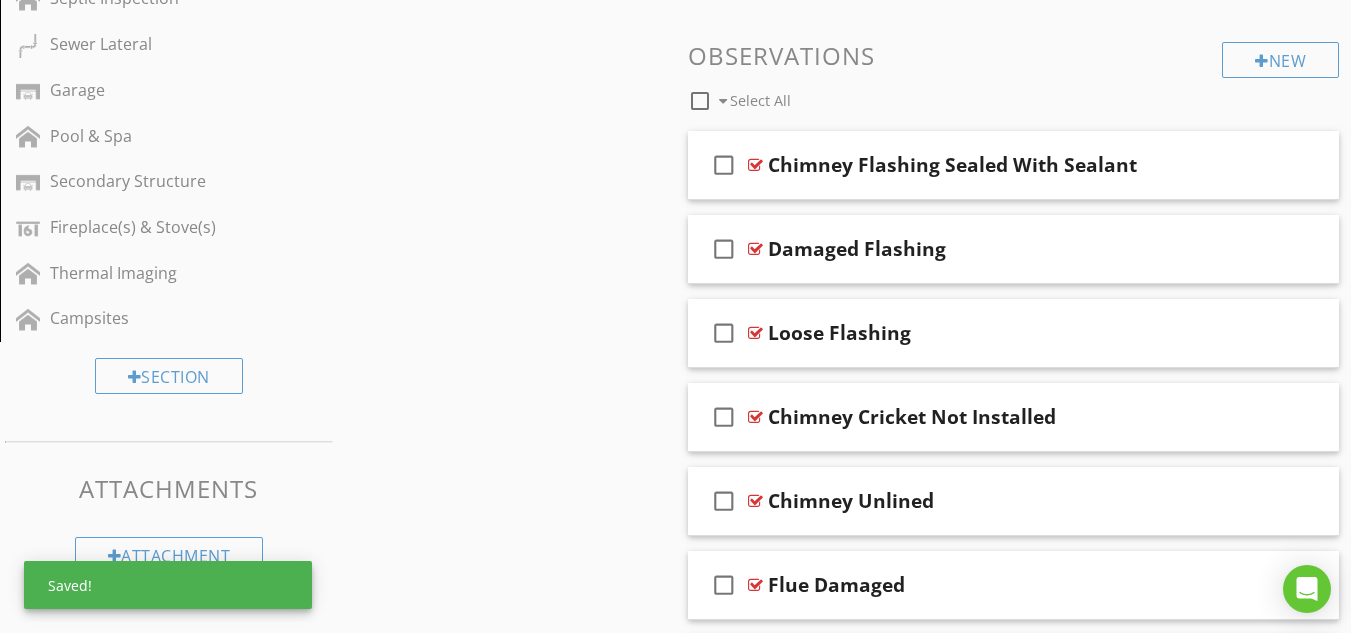 scroll, scrollTop: 1409, scrollLeft: 0, axis: vertical 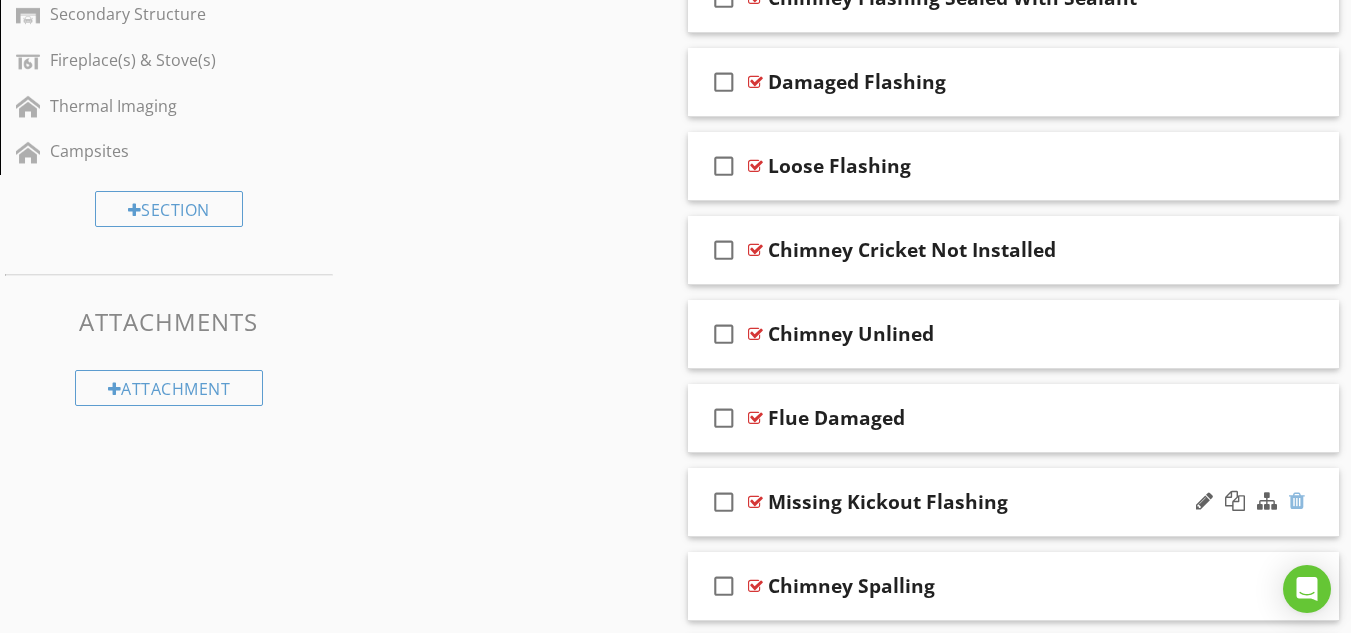 click at bounding box center (1297, 501) 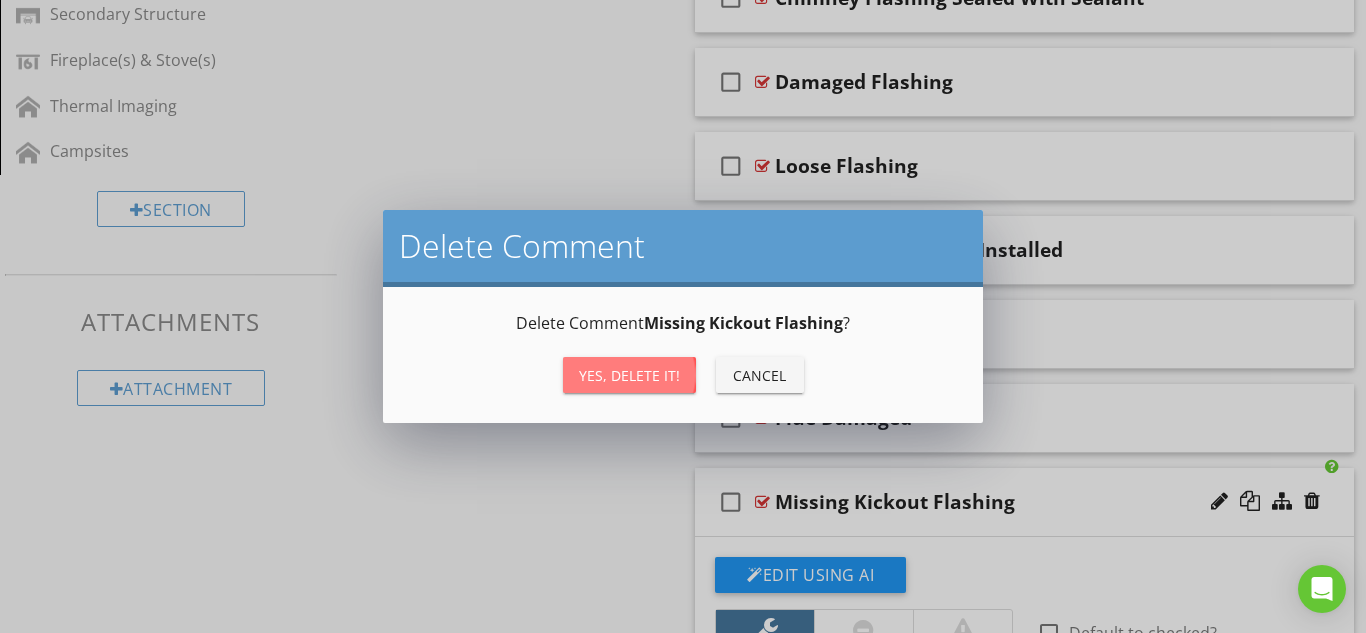 click on "Yes, Delete it!" at bounding box center [629, 375] 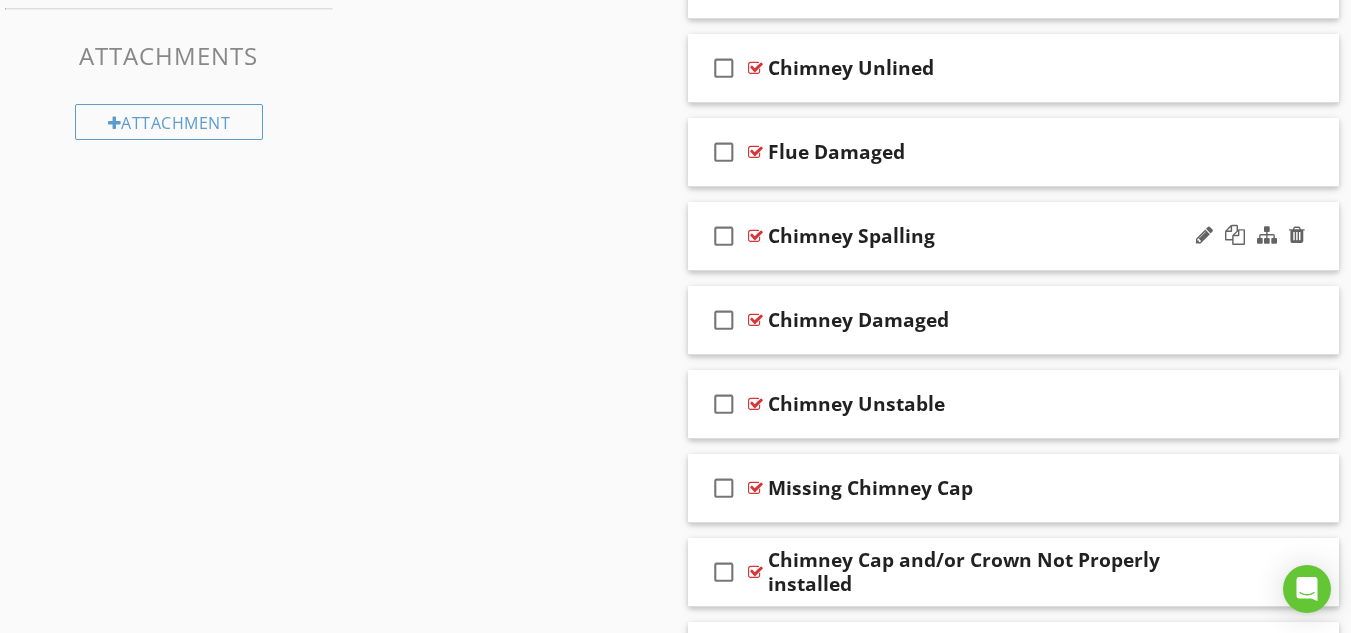 scroll, scrollTop: 1742, scrollLeft: 0, axis: vertical 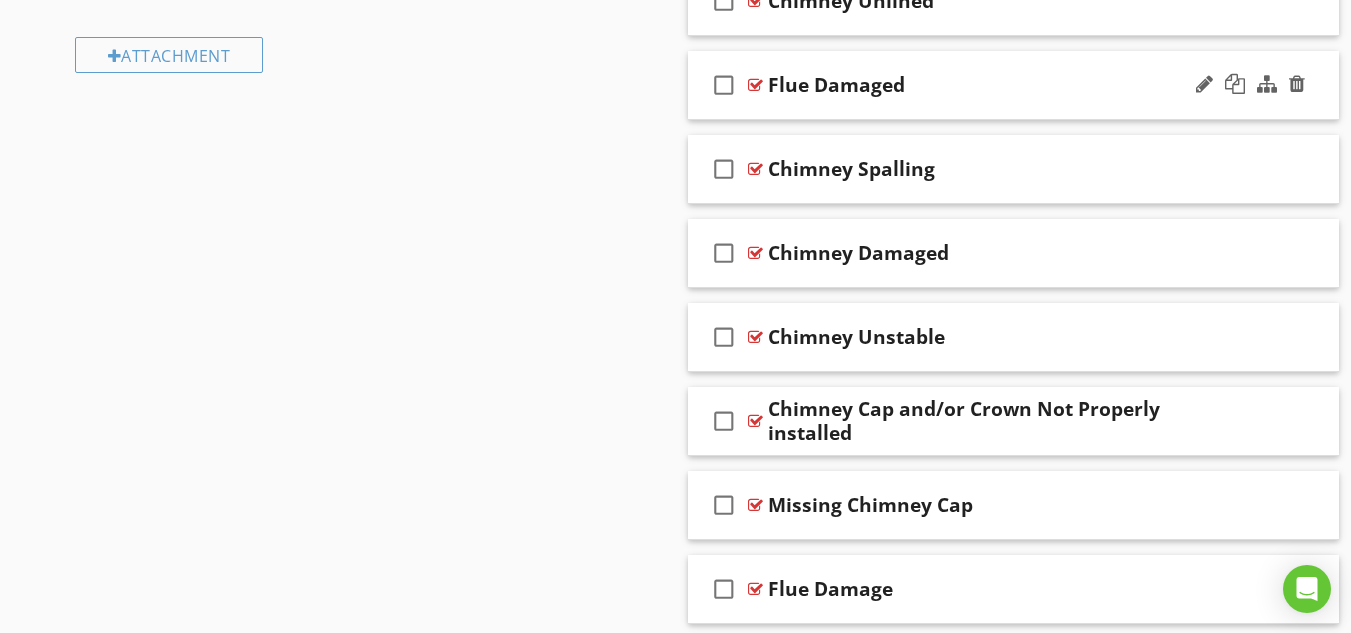 click at bounding box center [755, 85] 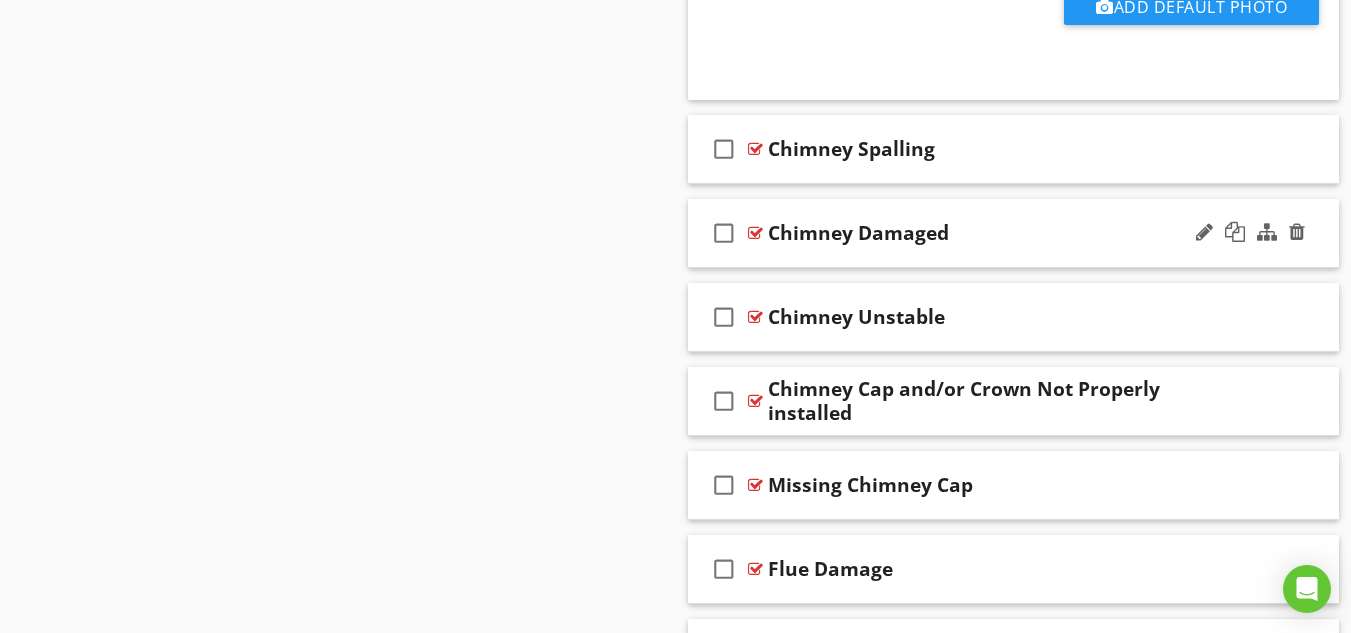 scroll, scrollTop: 2576, scrollLeft: 0, axis: vertical 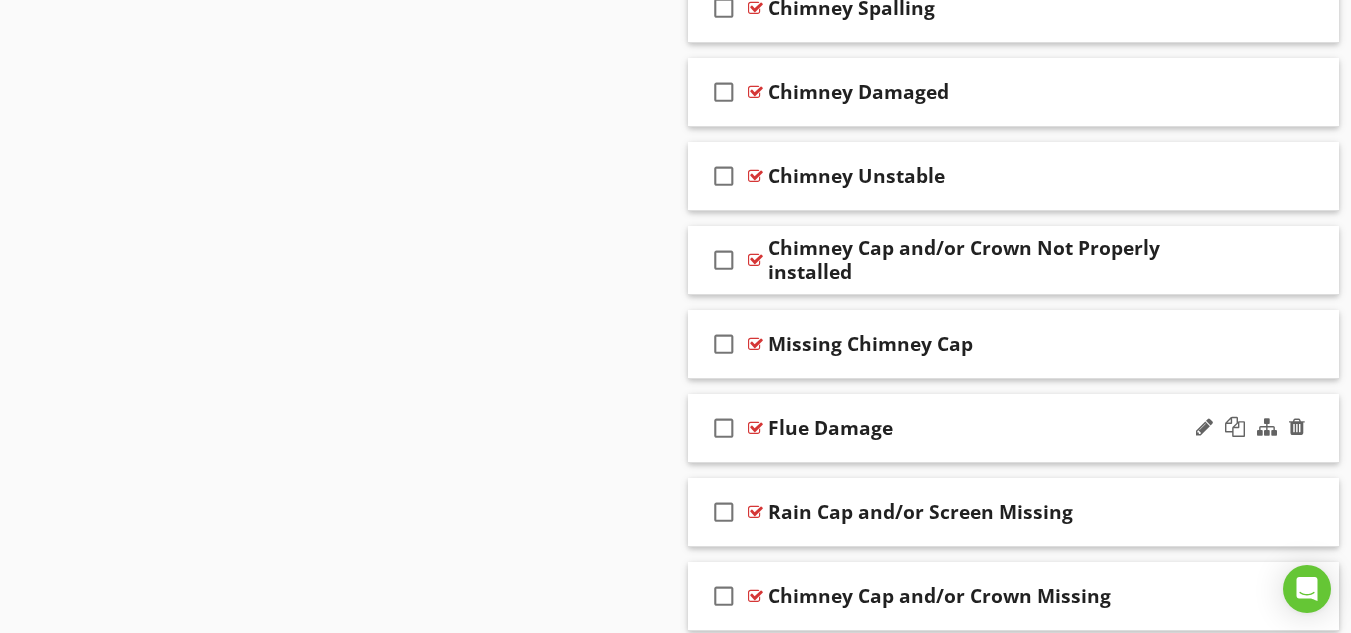 click at bounding box center (755, 428) 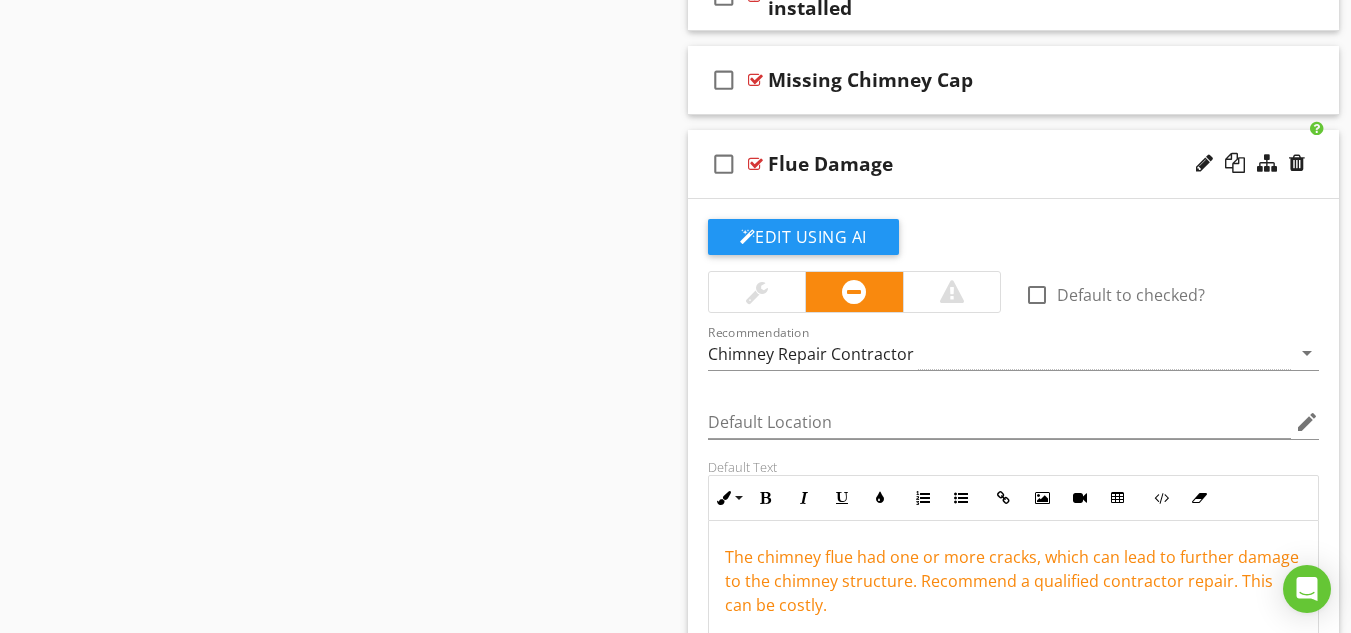 scroll, scrollTop: 2909, scrollLeft: 0, axis: vertical 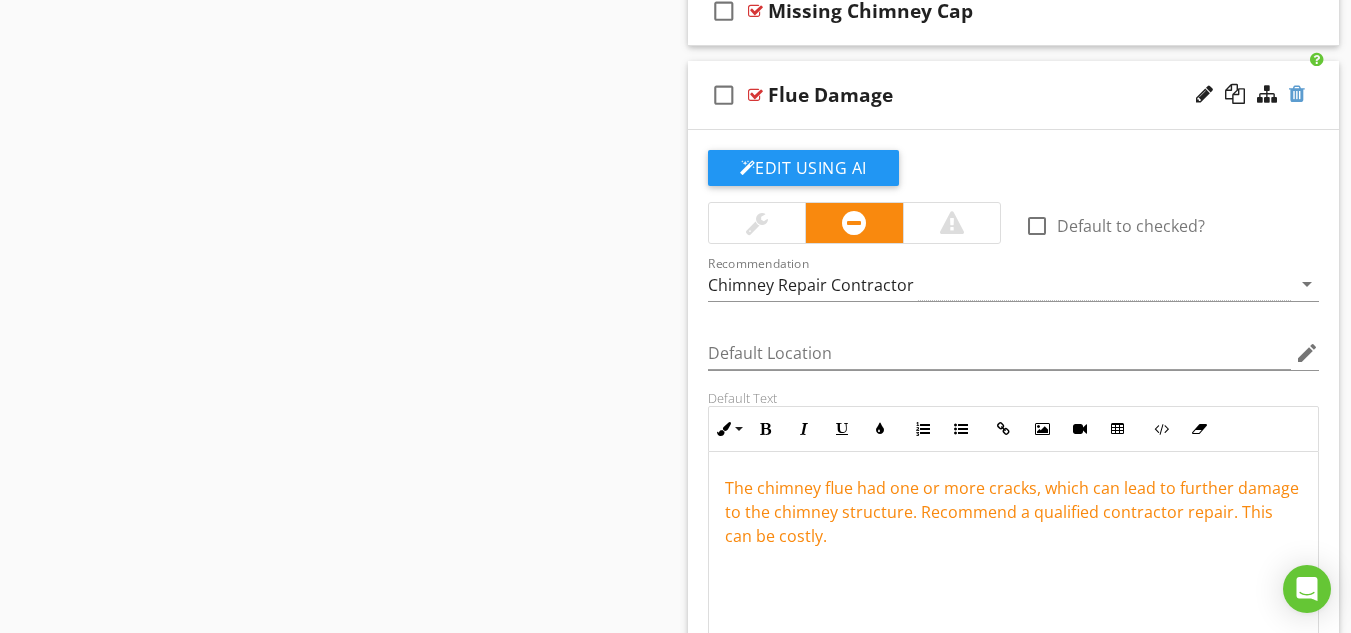click at bounding box center [1297, 94] 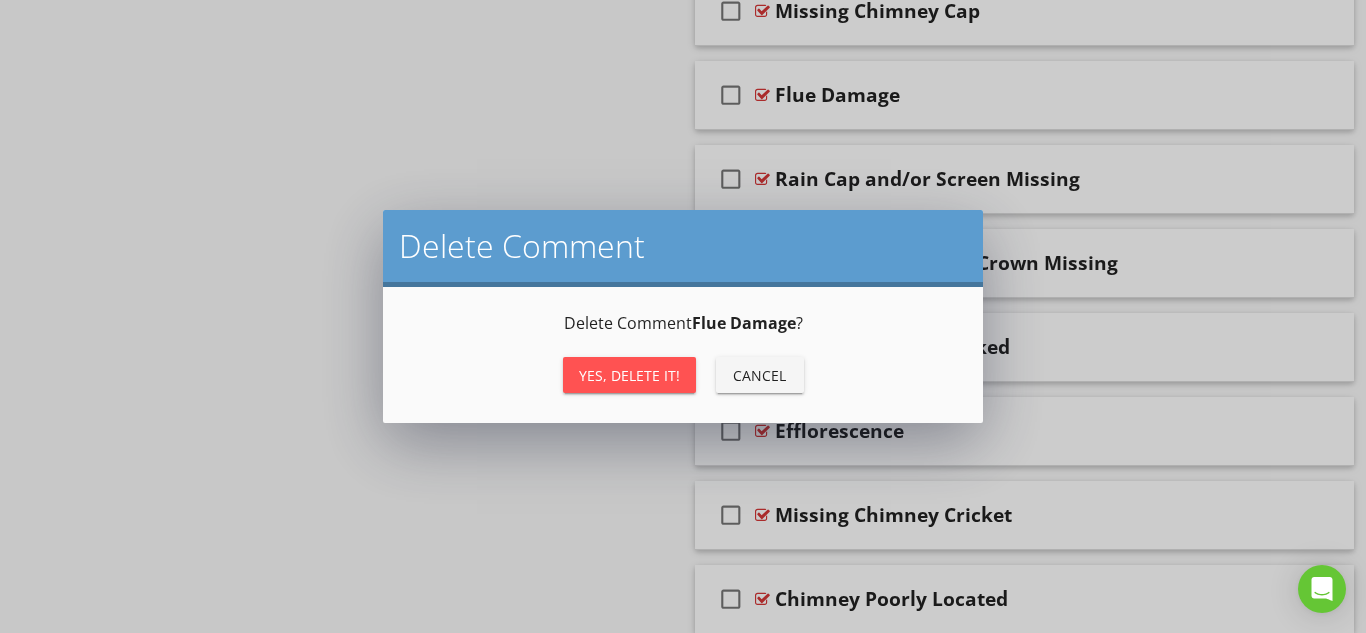 click on "Yes, Delete it!" at bounding box center [629, 375] 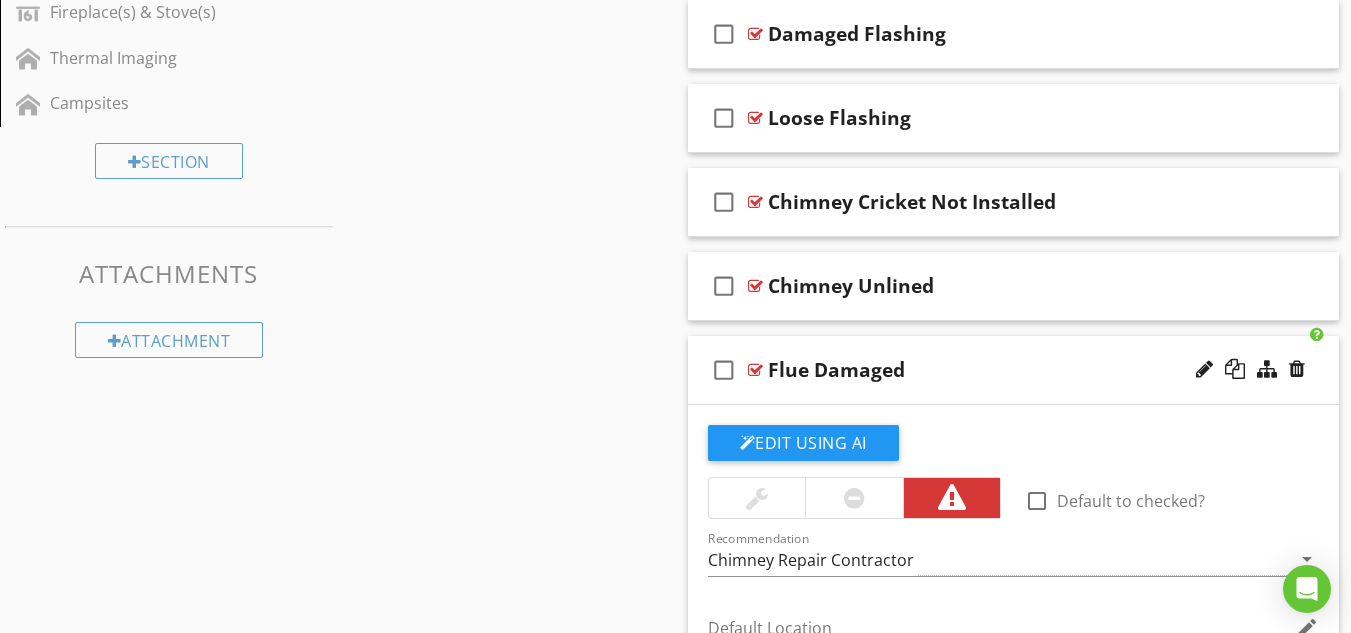 scroll, scrollTop: 1409, scrollLeft: 0, axis: vertical 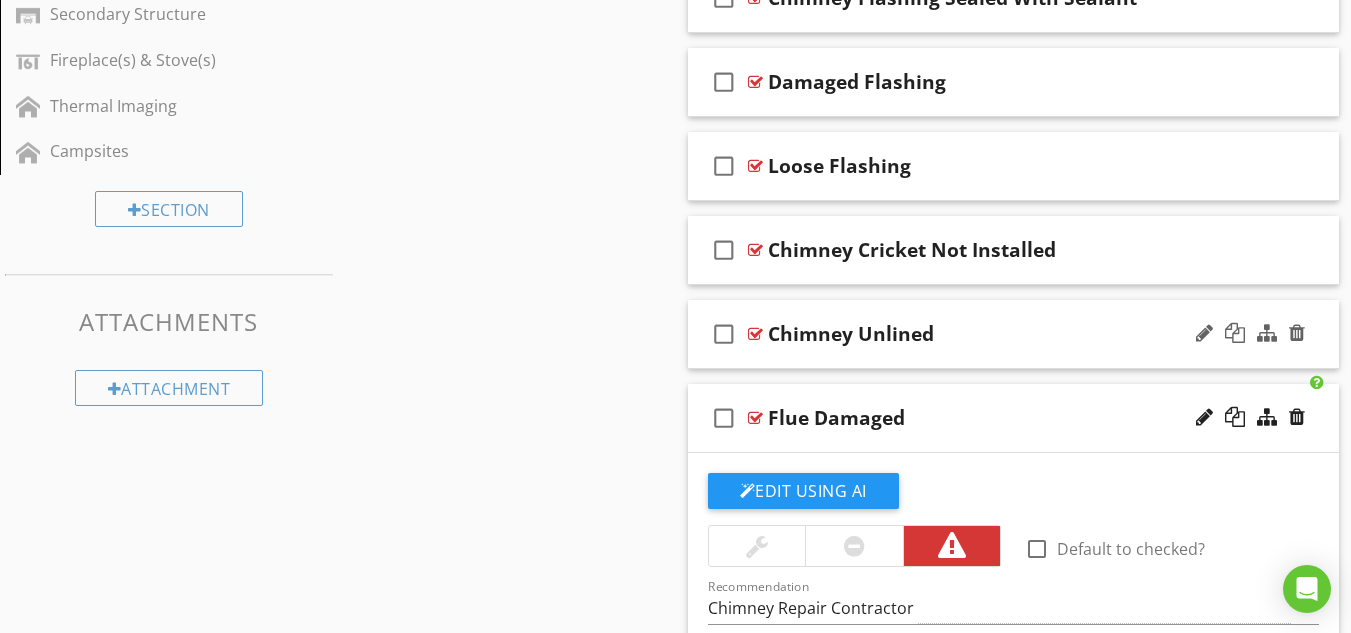 click at bounding box center [755, 334] 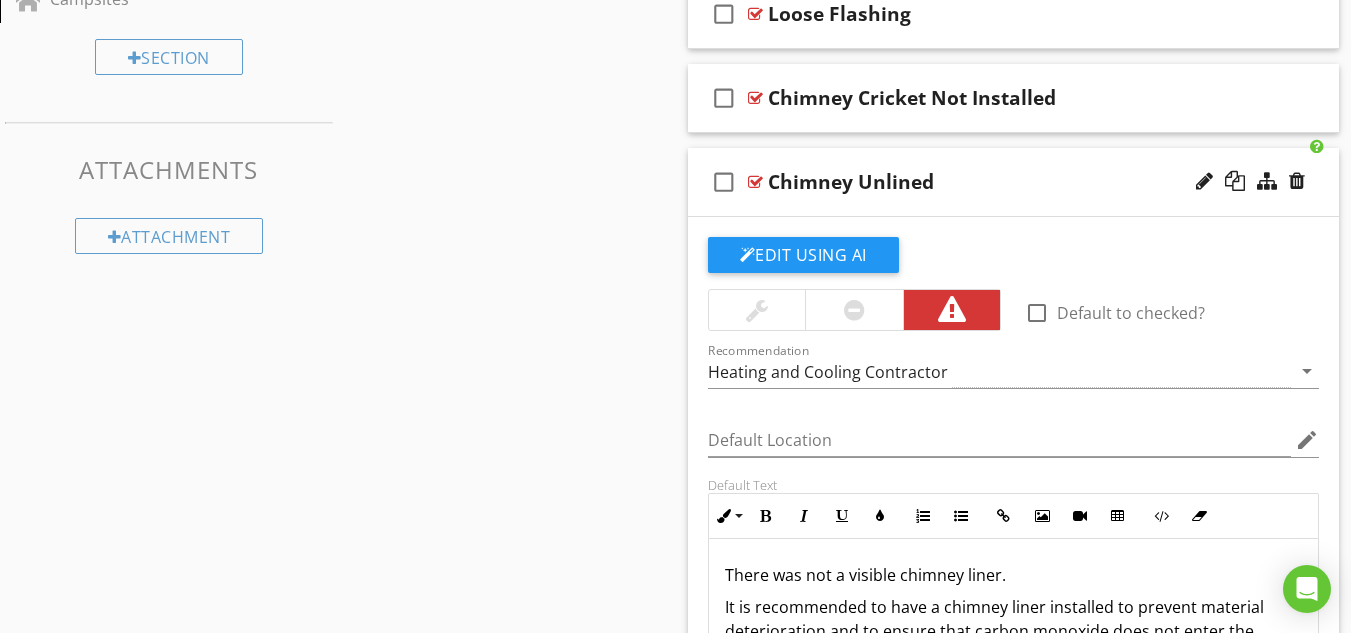 scroll, scrollTop: 1742, scrollLeft: 0, axis: vertical 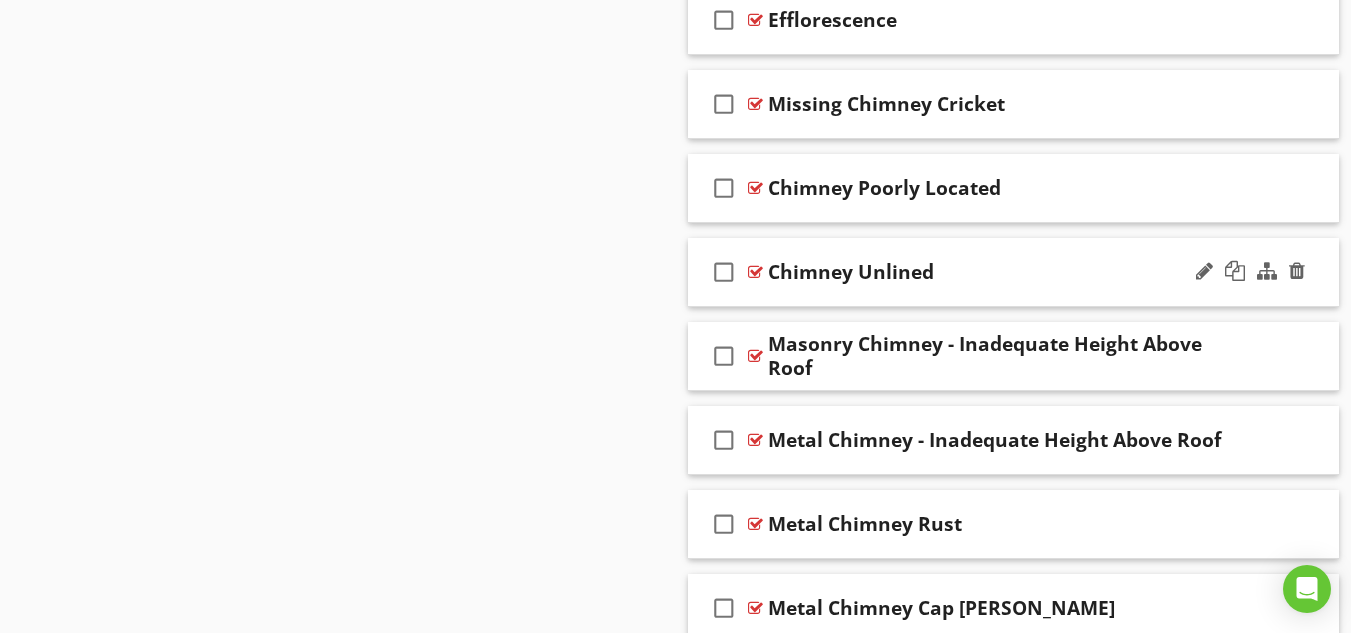 click at bounding box center [755, 272] 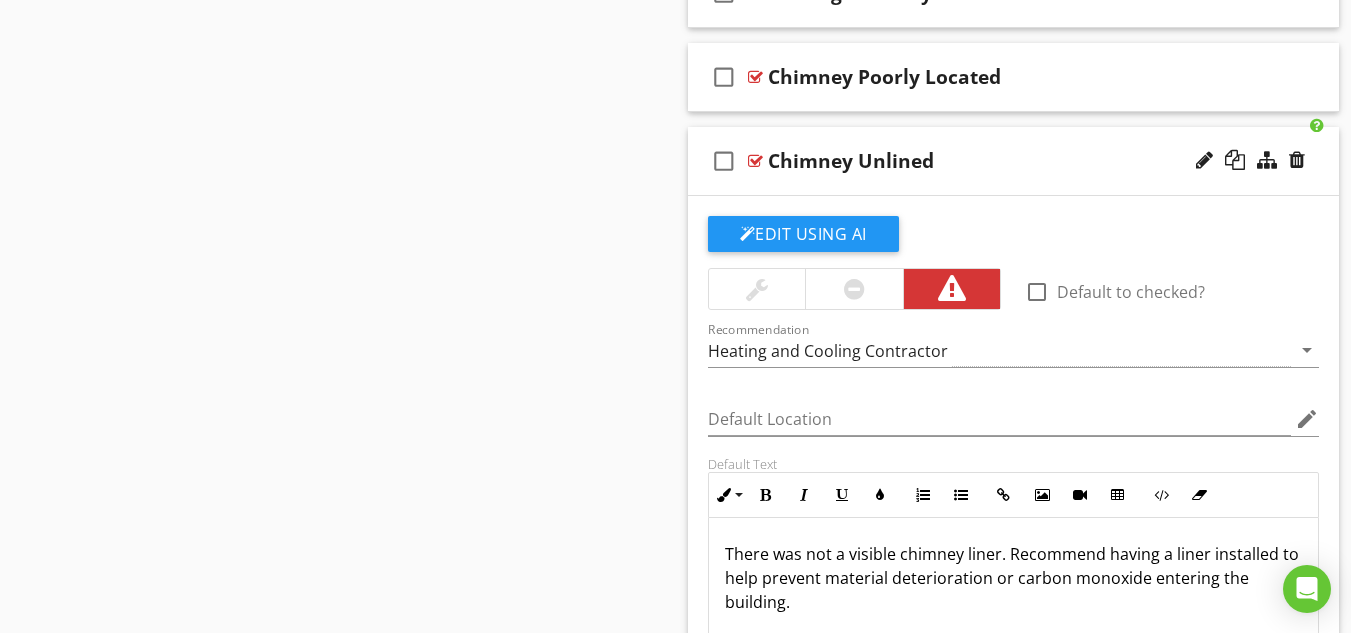 scroll, scrollTop: 3909, scrollLeft: 0, axis: vertical 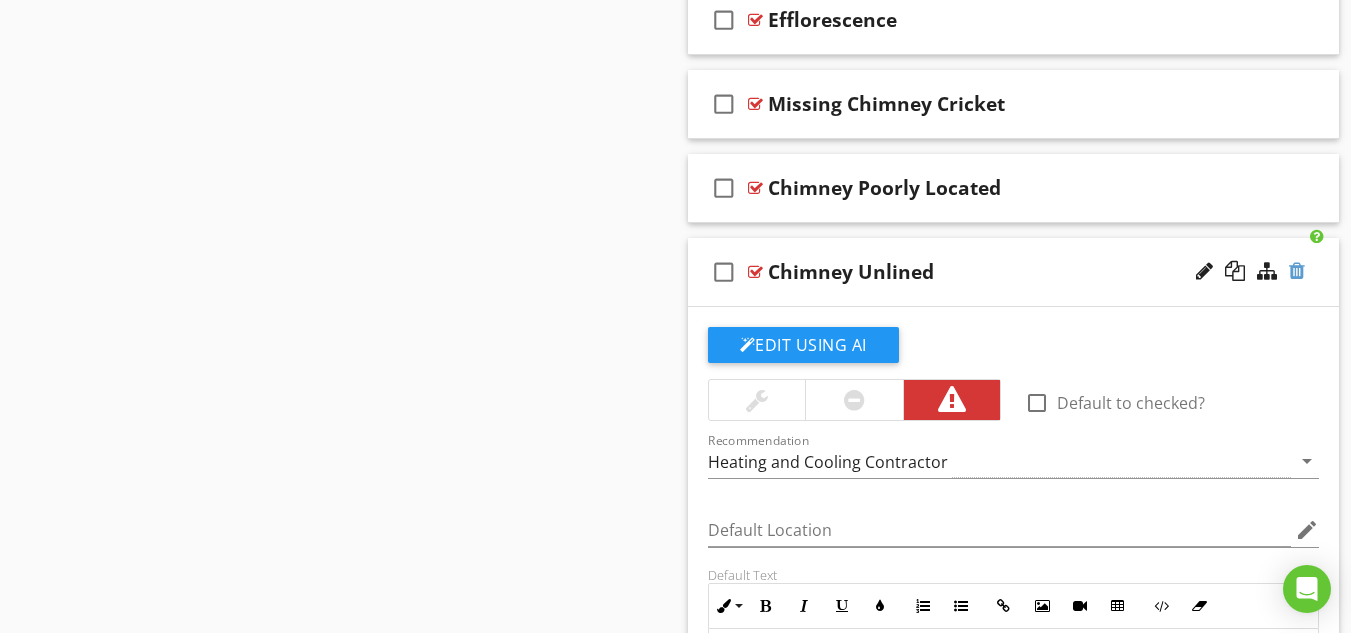 click at bounding box center (1297, 271) 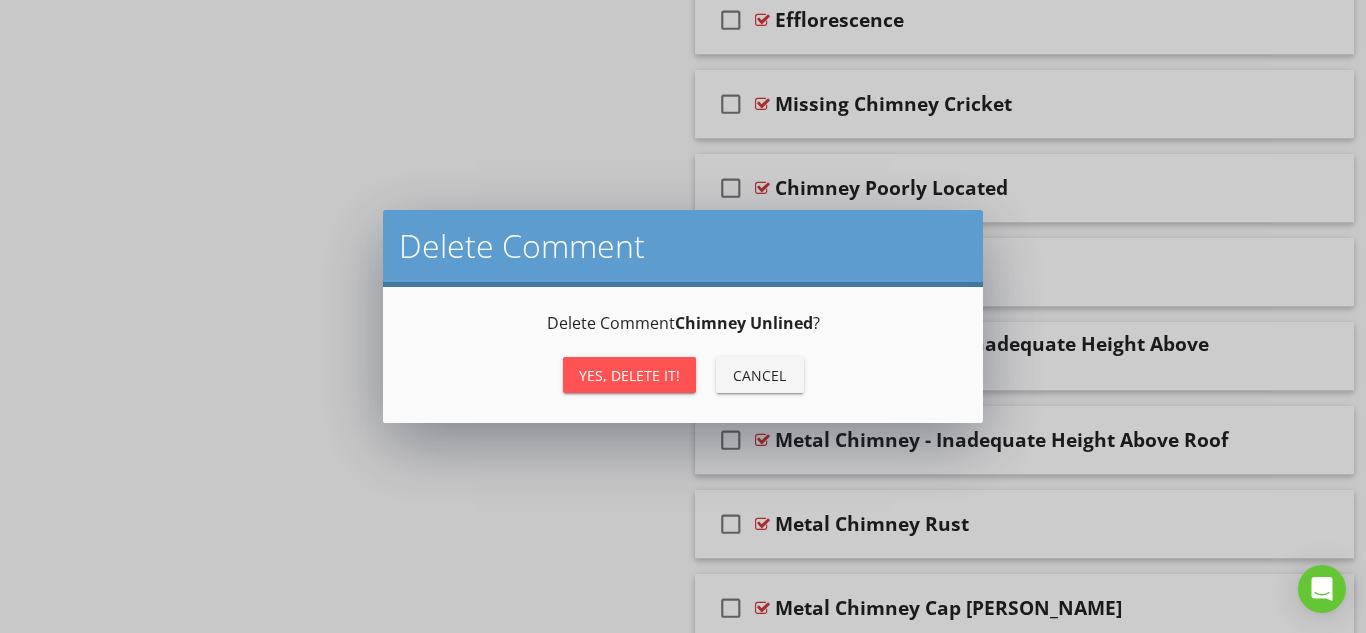 click on "Yes, Delete it!" at bounding box center (629, 375) 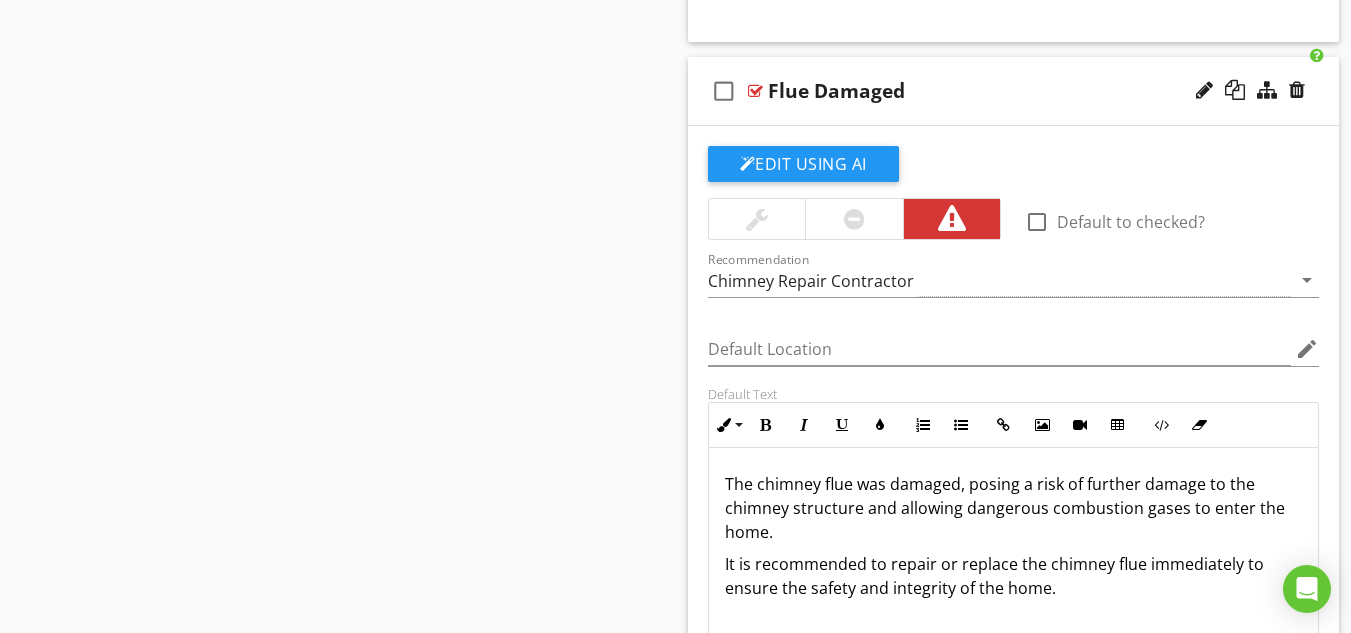 scroll, scrollTop: 2242, scrollLeft: 0, axis: vertical 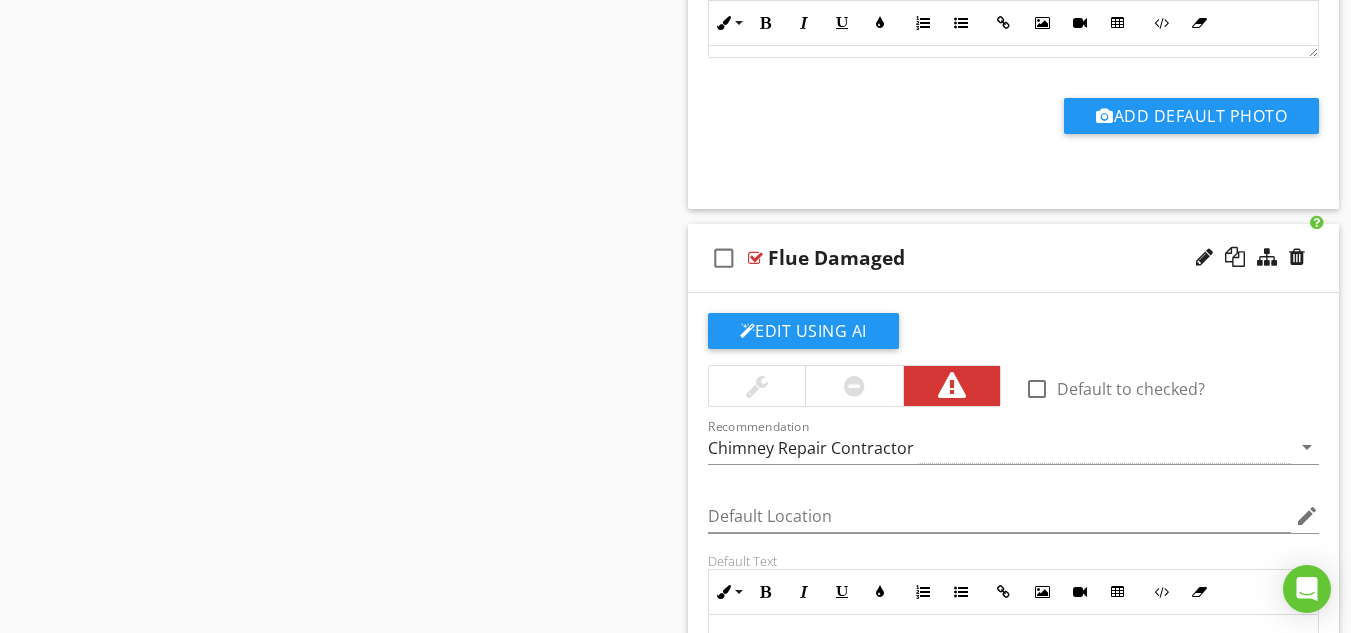 click at bounding box center [755, 258] 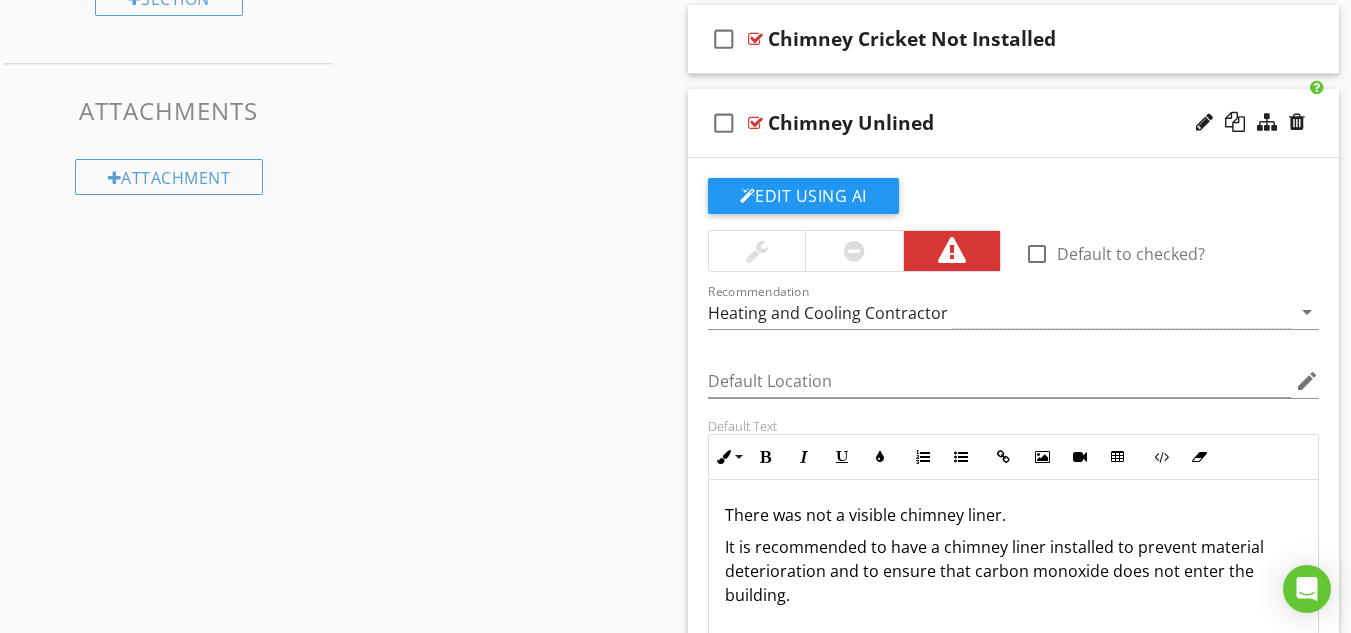 scroll, scrollTop: 1576, scrollLeft: 0, axis: vertical 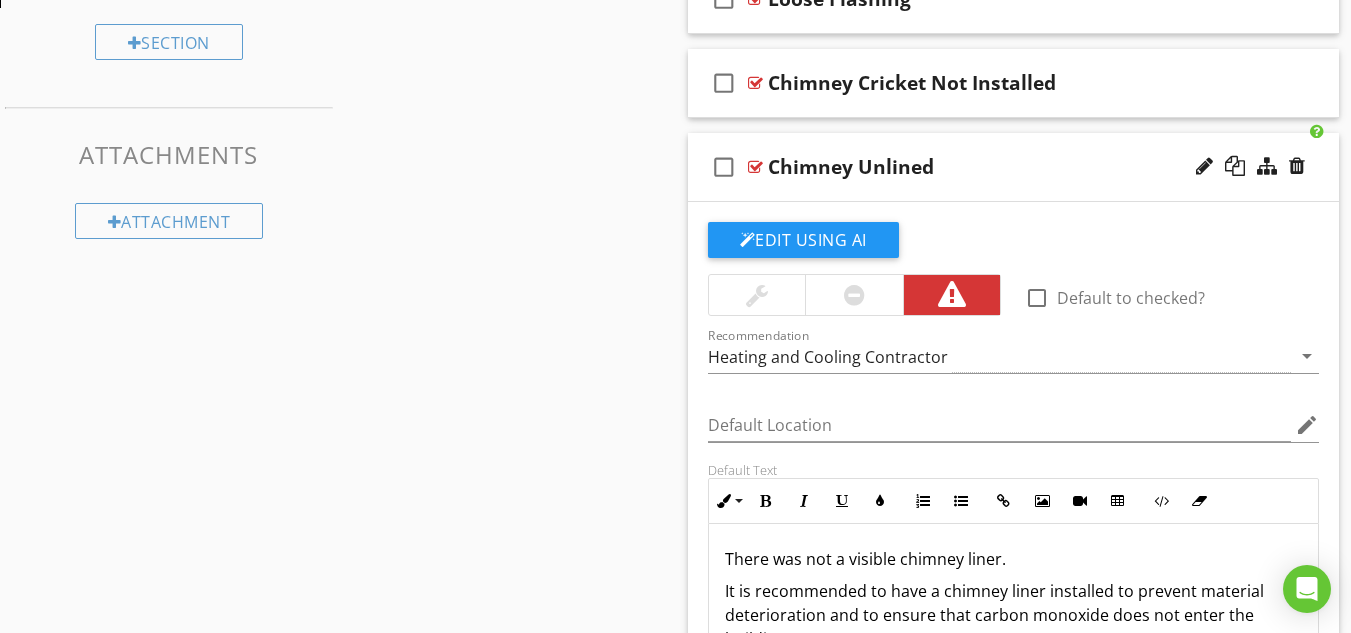 click at bounding box center [755, 167] 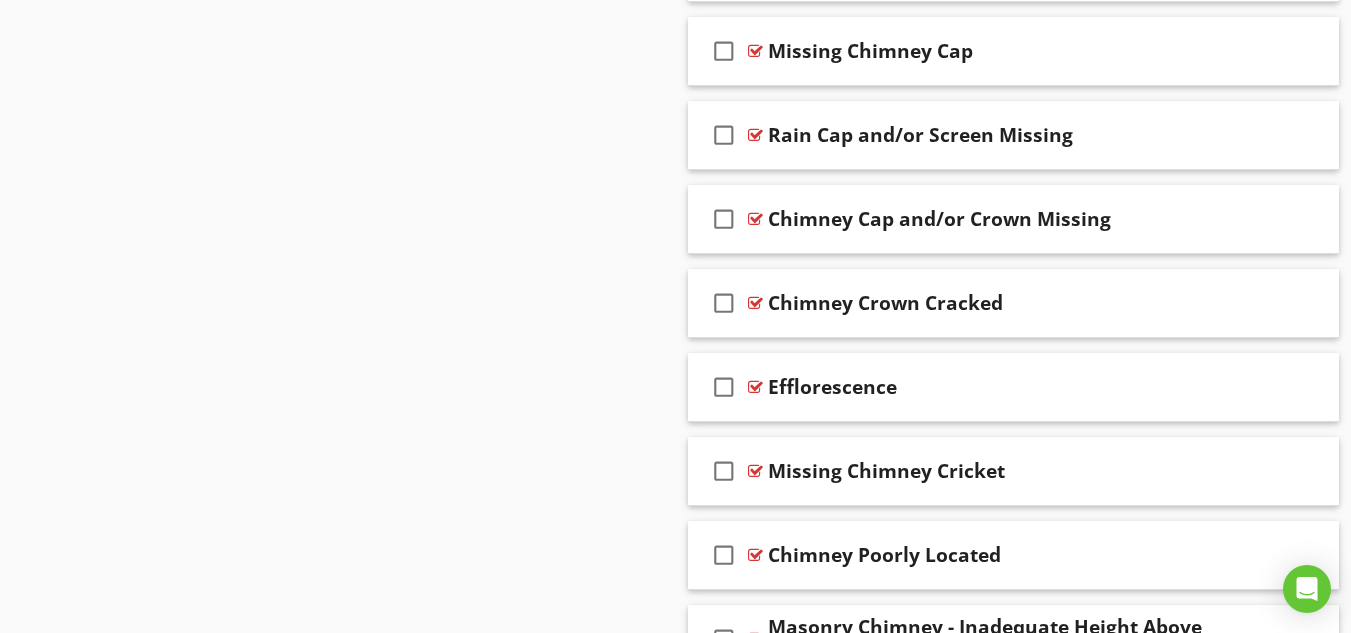 scroll, scrollTop: 2242, scrollLeft: 0, axis: vertical 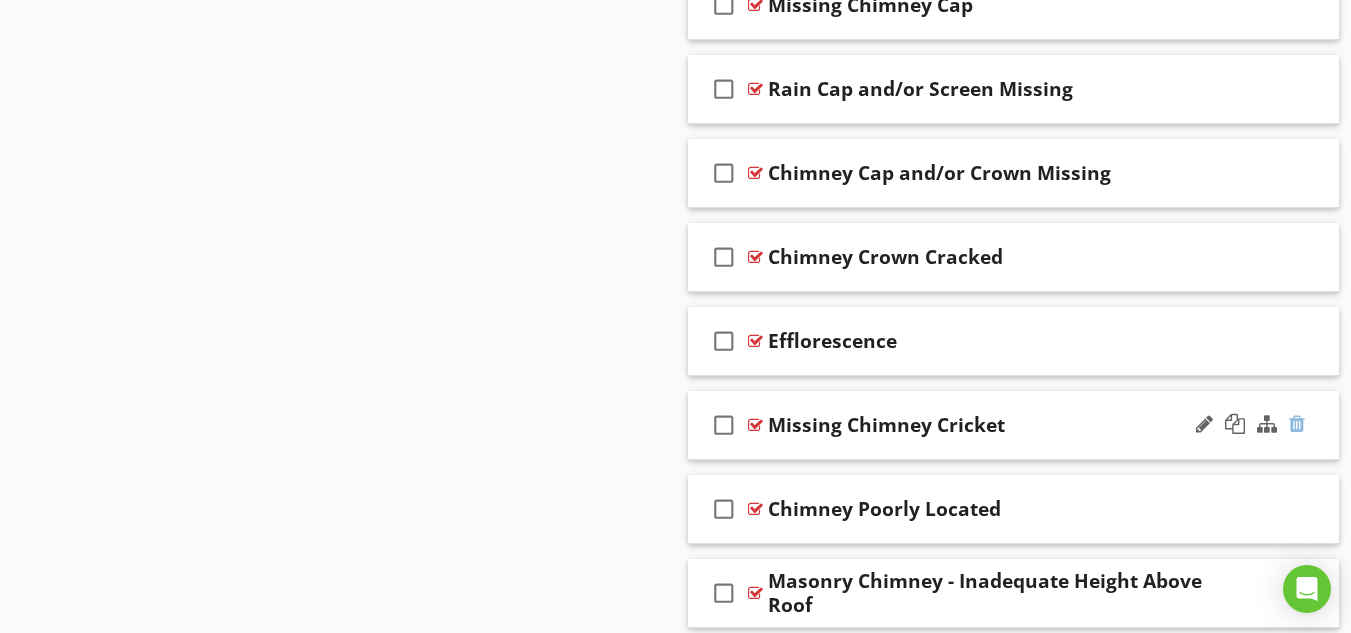 click at bounding box center (1297, 424) 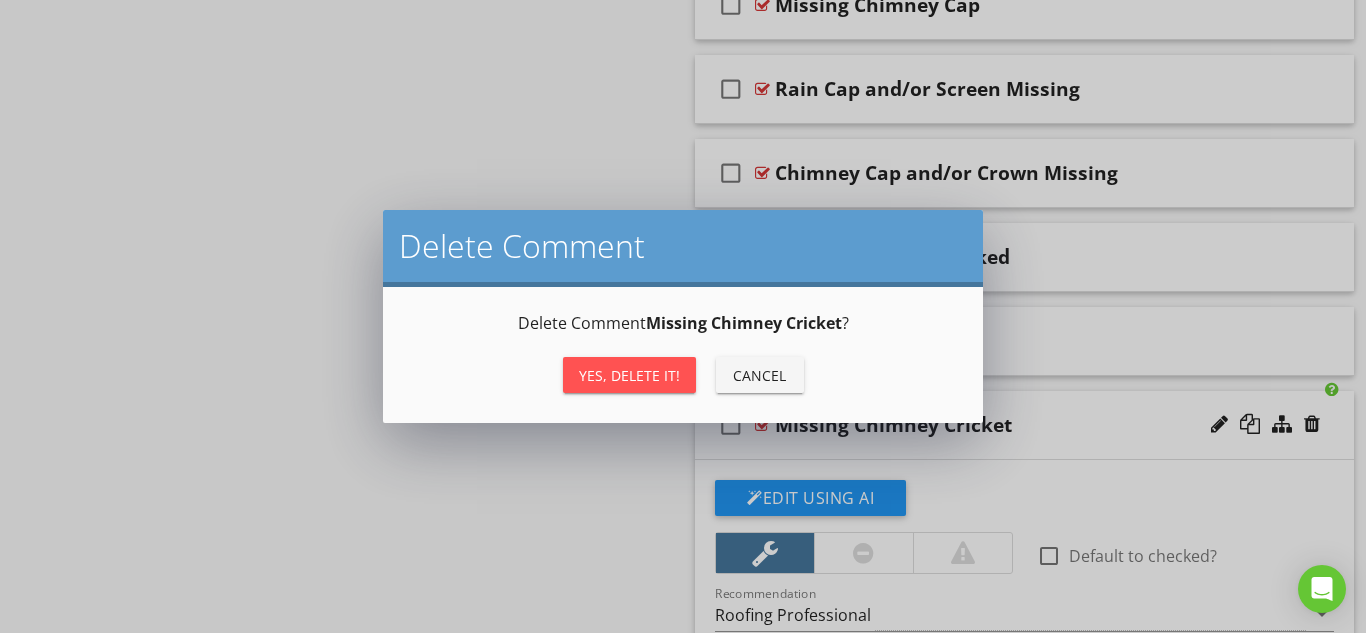 click on "Yes, Delete it!" at bounding box center (629, 375) 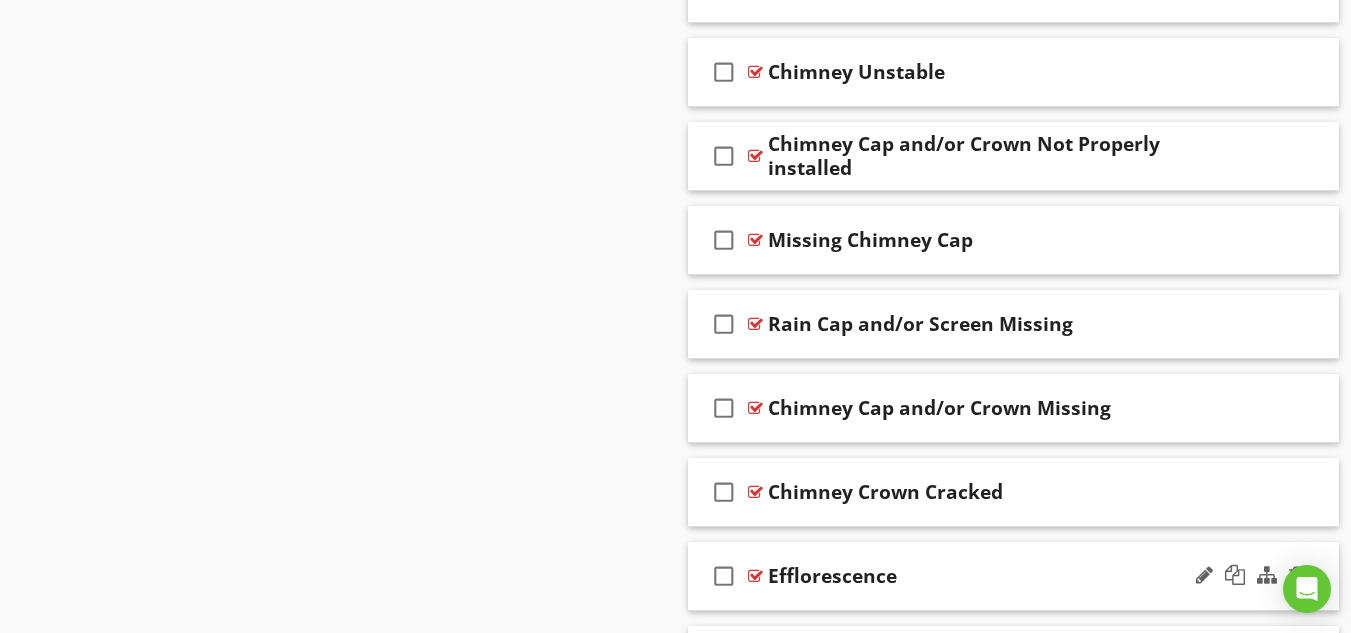 scroll, scrollTop: 2076, scrollLeft: 0, axis: vertical 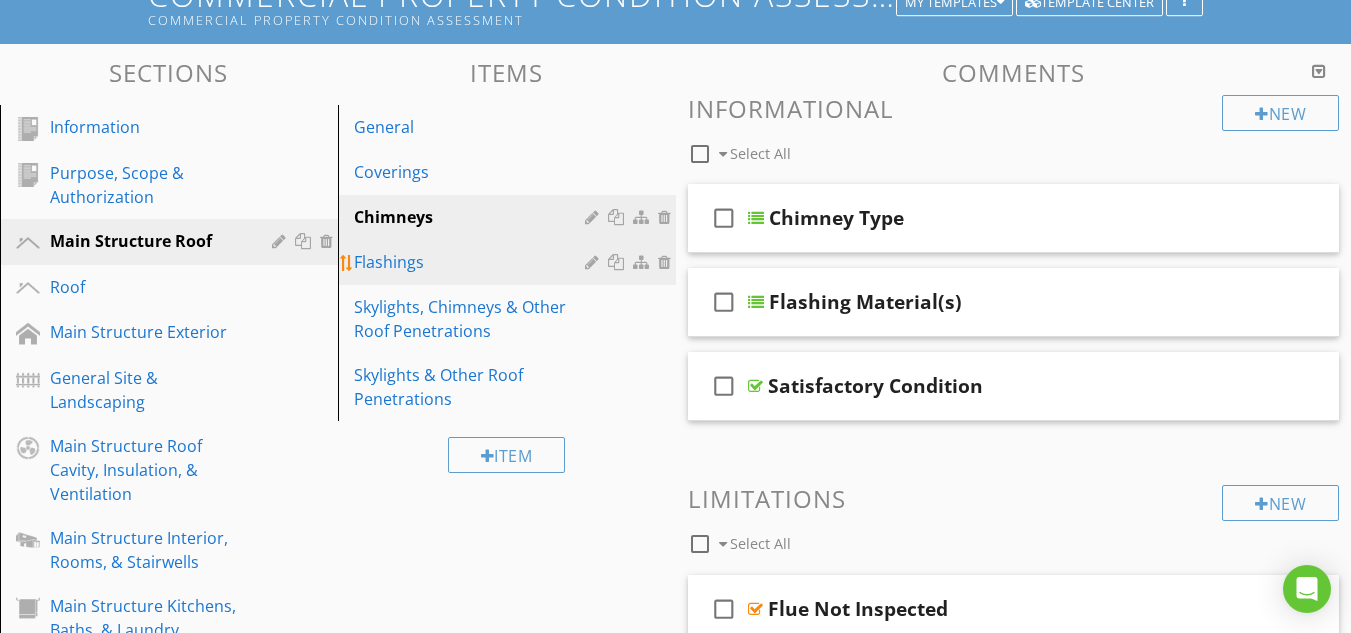 click on "Flashings" at bounding box center (472, 262) 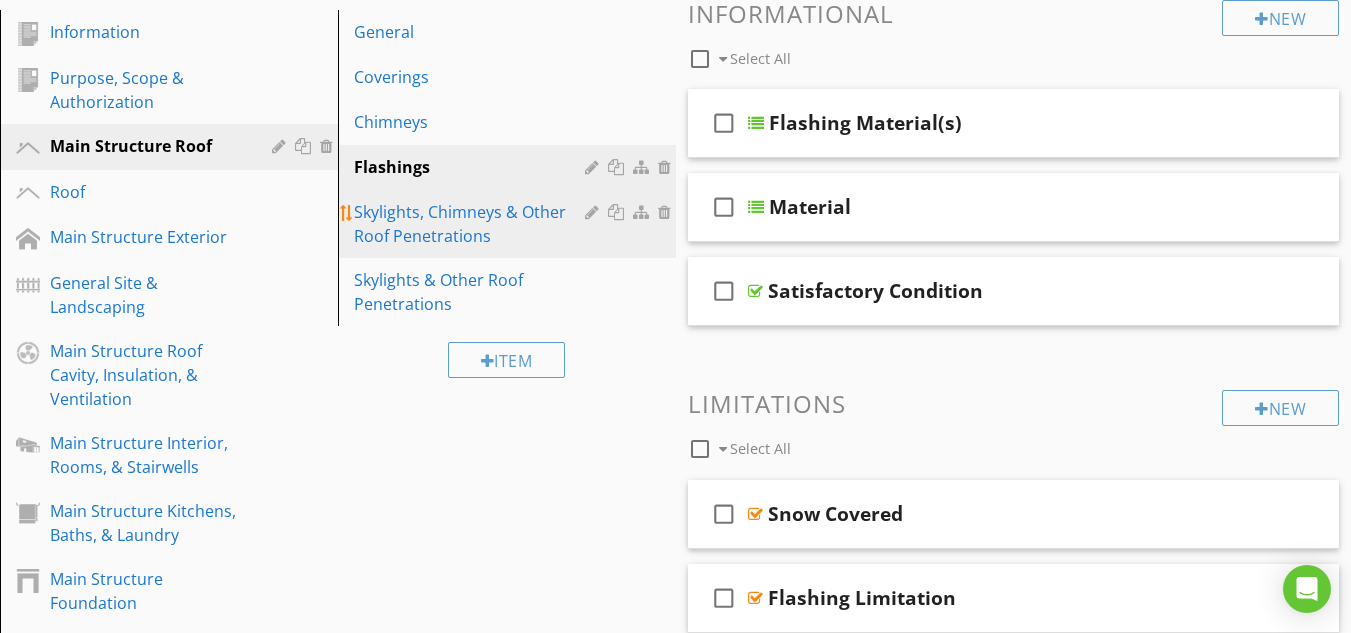 scroll, scrollTop: 156, scrollLeft: 0, axis: vertical 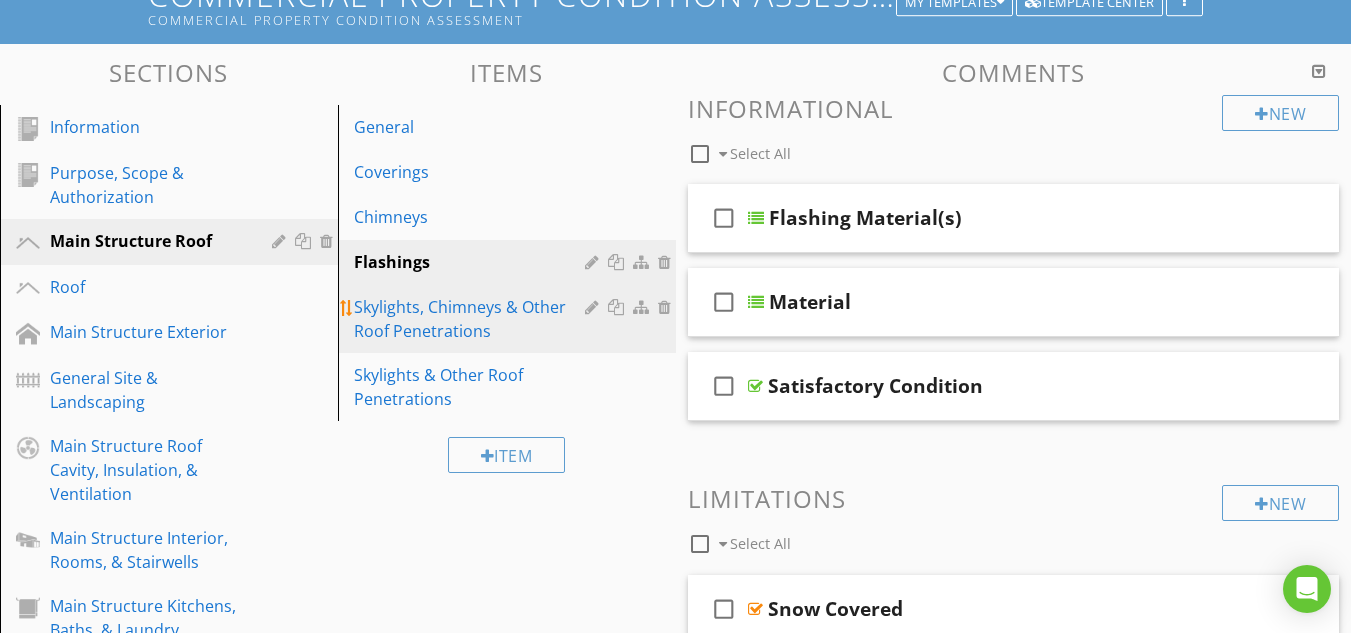 click on "Skylights, Chimneys & Other Roof Penetrations" at bounding box center (472, 319) 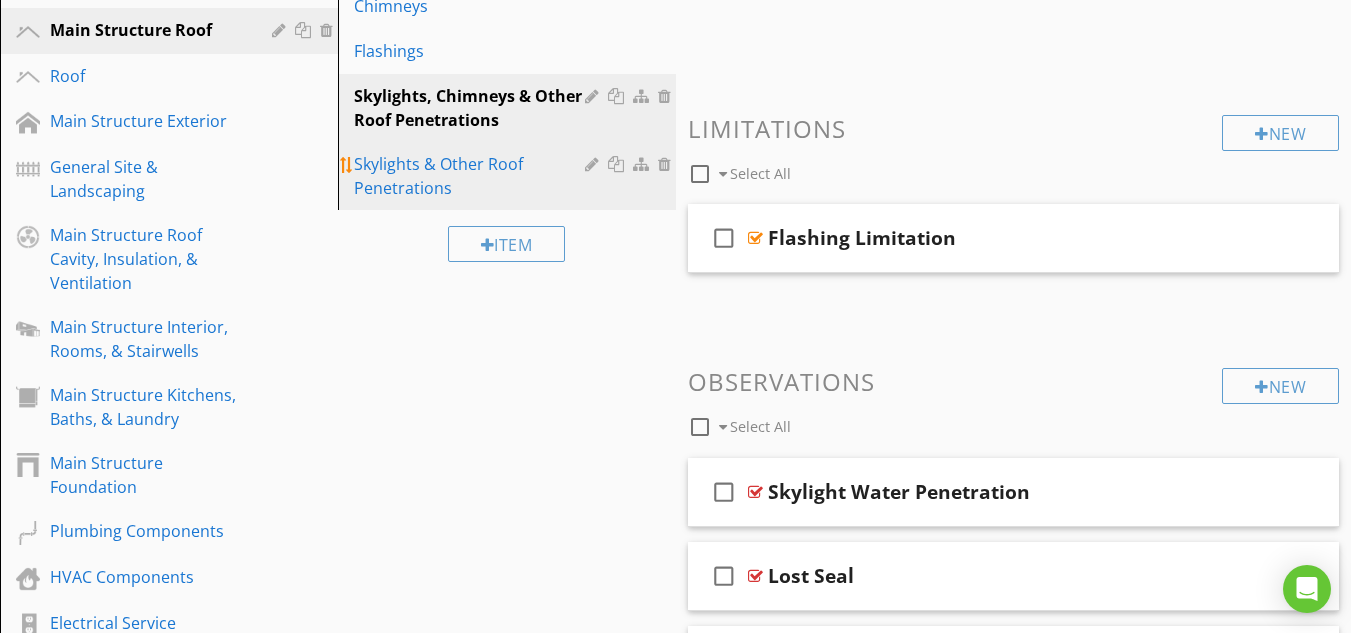 scroll, scrollTop: 217, scrollLeft: 0, axis: vertical 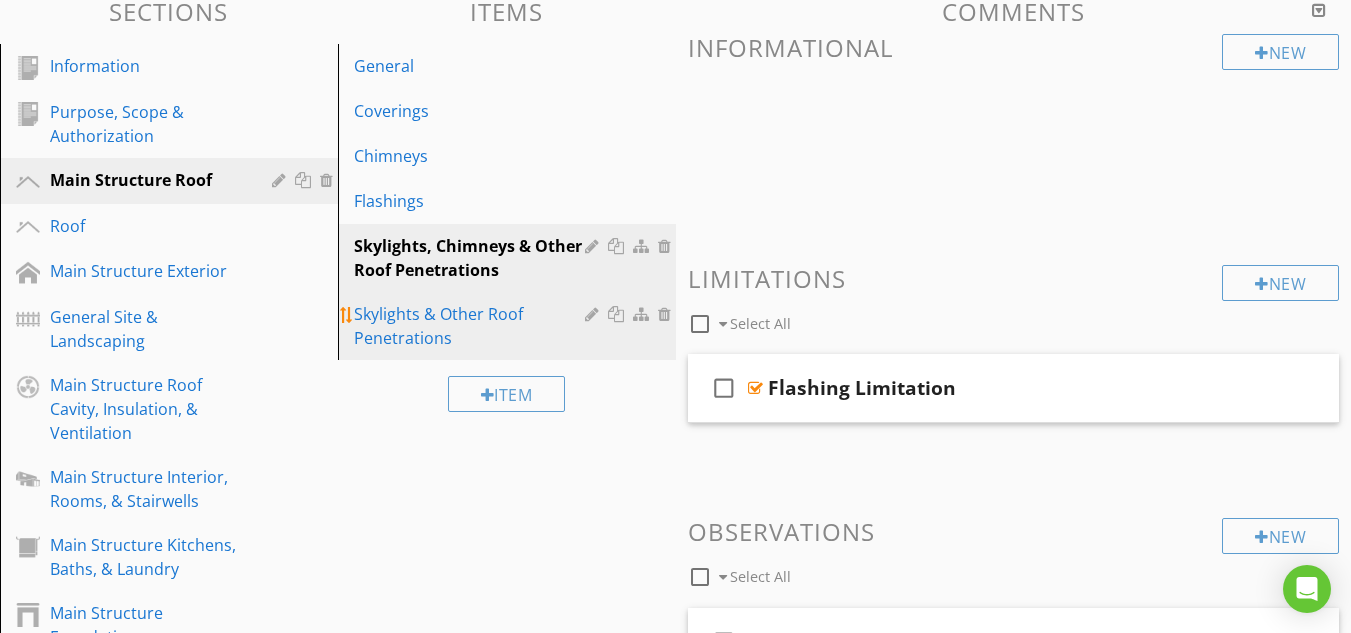 click at bounding box center [667, 314] 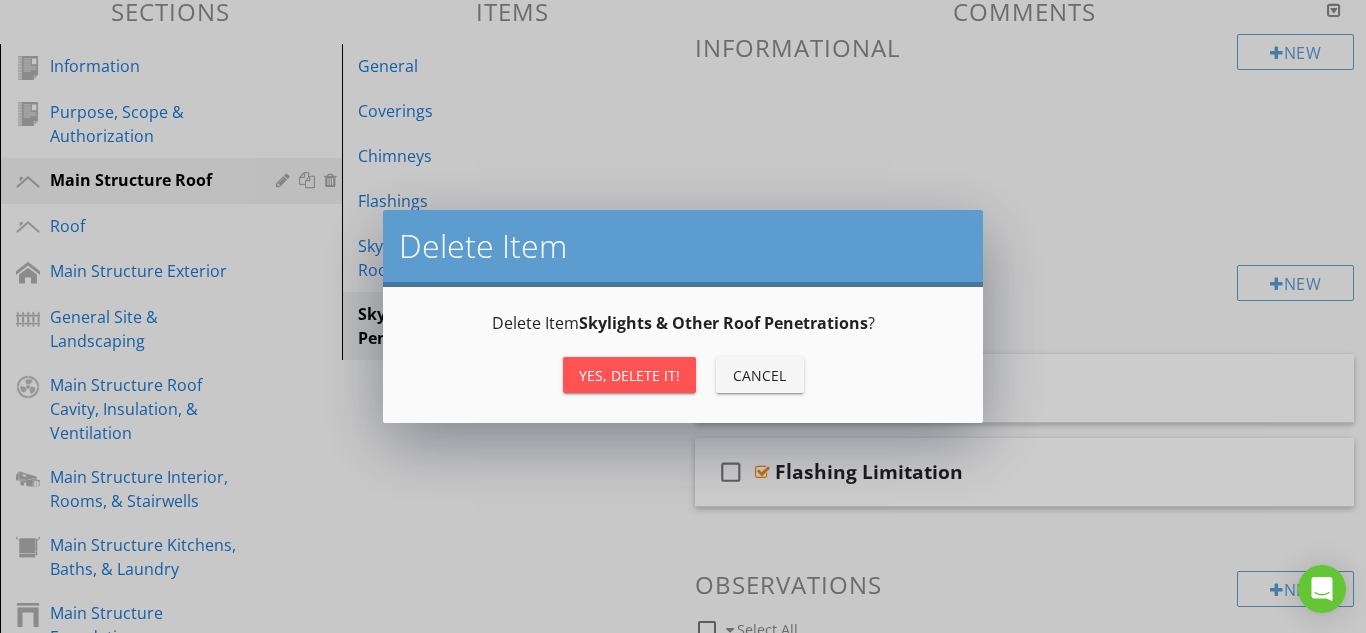 click on "Yes, Delete it!" at bounding box center (629, 375) 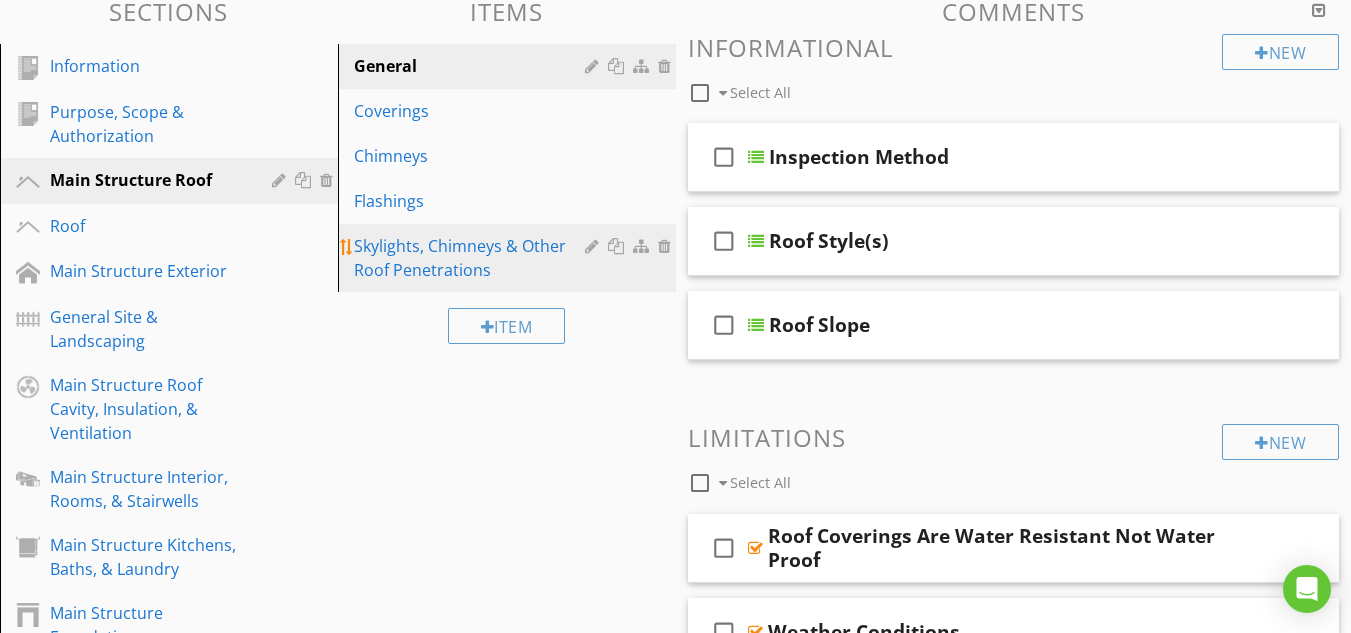 click at bounding box center [594, 246] 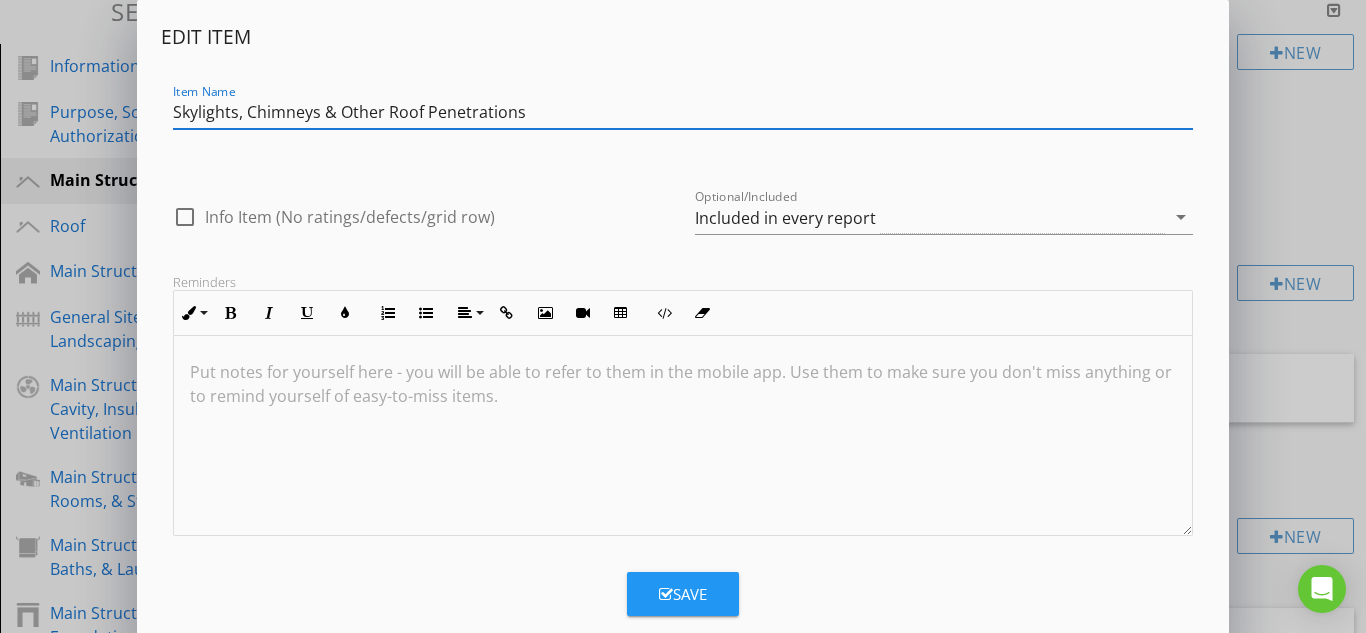 drag, startPoint x: 246, startPoint y: 112, endPoint x: 319, endPoint y: 111, distance: 73.00685 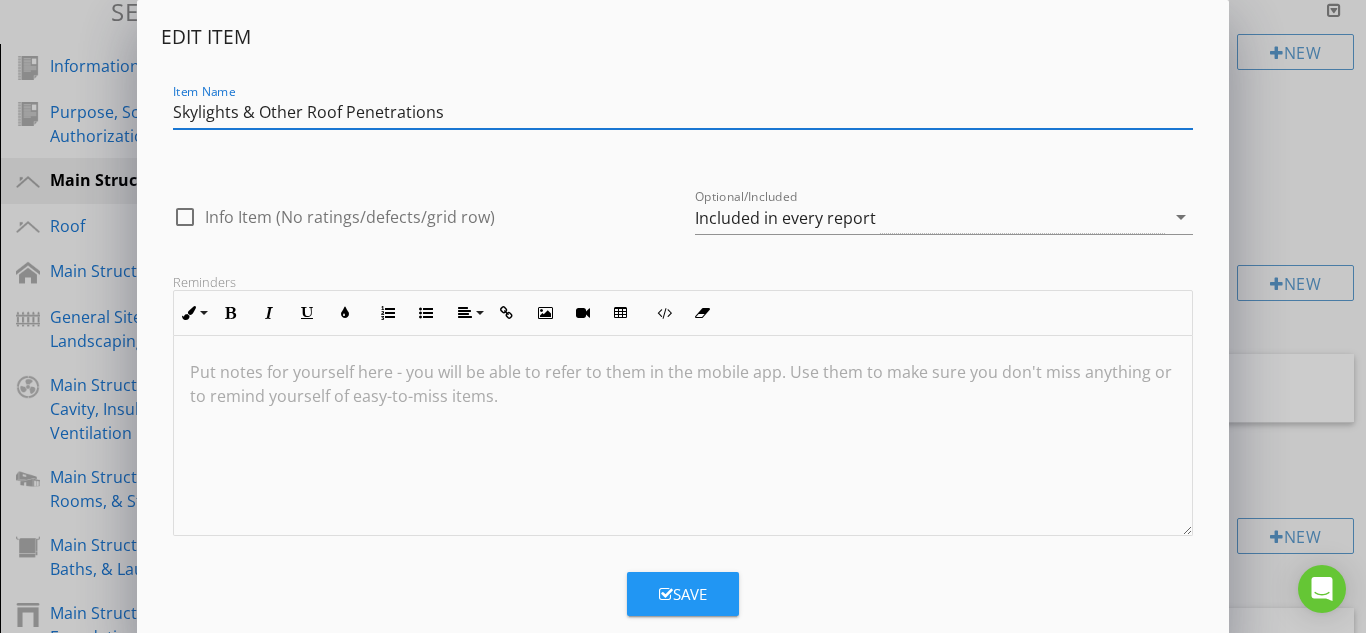 type on "Skylights & Other Roof Penetrations" 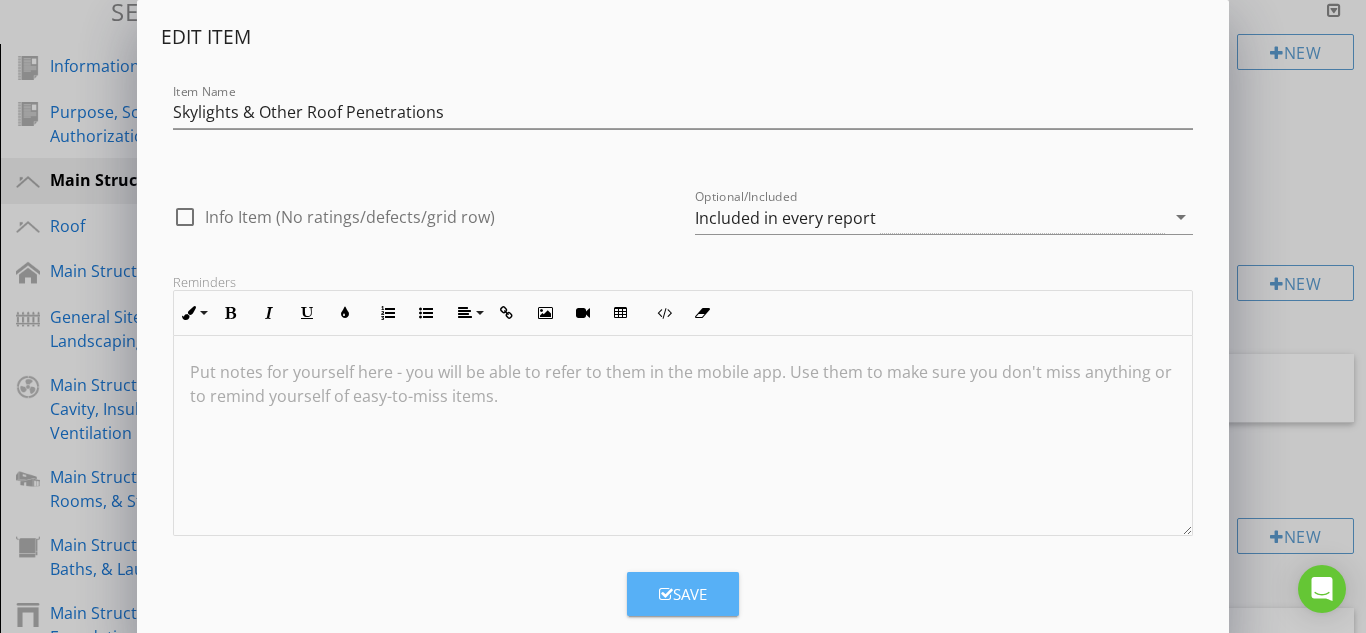 click at bounding box center [666, 594] 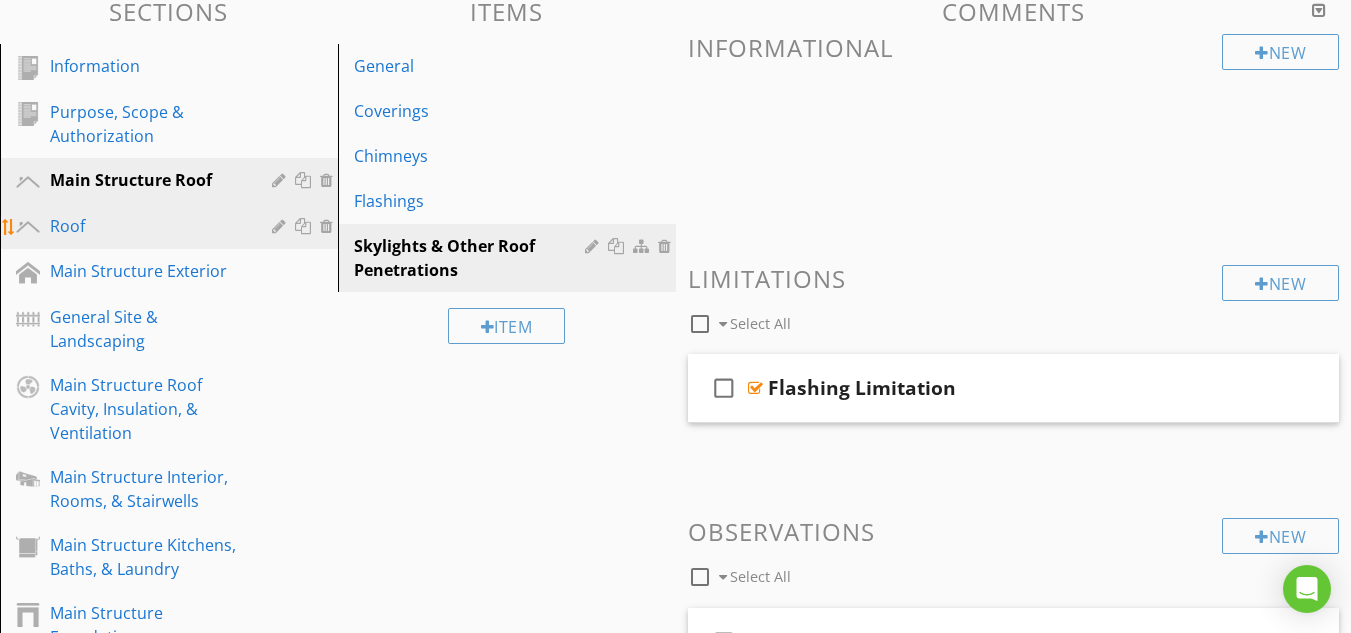click at bounding box center [329, 226] 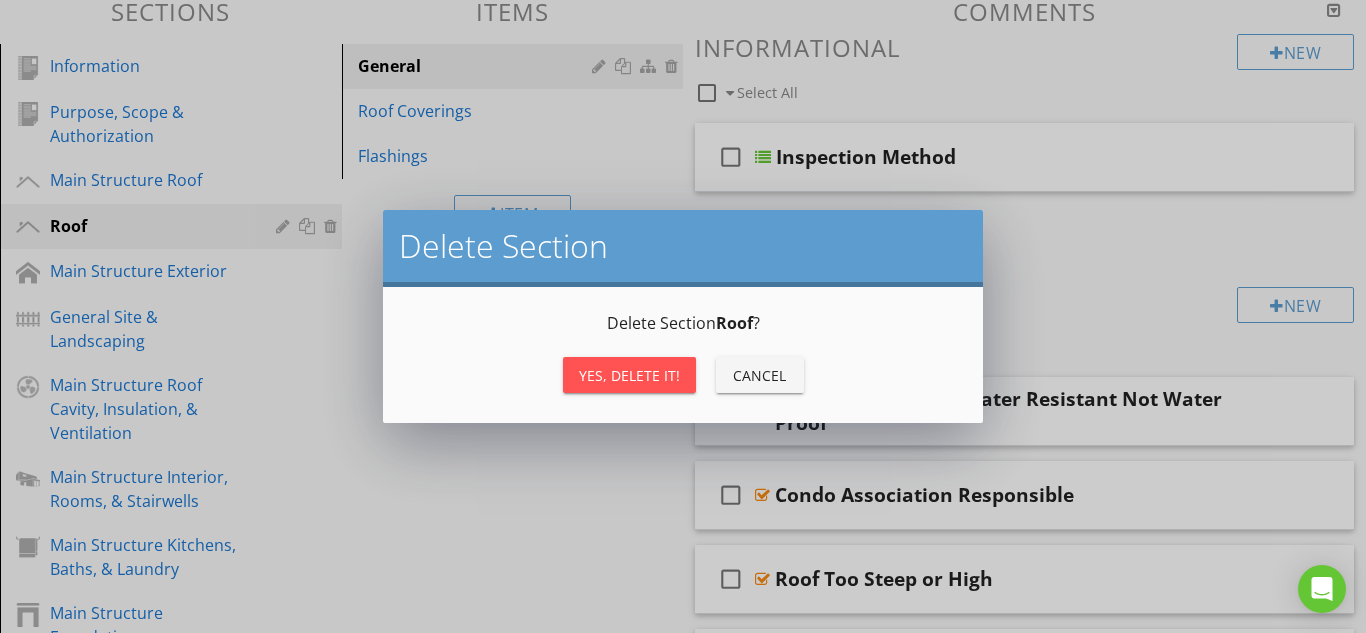 click on "Yes, Delete it!" at bounding box center (629, 375) 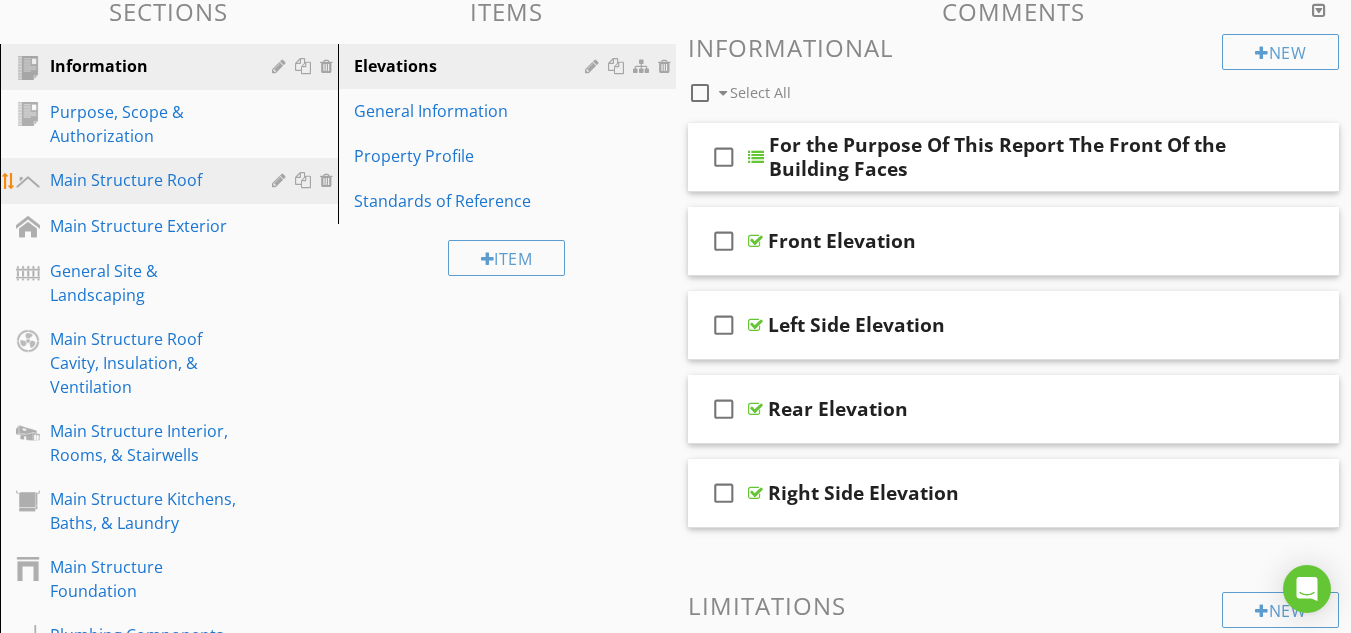 click on "Main Structure Roof" at bounding box center [146, 180] 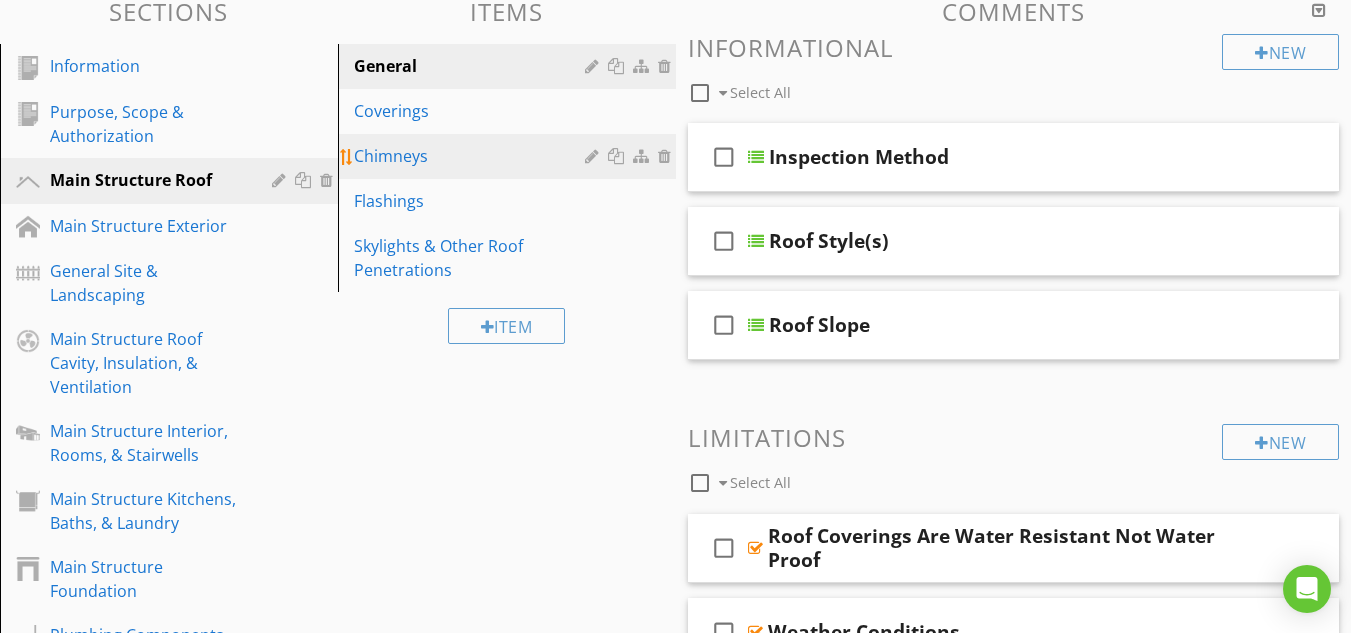 click on "Chimneys" at bounding box center [472, 156] 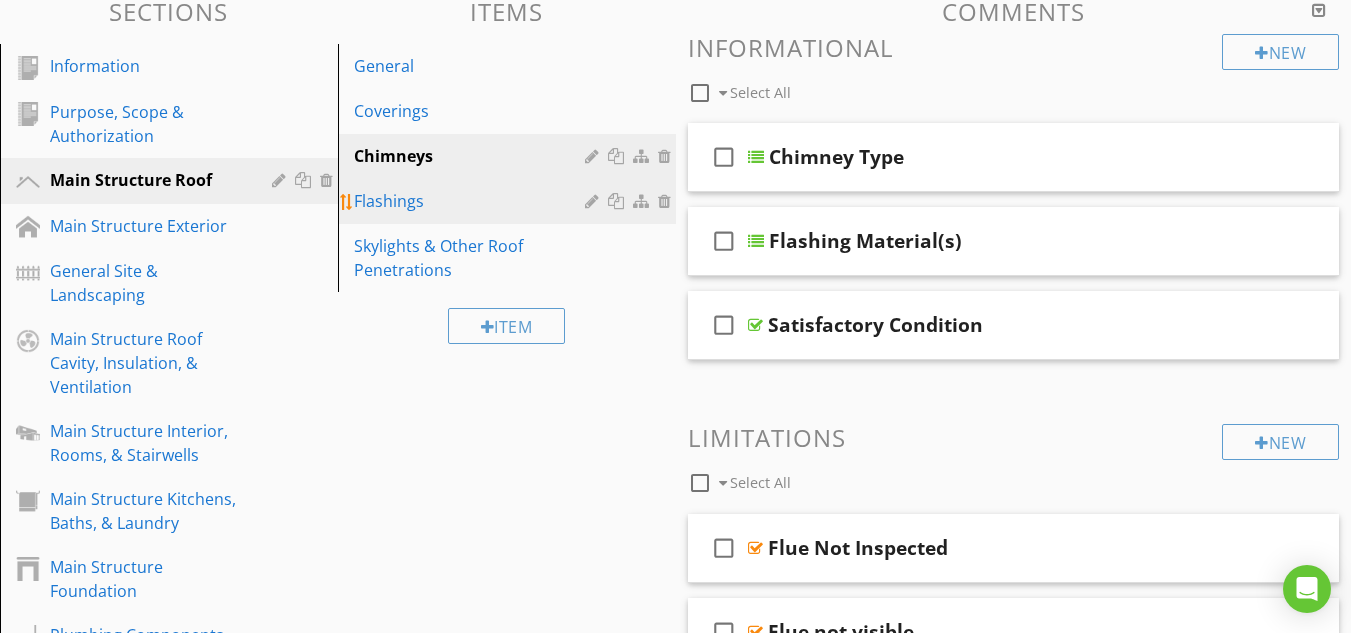 click on "Flashings" at bounding box center (472, 201) 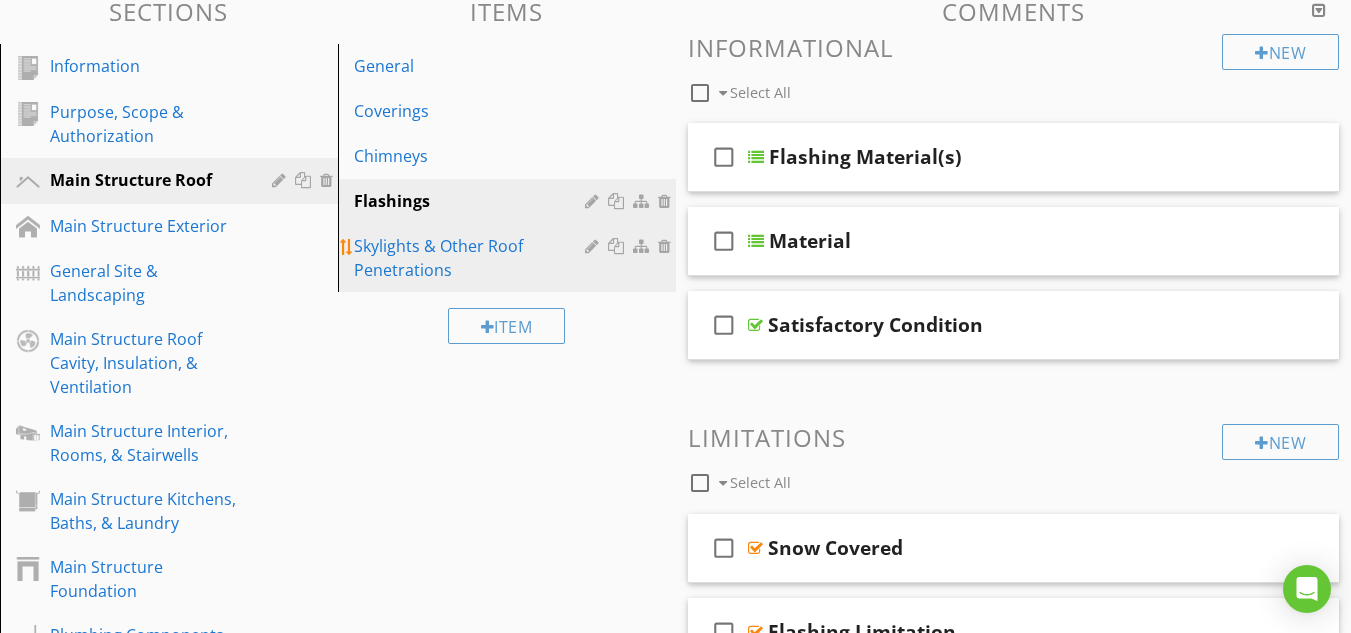 click on "Skylights & Other Roof Penetrations" at bounding box center [472, 258] 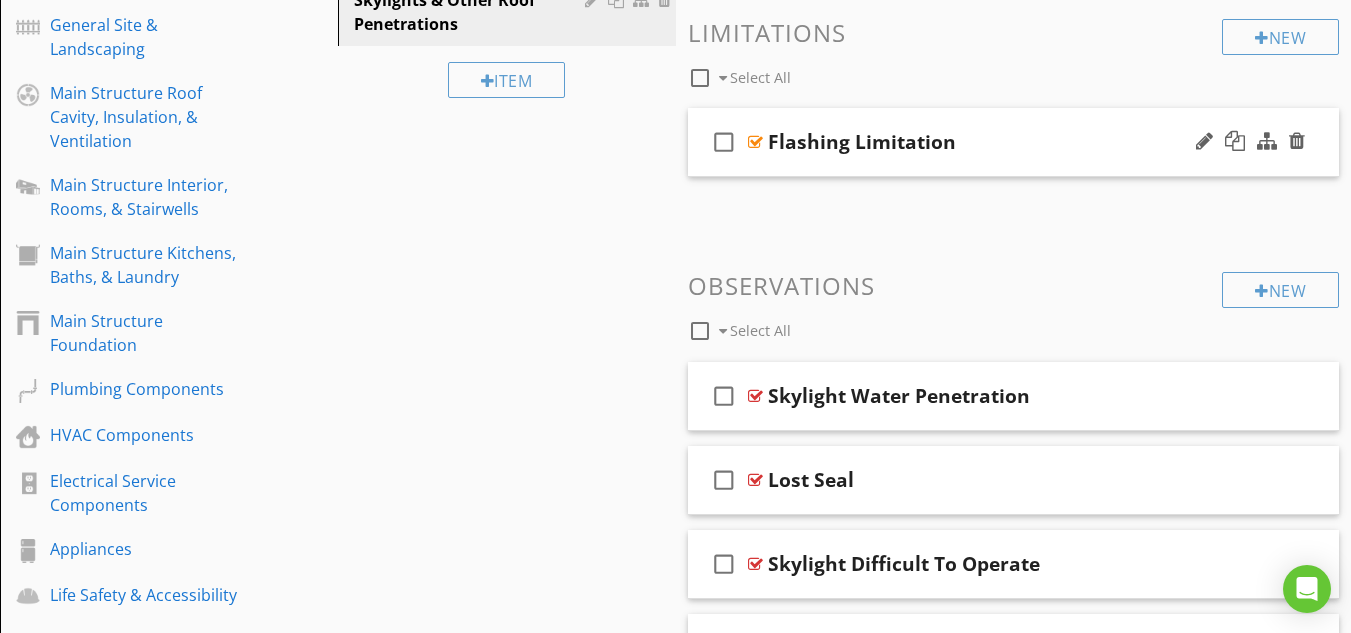 scroll, scrollTop: 217, scrollLeft: 0, axis: vertical 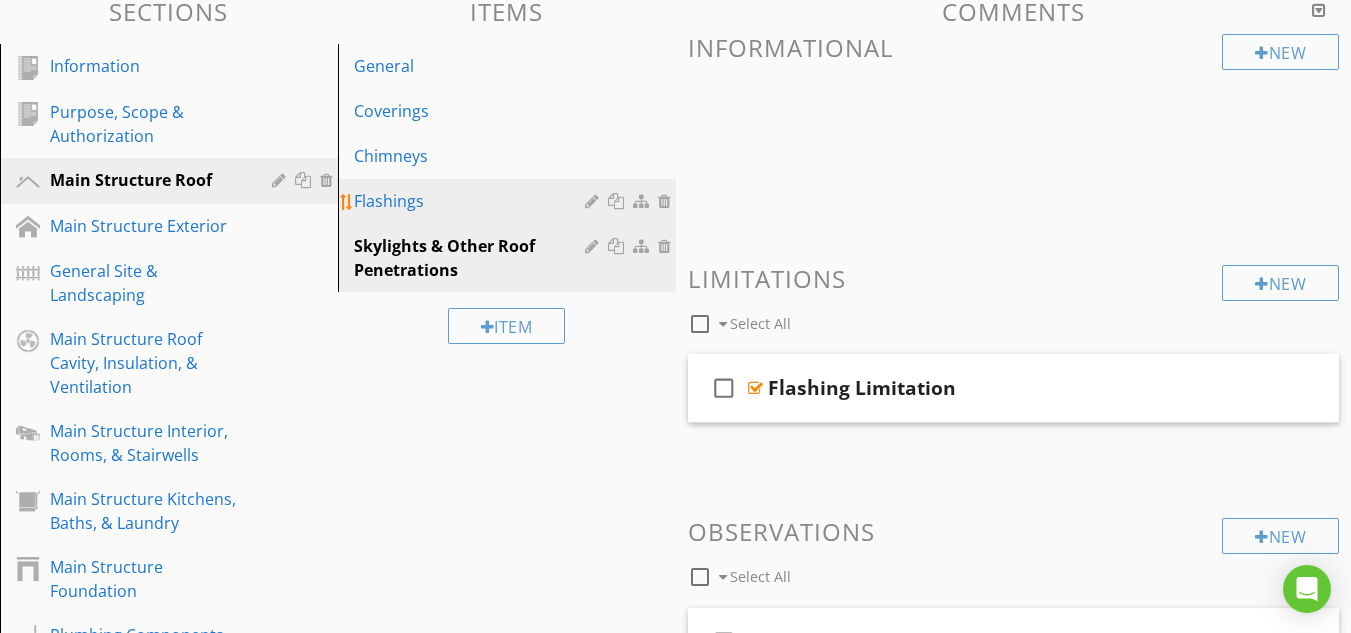click on "Flashings" at bounding box center [472, 201] 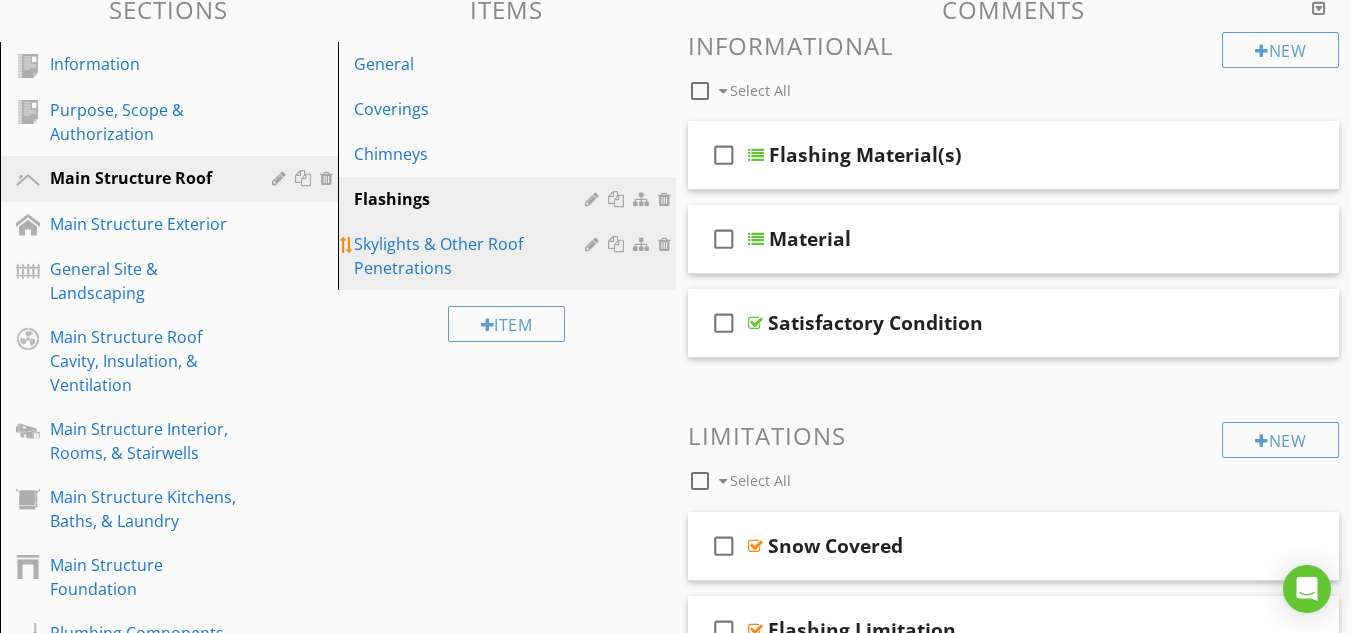 scroll, scrollTop: 171, scrollLeft: 0, axis: vertical 